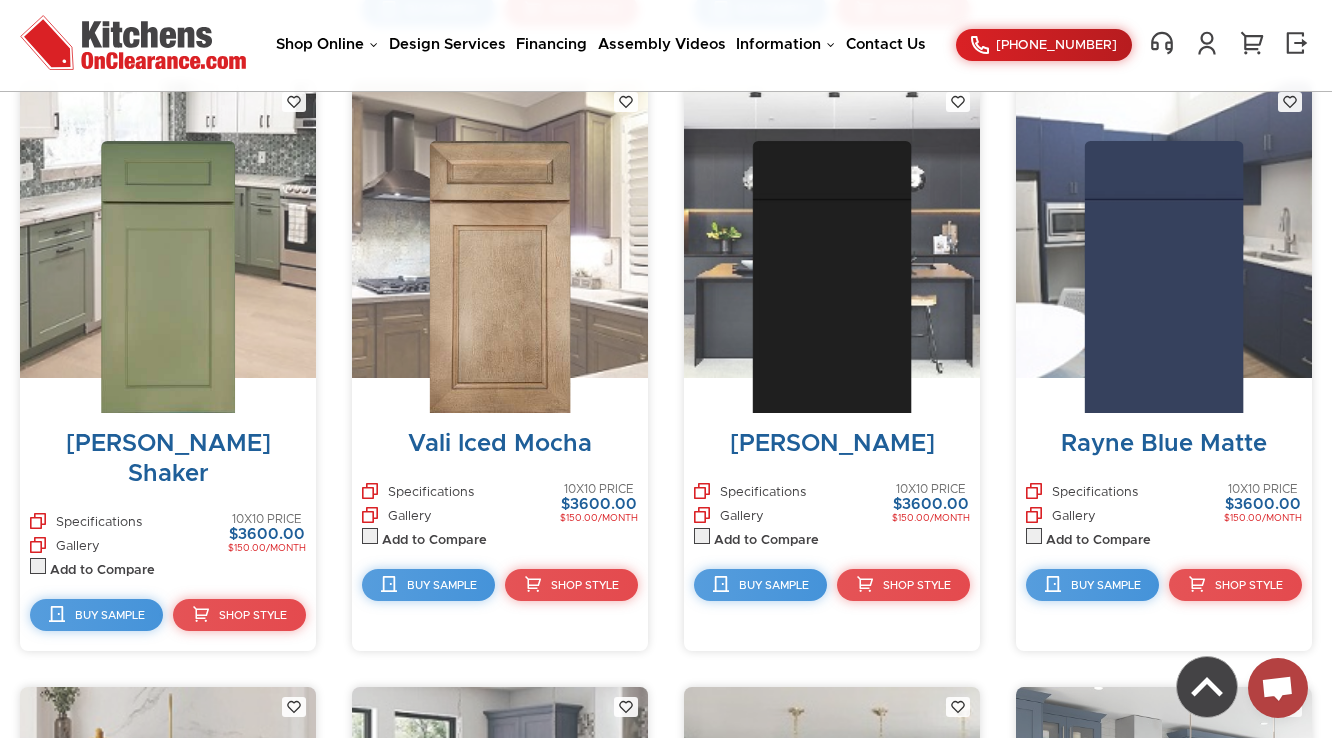 scroll, scrollTop: 8207, scrollLeft: 0, axis: vertical 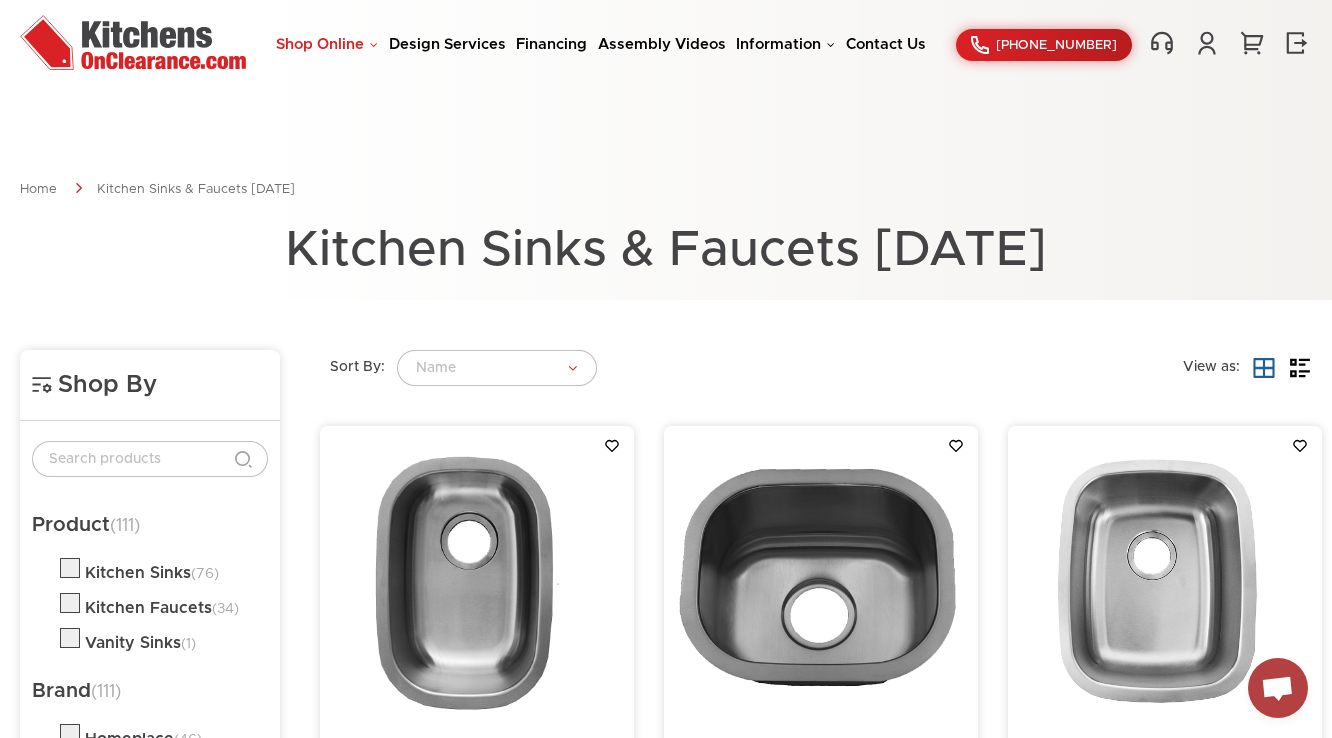 click on "Shop Online" at bounding box center [327, 44] 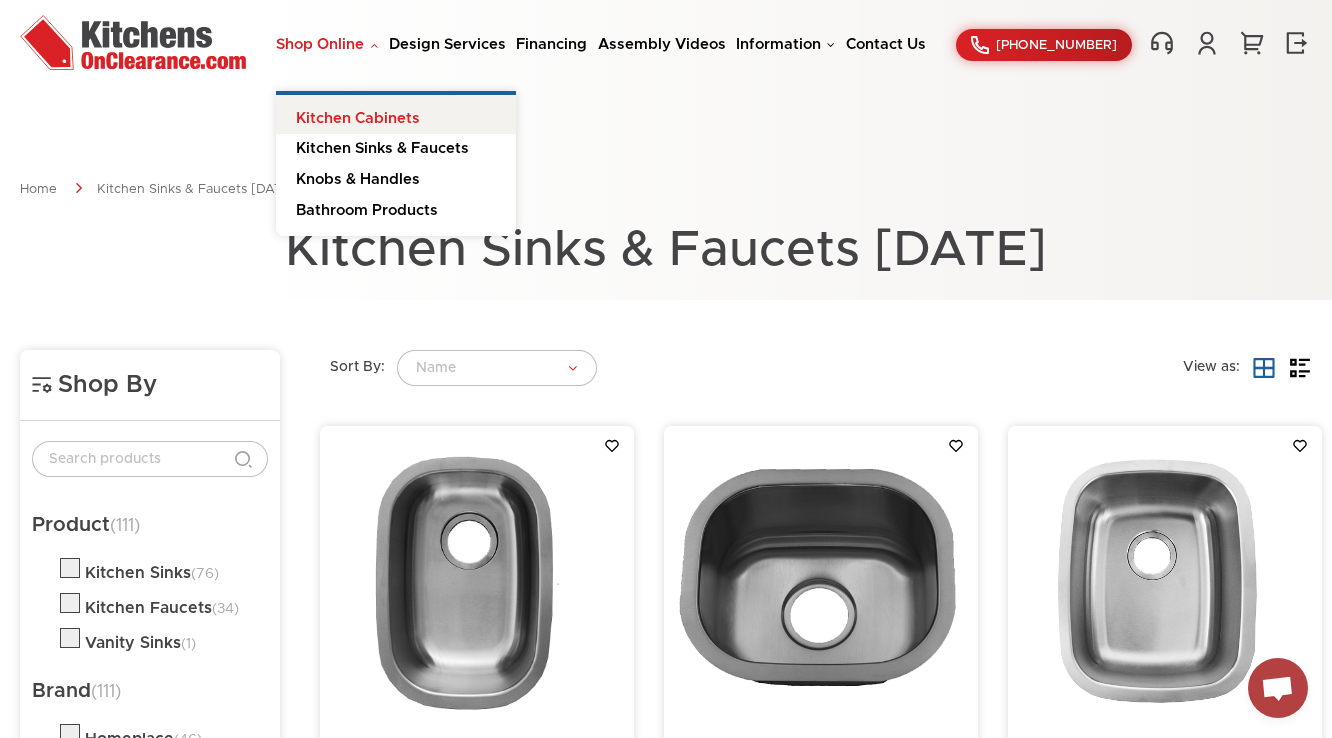 click on "Kitchen Cabinets" at bounding box center [396, 115] 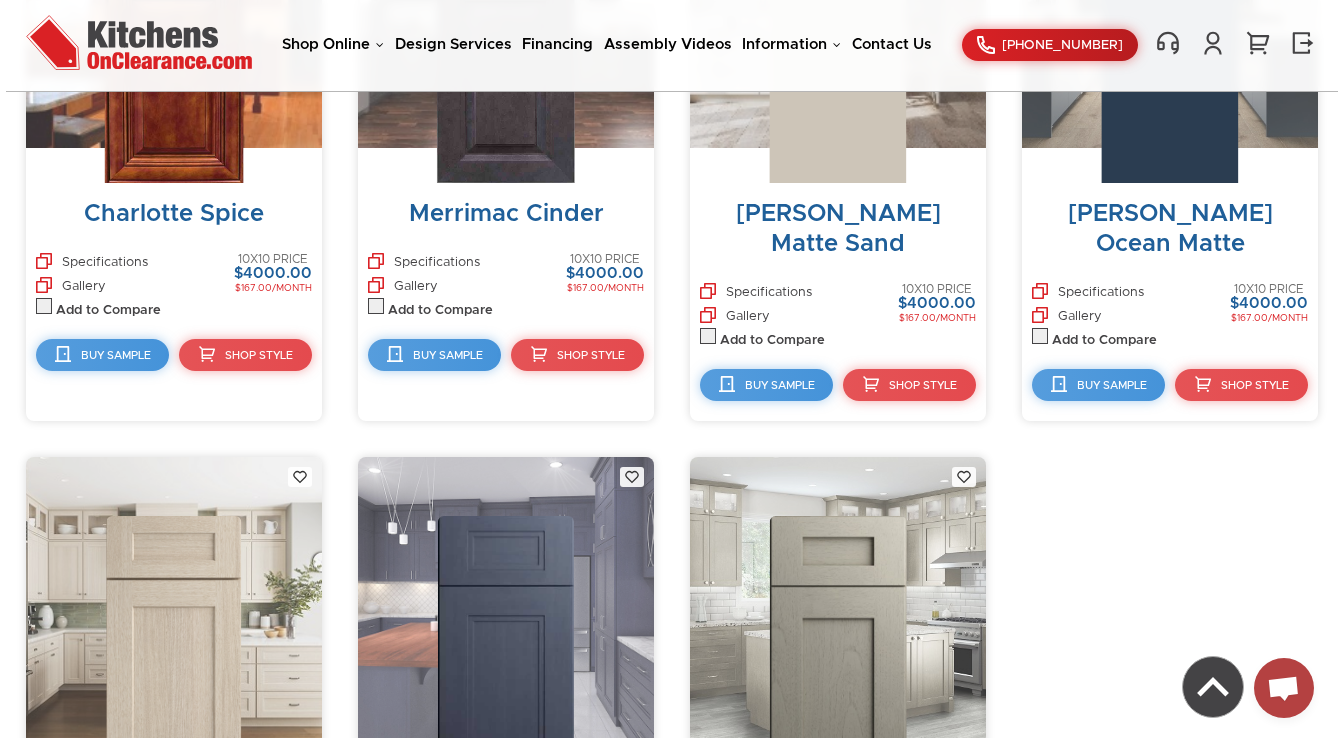 scroll, scrollTop: 11252, scrollLeft: 0, axis: vertical 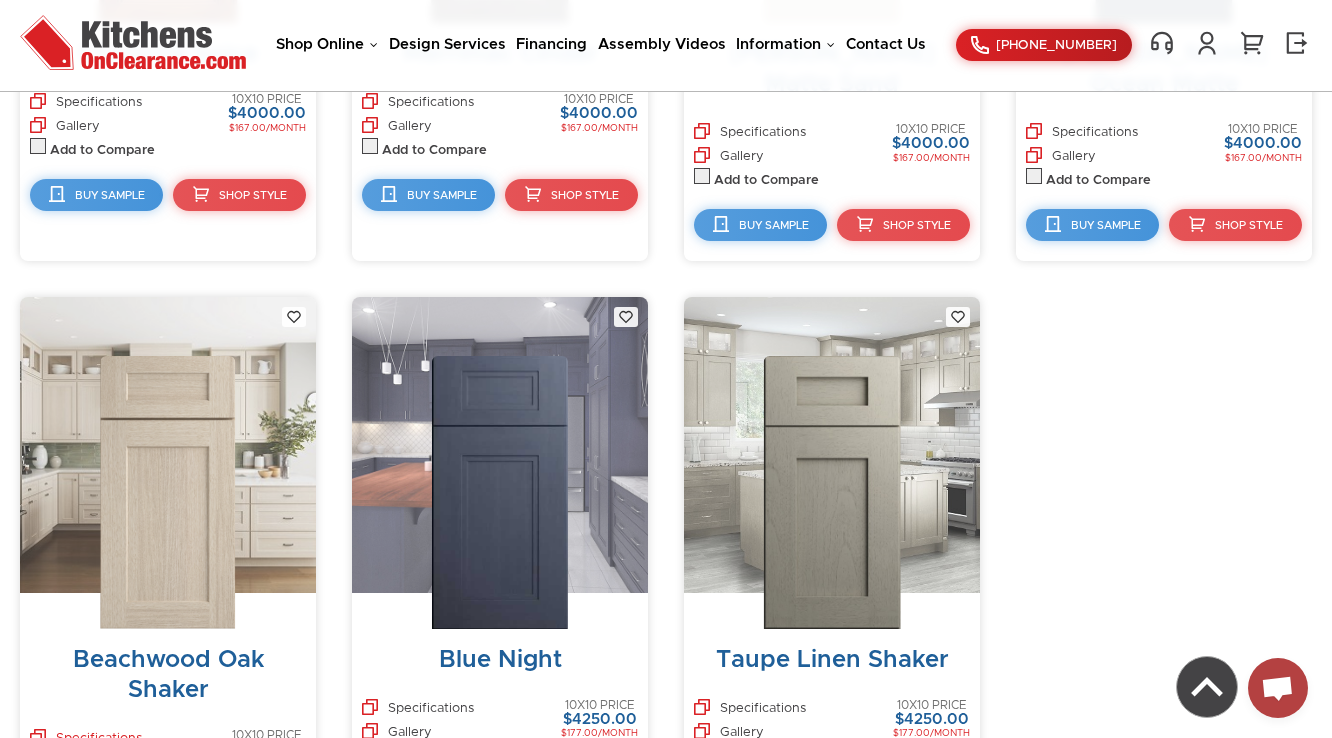 click on "Specifications" at bounding box center [86, 740] 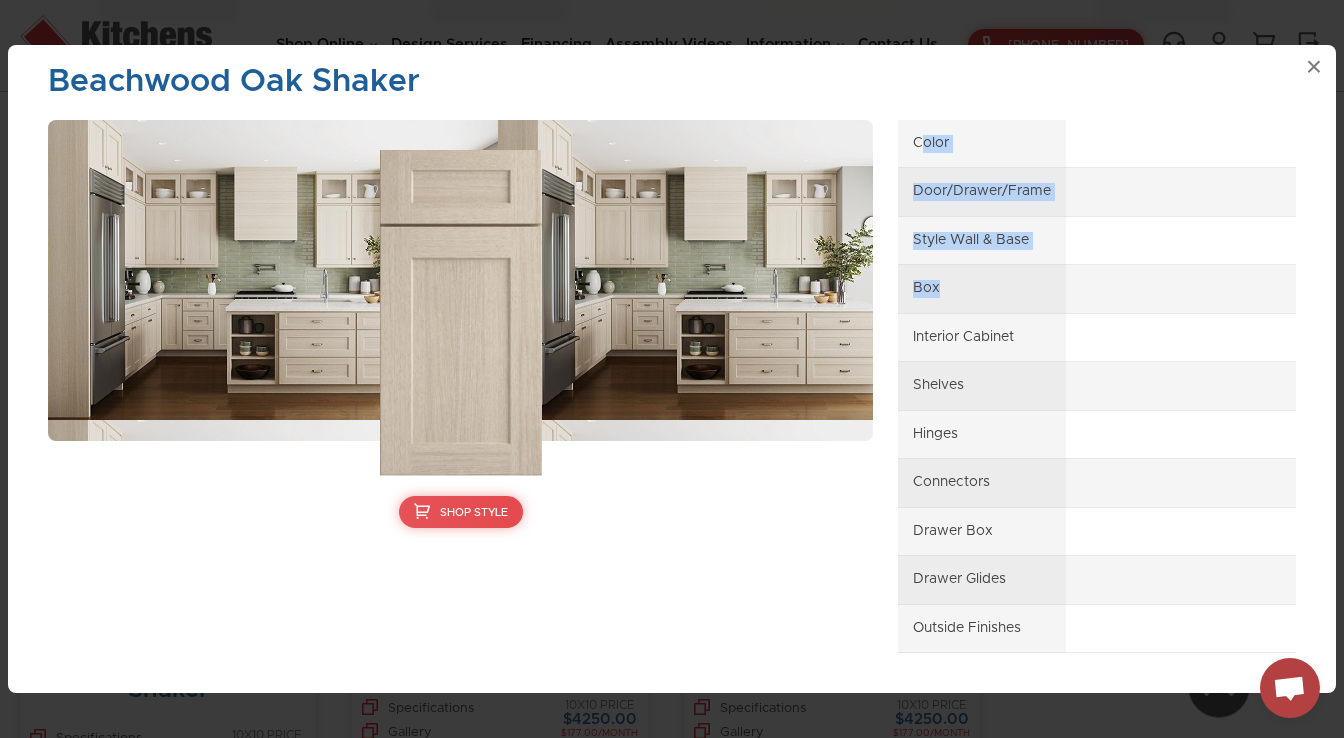 drag, startPoint x: 914, startPoint y: 144, endPoint x: 1037, endPoint y: 307, distance: 204.20088 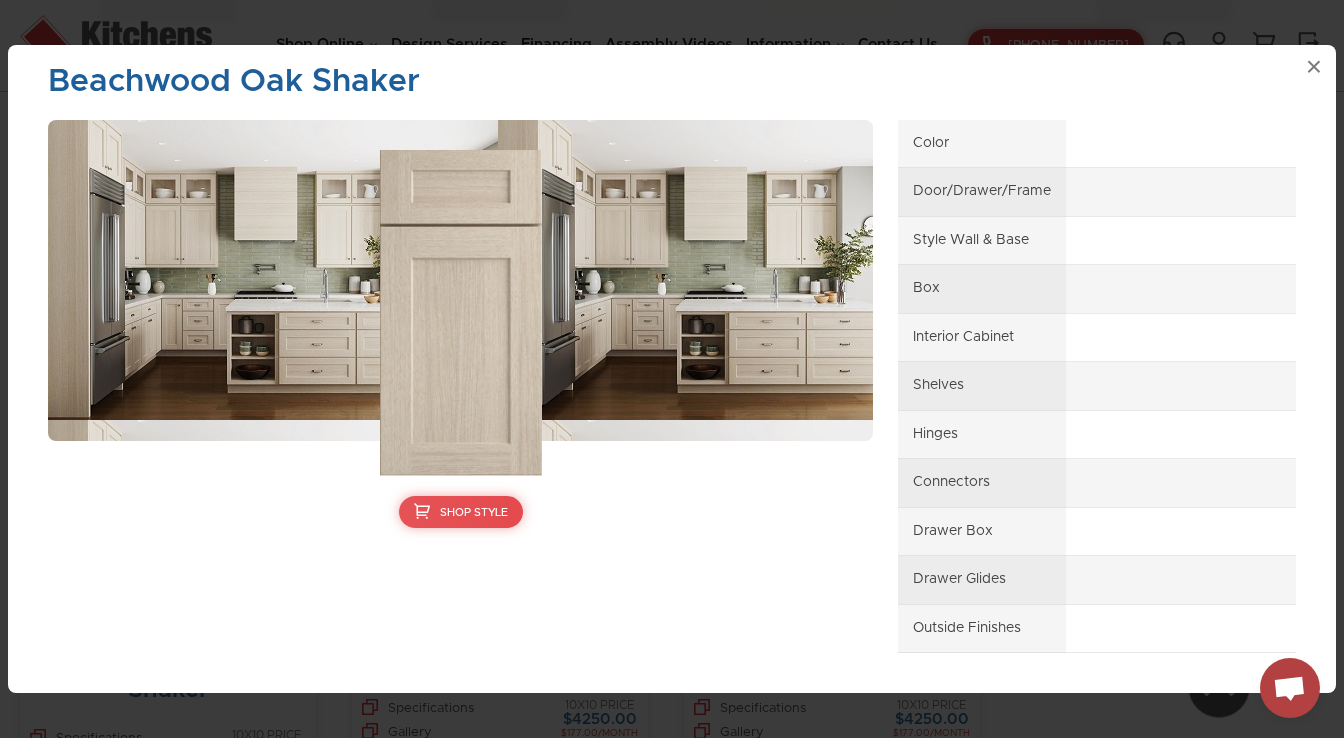 click on "Shelves" at bounding box center (982, 386) 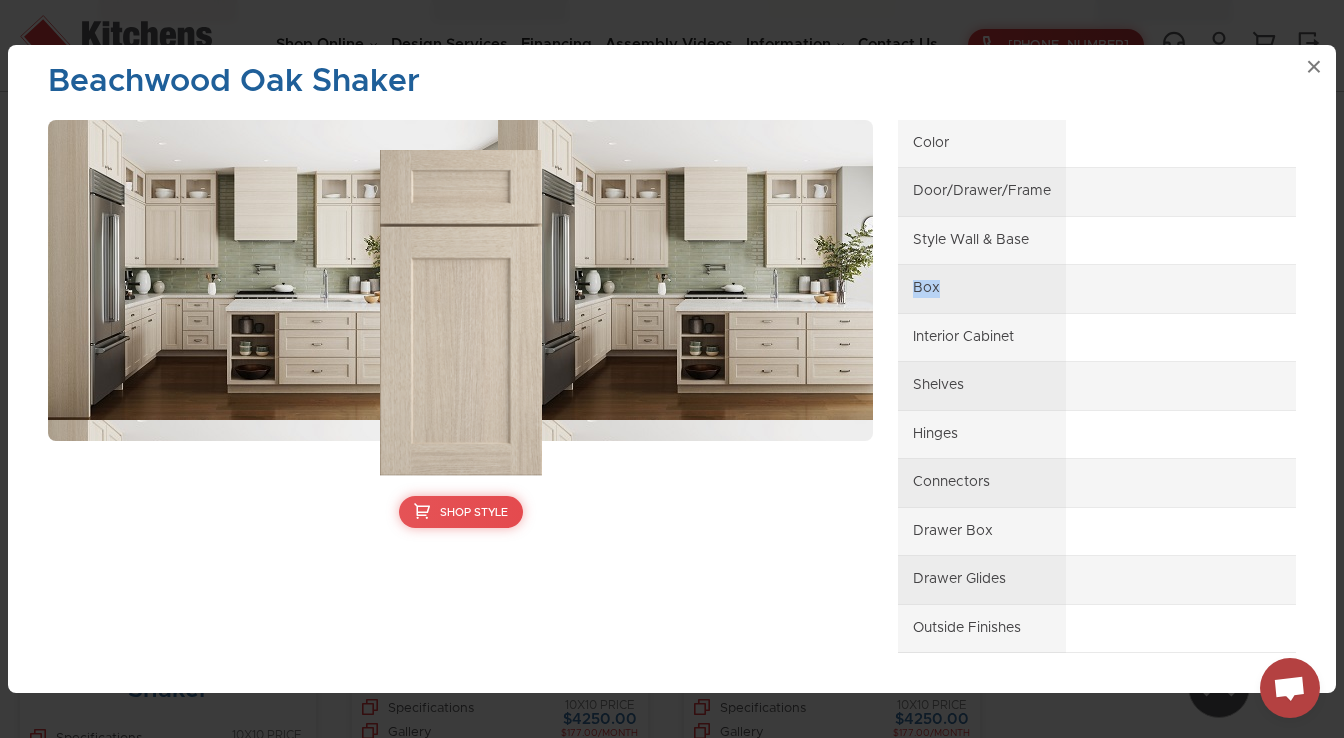 drag, startPoint x: 589, startPoint y: 632, endPoint x: 599, endPoint y: 575, distance: 57.870544 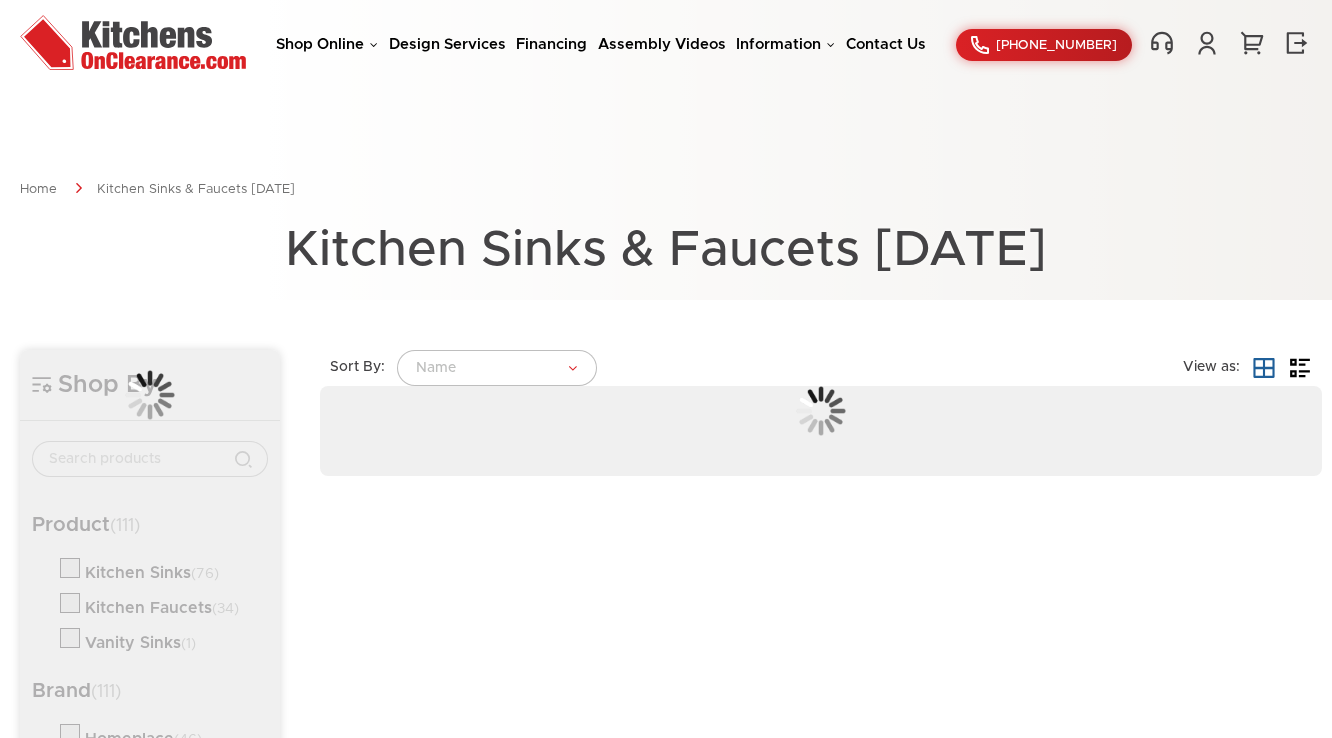 scroll, scrollTop: 0, scrollLeft: 0, axis: both 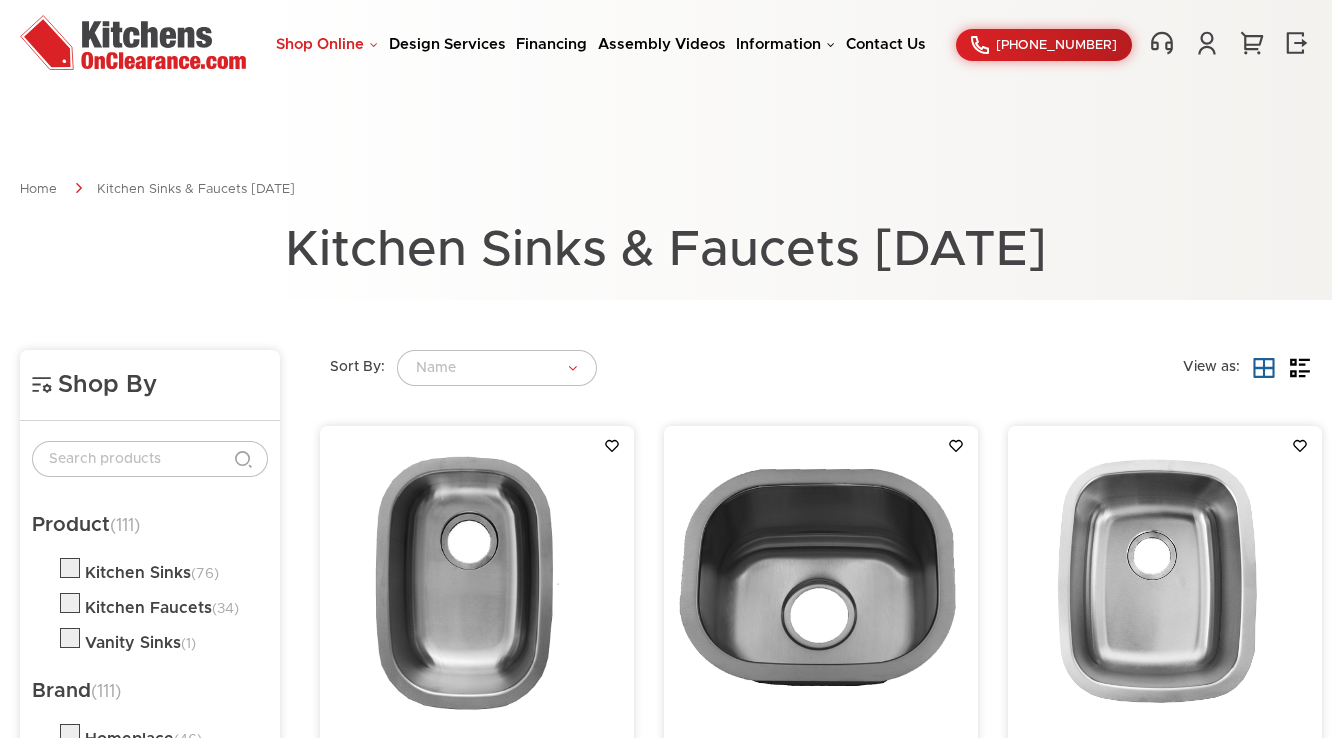 click on "Shop Online" at bounding box center (327, 44) 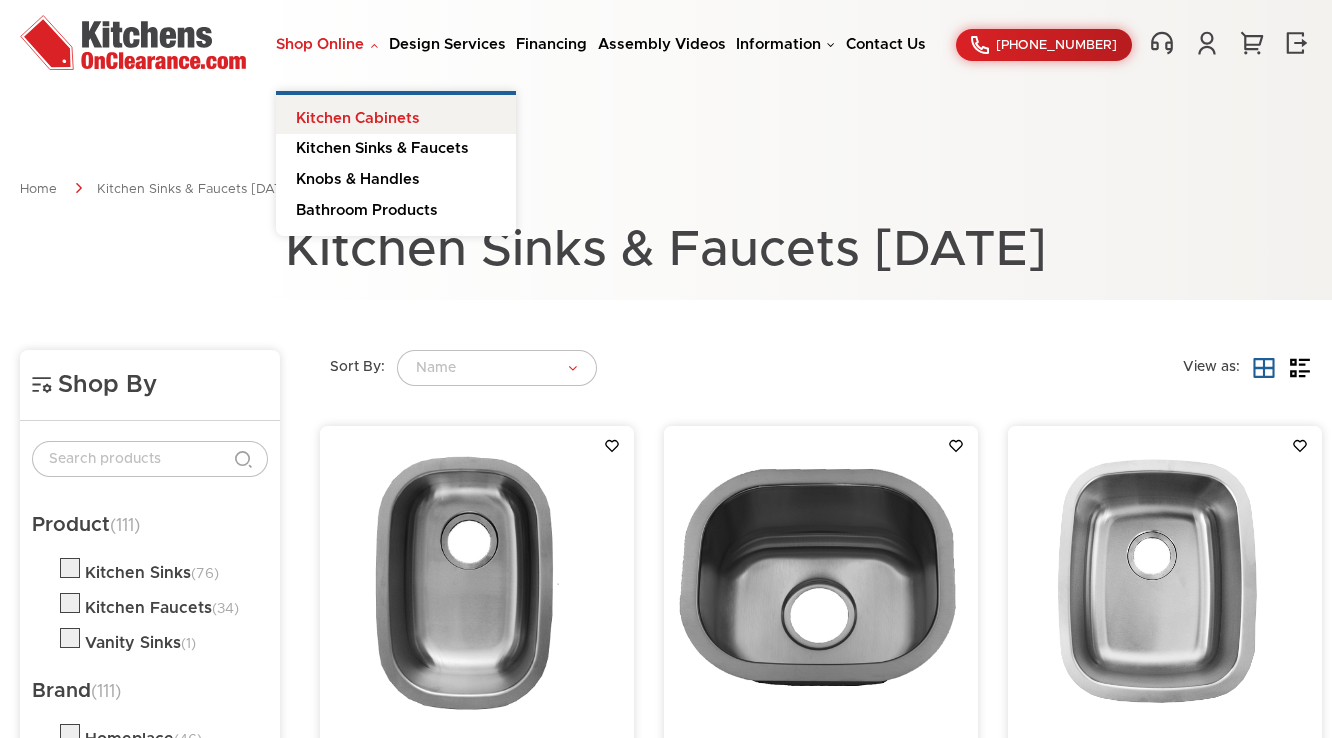 click on "Kitchen Cabinets" at bounding box center [396, 115] 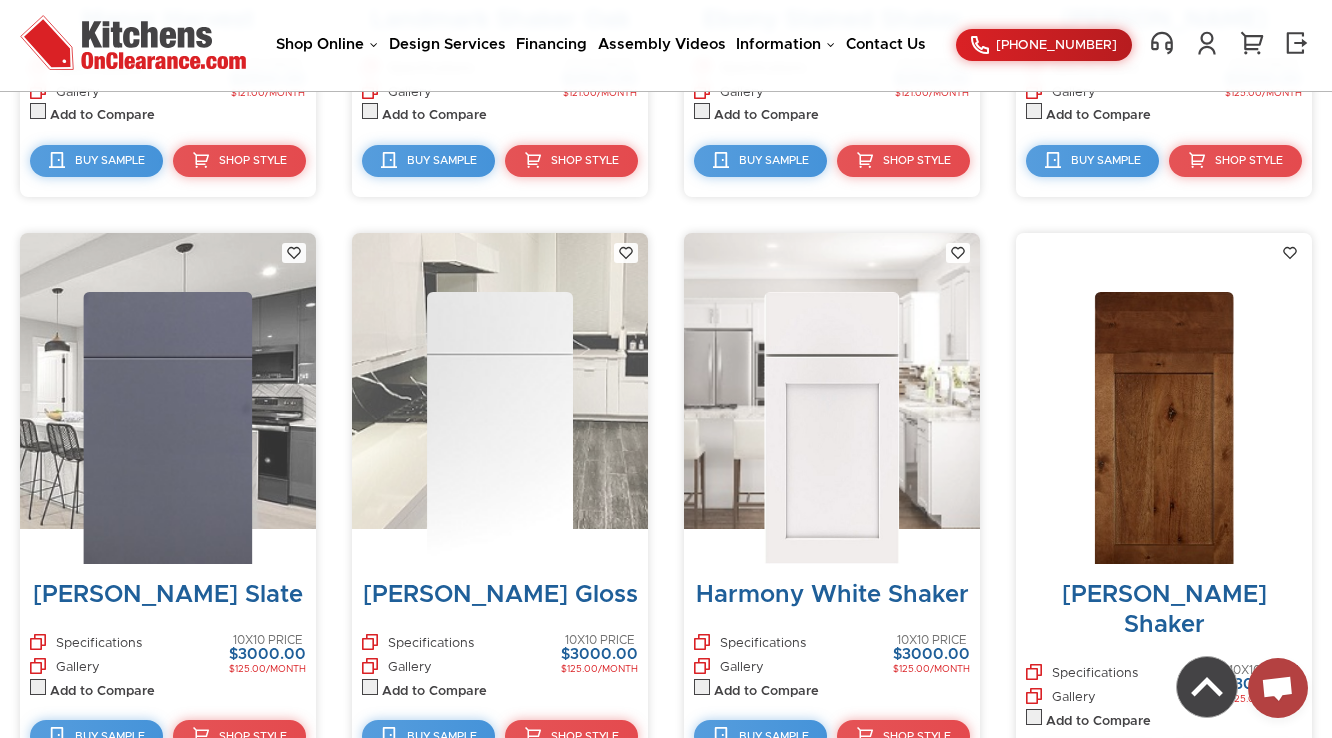 scroll, scrollTop: 5376, scrollLeft: 0, axis: vertical 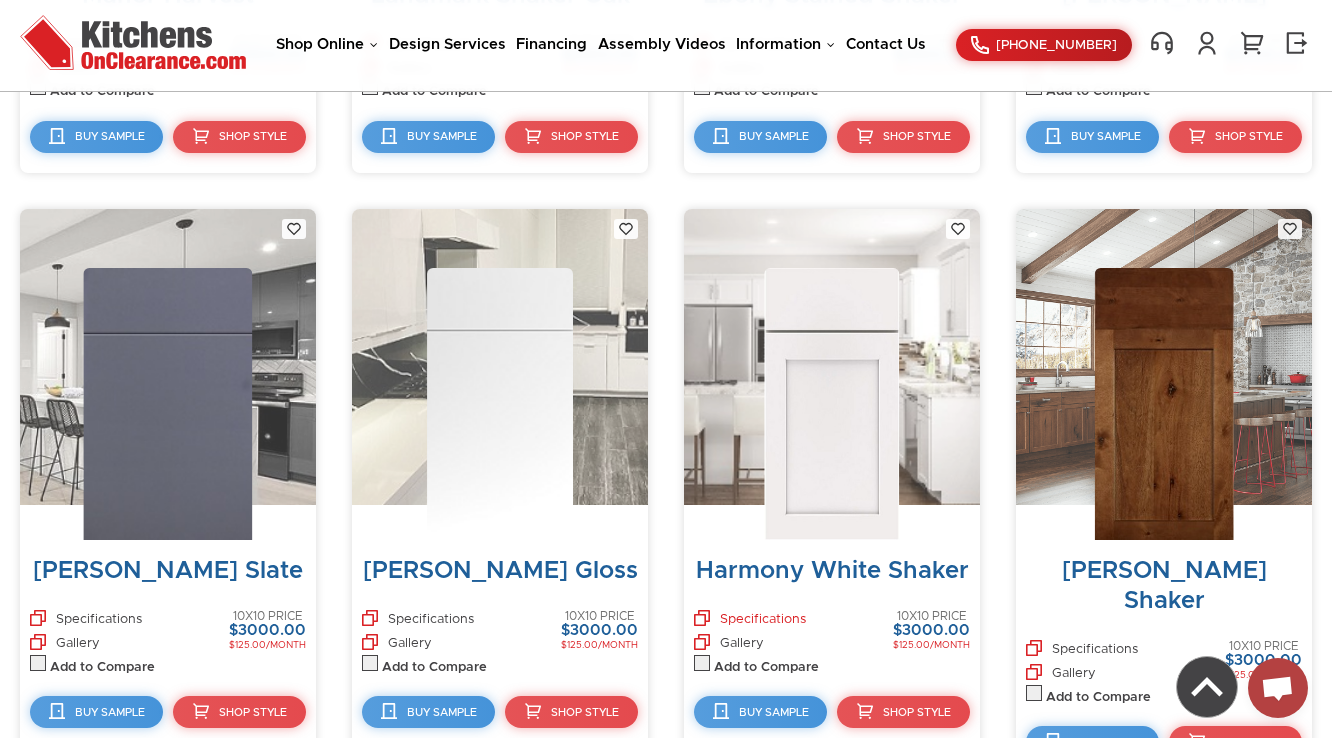 click on "Specifications" at bounding box center (750, 621) 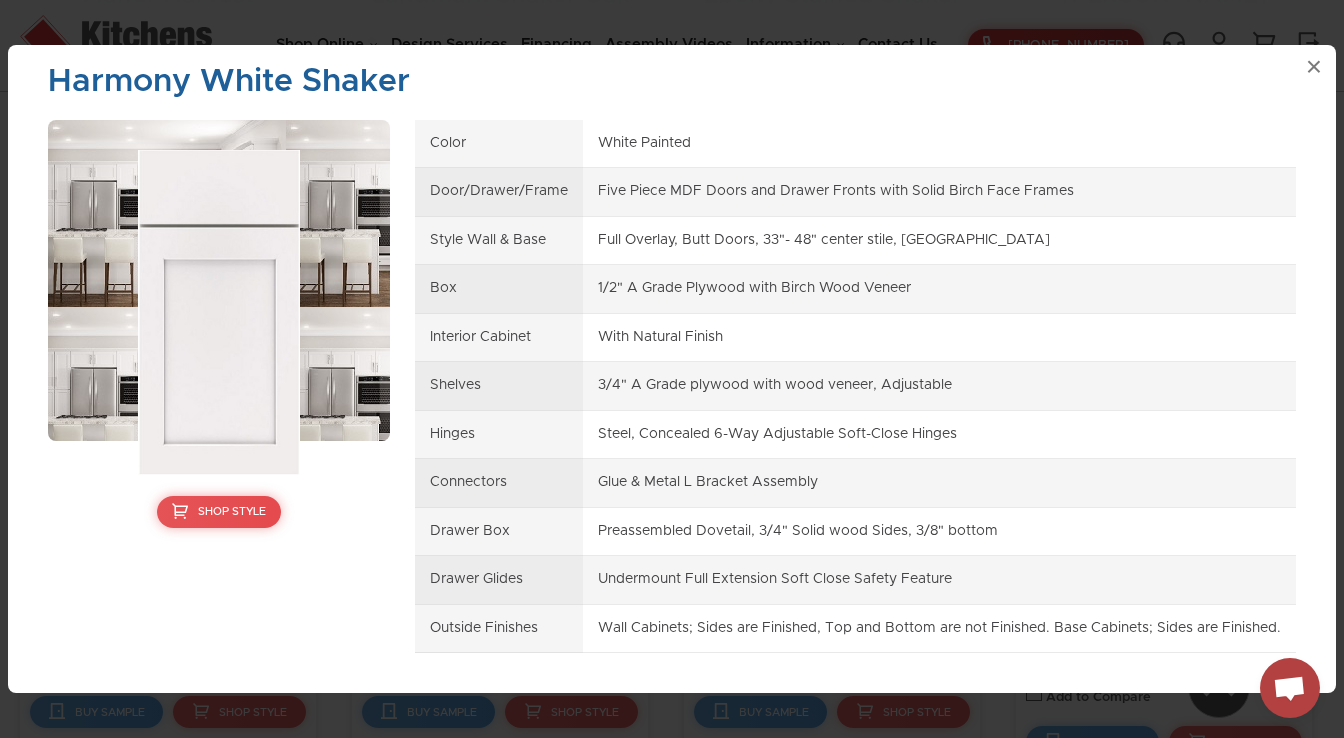 click on "Harmony White Shaker" at bounding box center (672, 82) 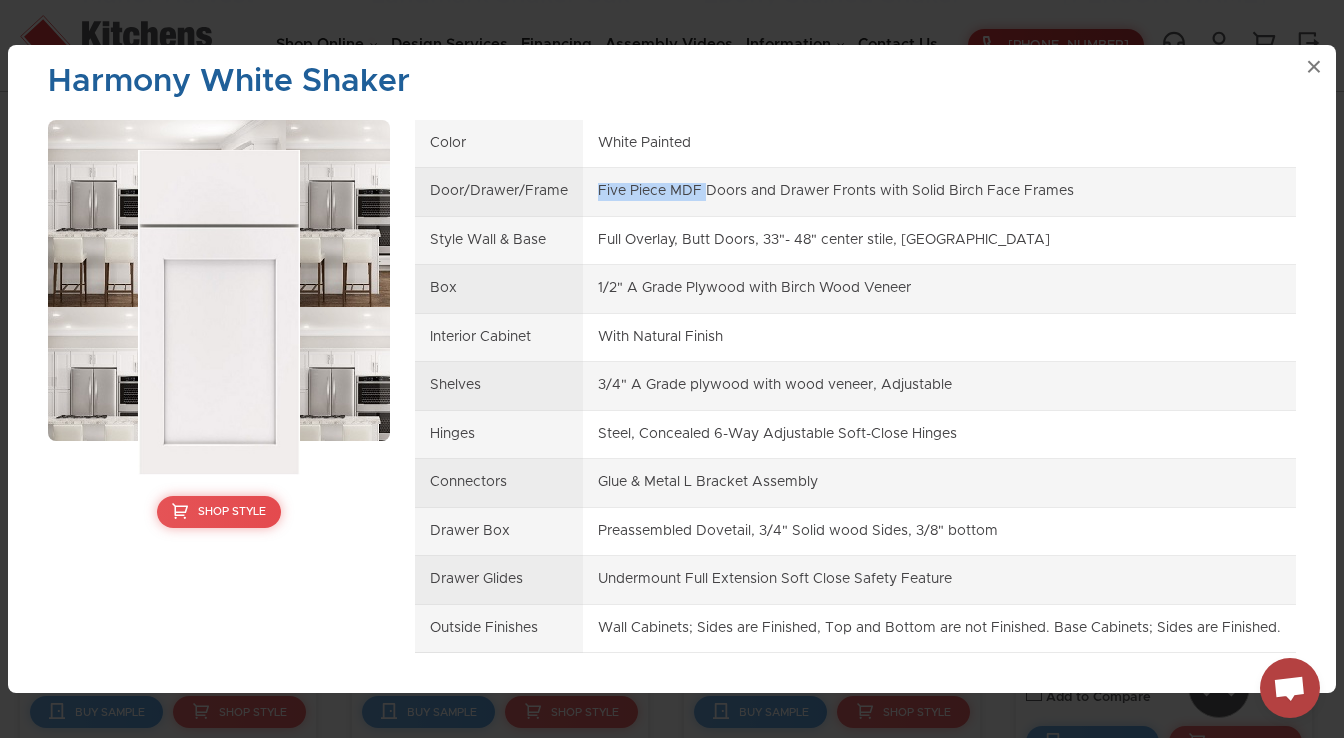 drag, startPoint x: 624, startPoint y: 181, endPoint x: 688, endPoint y: 184, distance: 64.070274 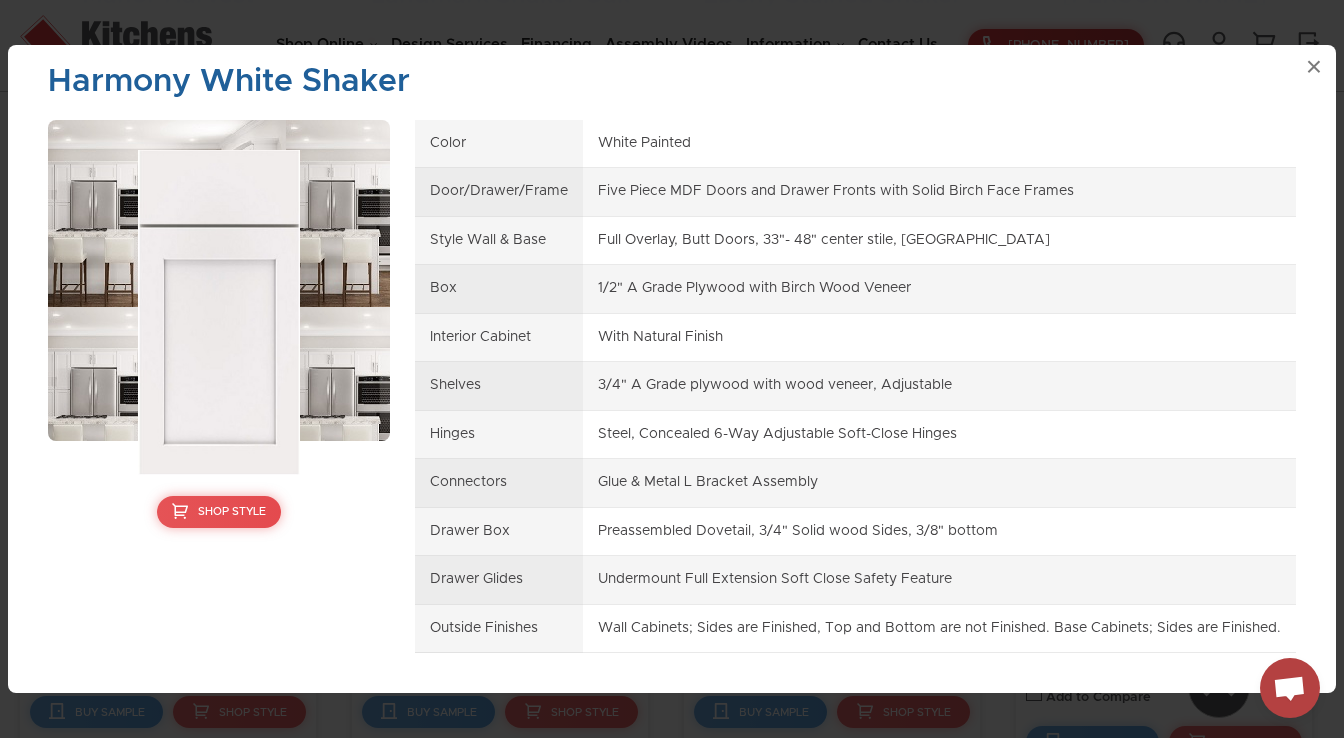 click on "Full Overlay, Butt Doors, 33"- 48" center stile, Recessed Square" at bounding box center [939, 240] 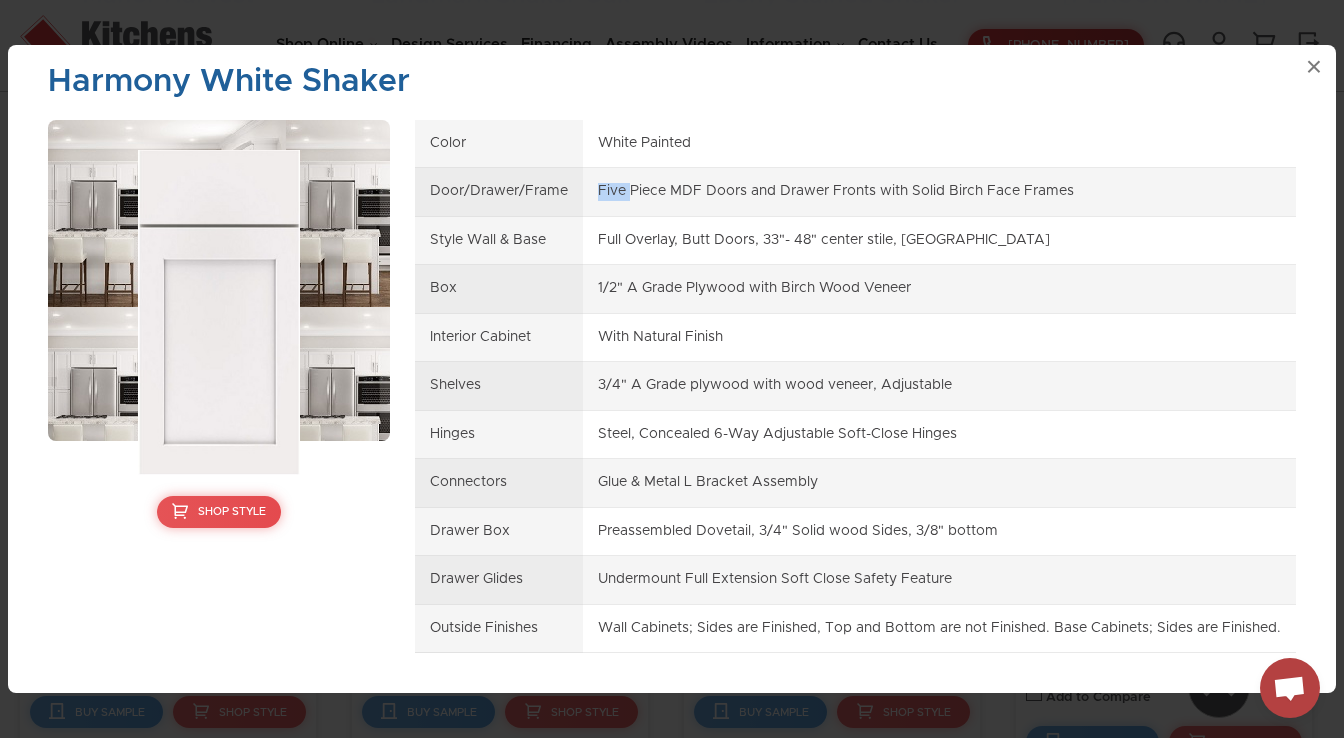 click on "Five Piece MDF Doors and Drawer Fronts with Solid Birch Face Frames" at bounding box center (939, 192) 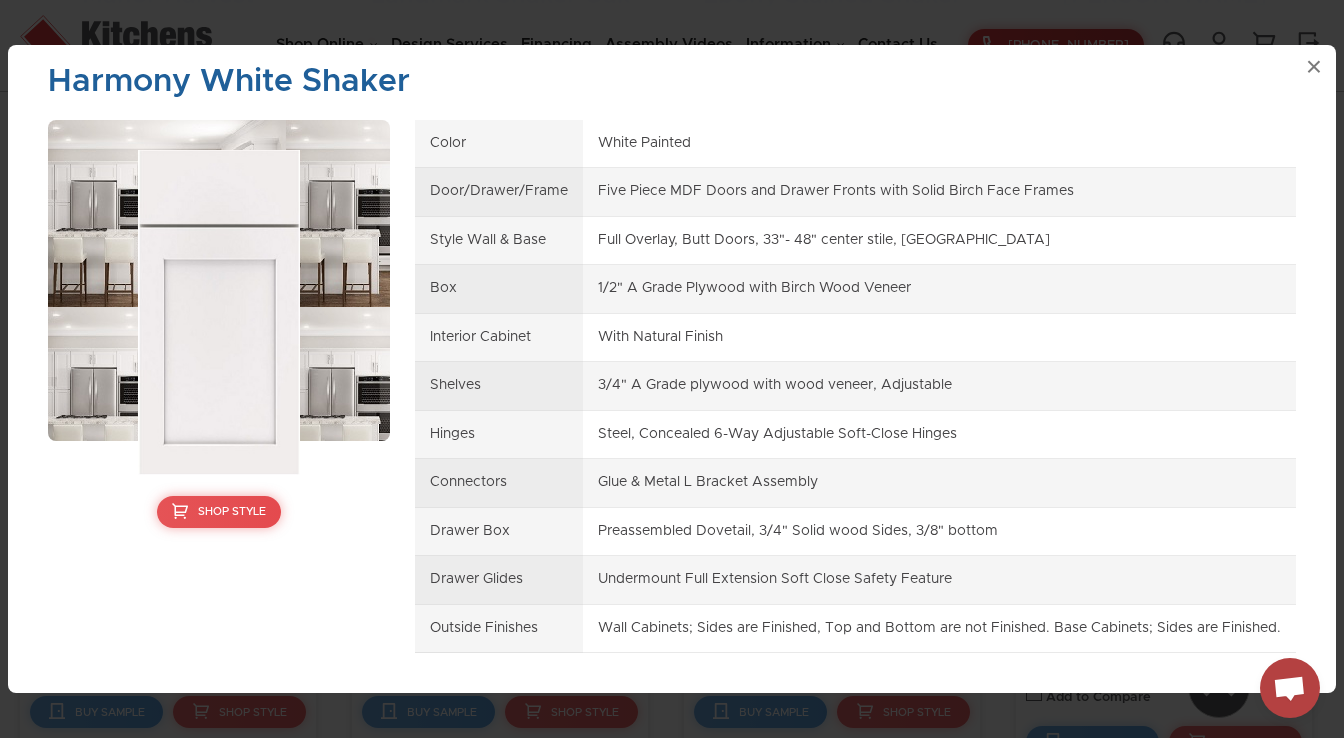 click on "Five Piece MDF Doors and Drawer Fronts with Solid Birch Face Frames" at bounding box center (939, 192) 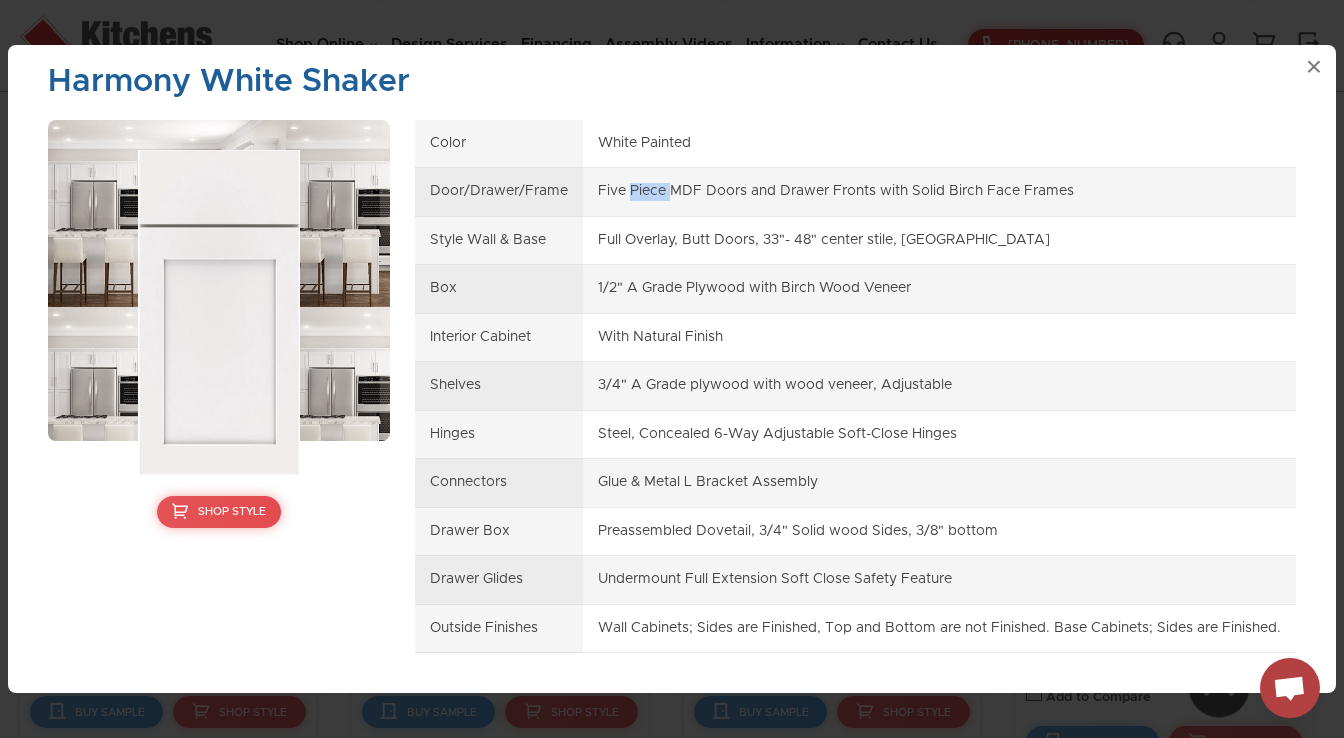 click on "Five Piece MDF Doors and Drawer Fronts with Solid Birch Face Frames" at bounding box center [939, 192] 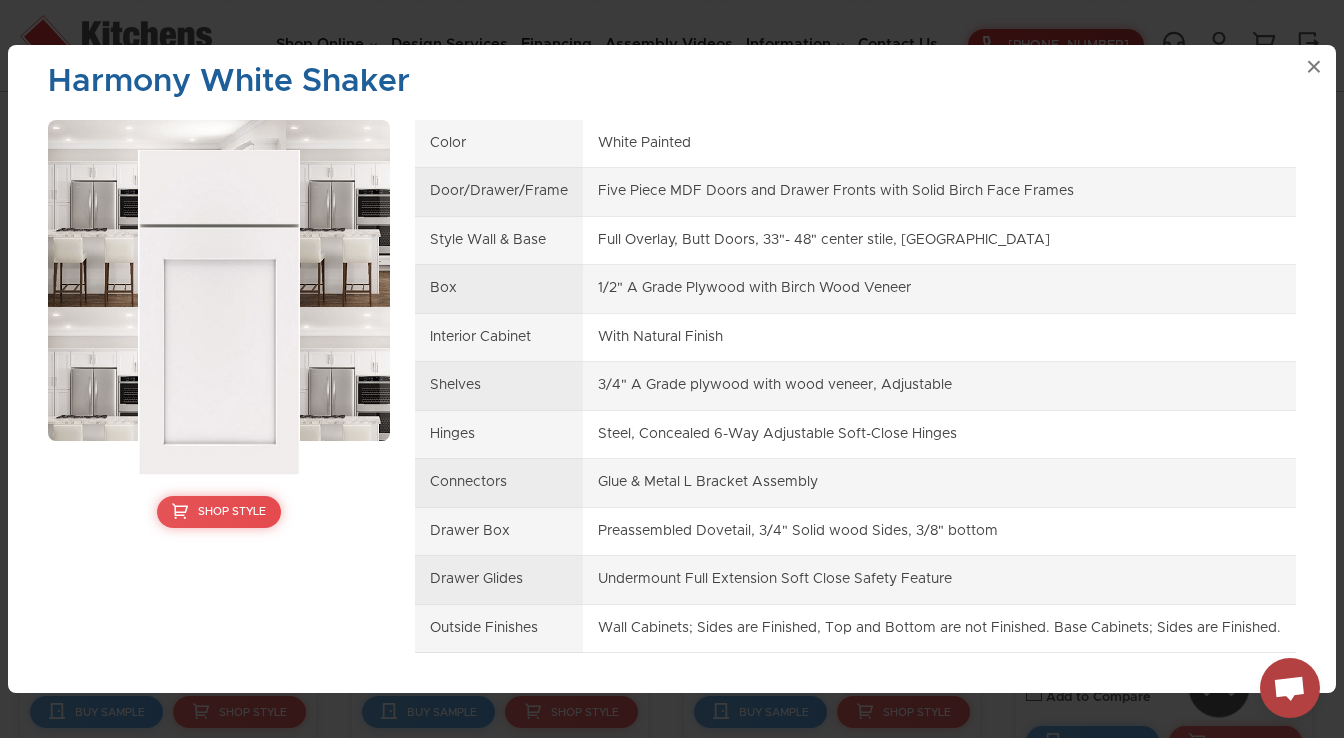 click on "Five Piece MDF Doors and Drawer Fronts with Solid Birch Face Frames" at bounding box center (939, 192) 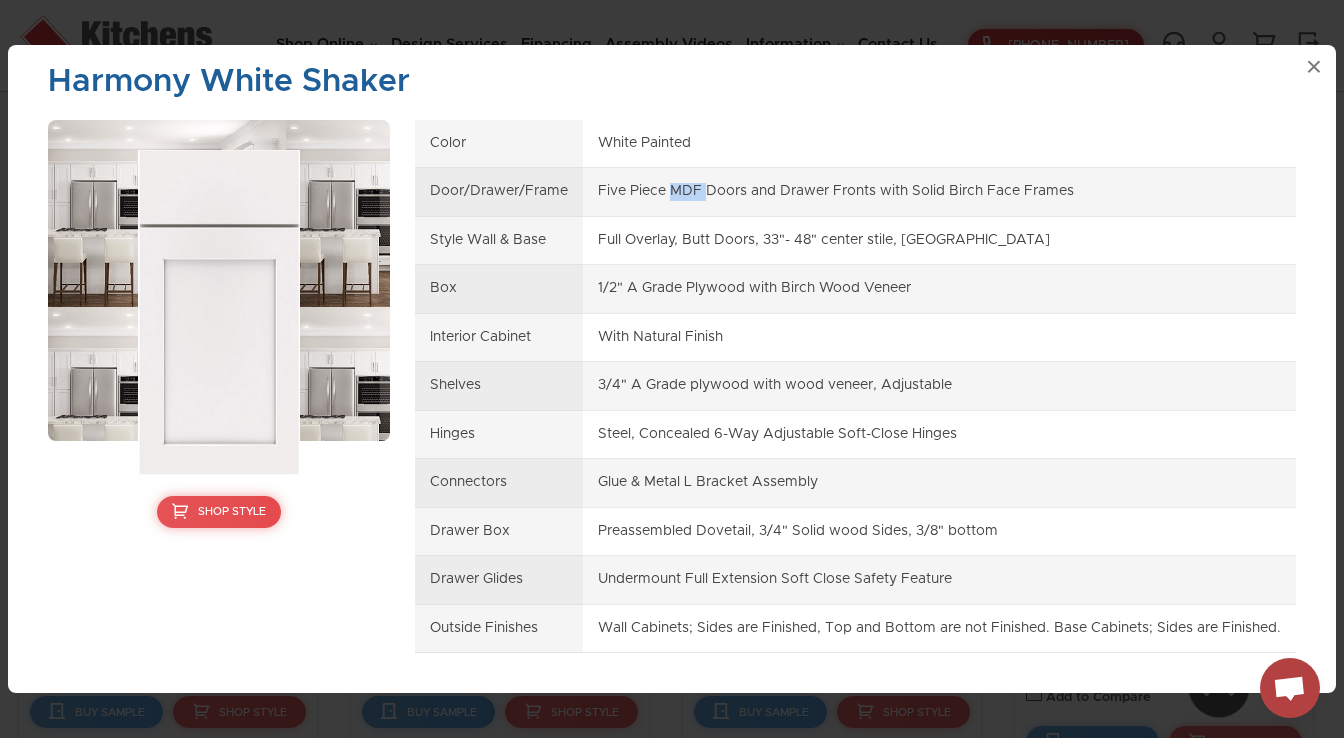 click on "Five Piece MDF Doors and Drawer Fronts with Solid Birch Face Frames" at bounding box center [939, 192] 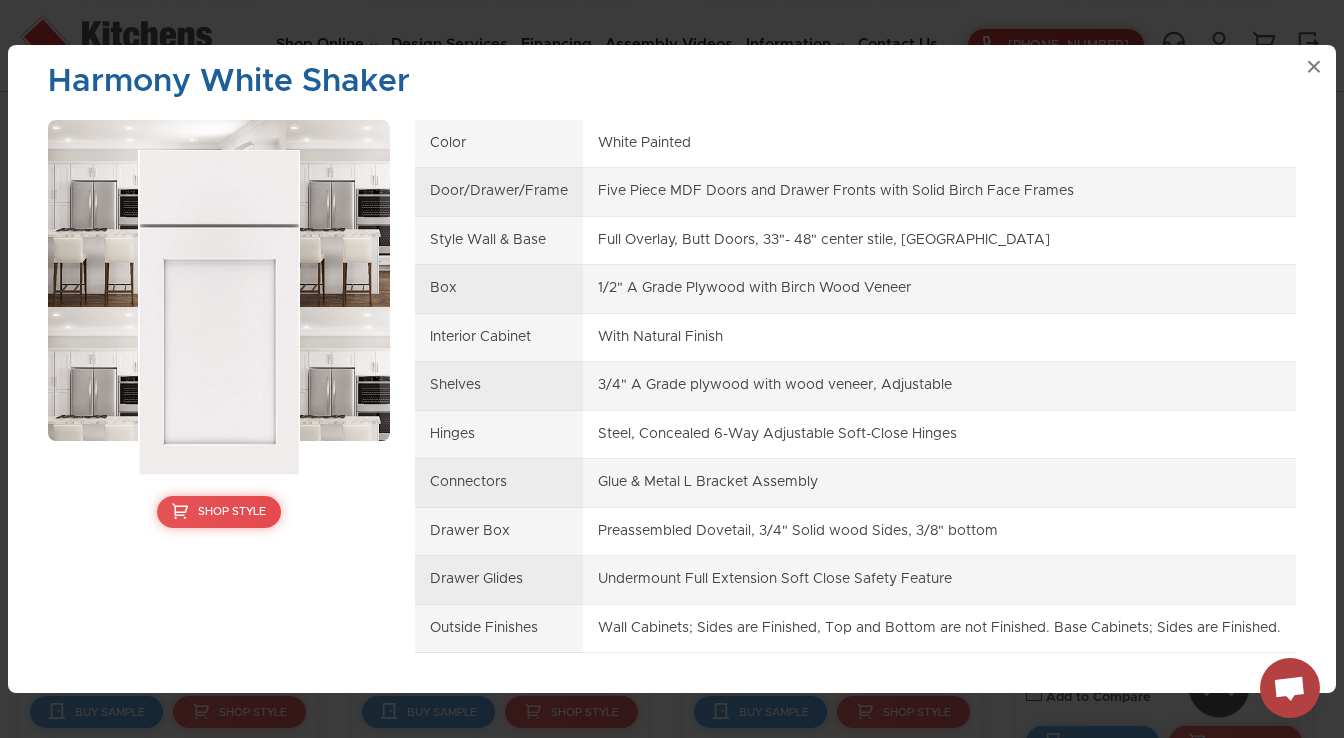 click on "Full Overlay, Butt Doors, 33"- 48" center stile, Recessed Square" at bounding box center [939, 240] 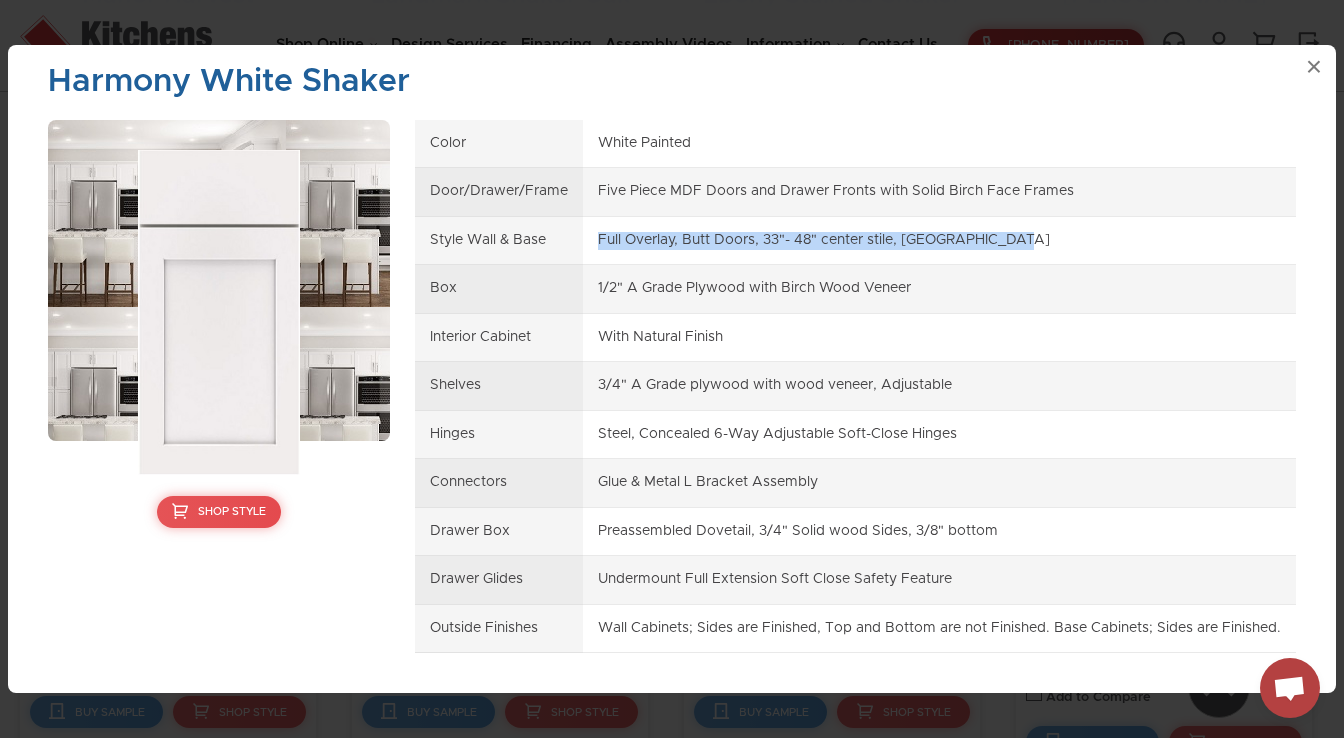 drag, startPoint x: 580, startPoint y: 234, endPoint x: 1023, endPoint y: 231, distance: 443.01016 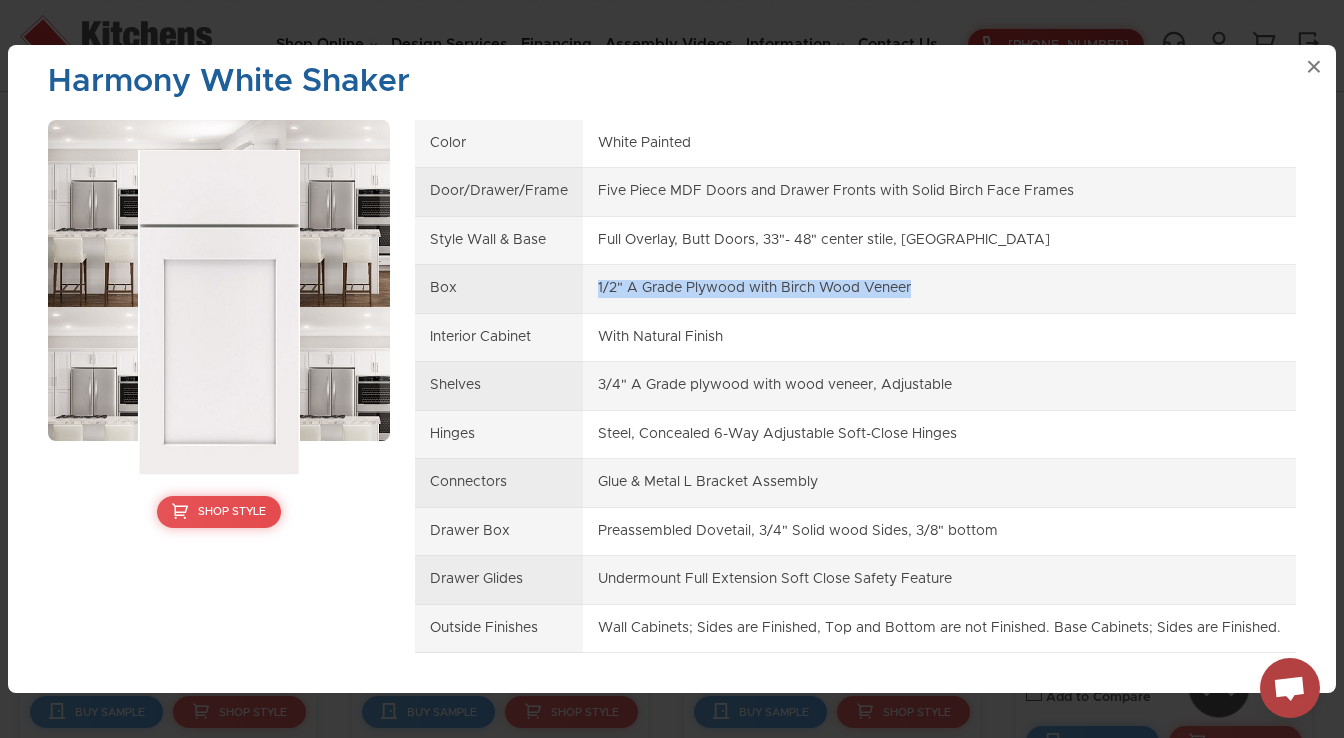 drag, startPoint x: 582, startPoint y: 287, endPoint x: 904, endPoint y: 280, distance: 322.07608 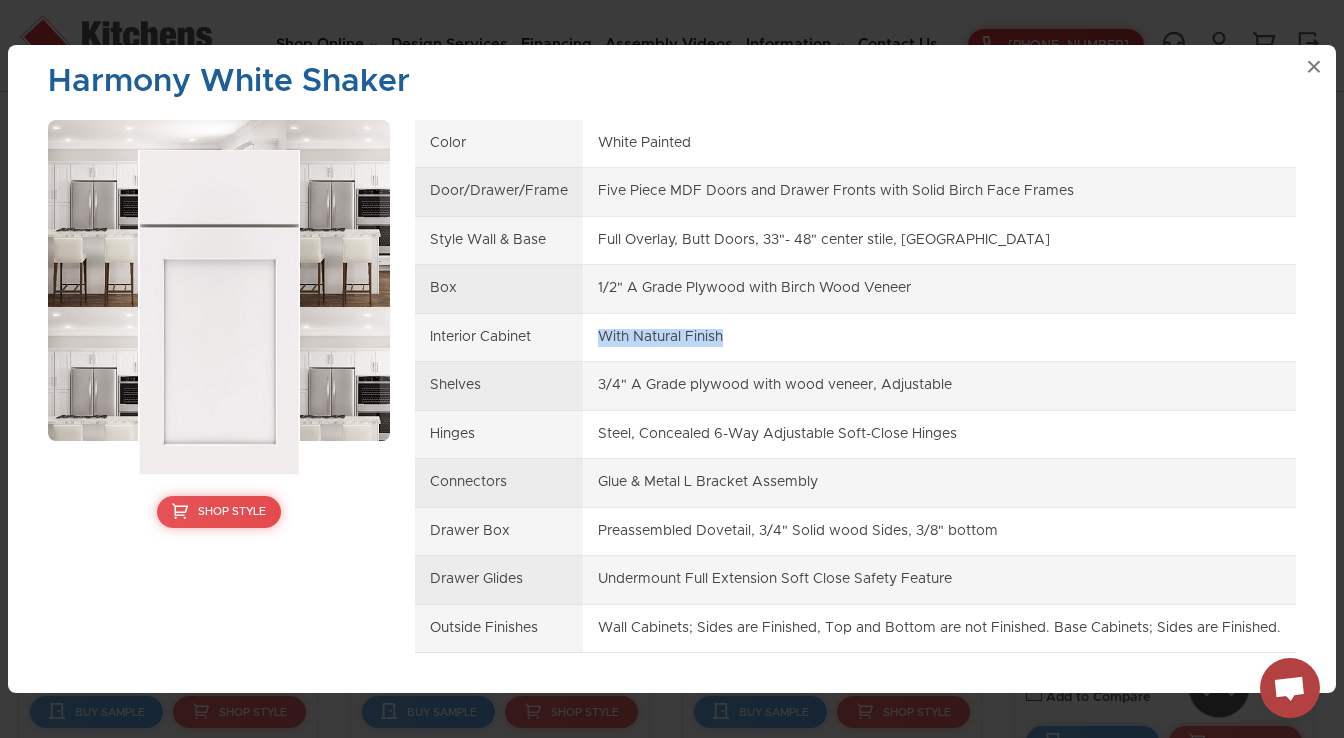drag, startPoint x: 588, startPoint y: 332, endPoint x: 712, endPoint y: 325, distance: 124.197426 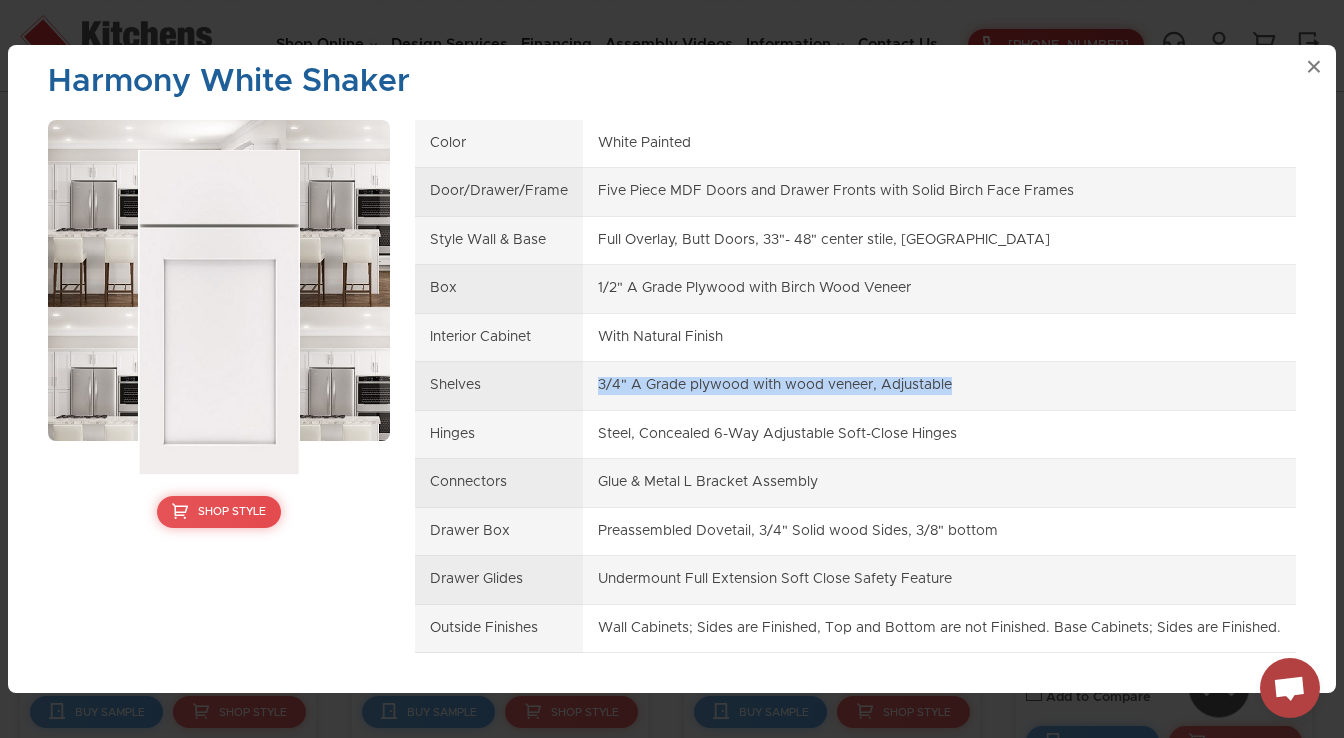 drag, startPoint x: 584, startPoint y: 381, endPoint x: 940, endPoint y: 384, distance: 356.01263 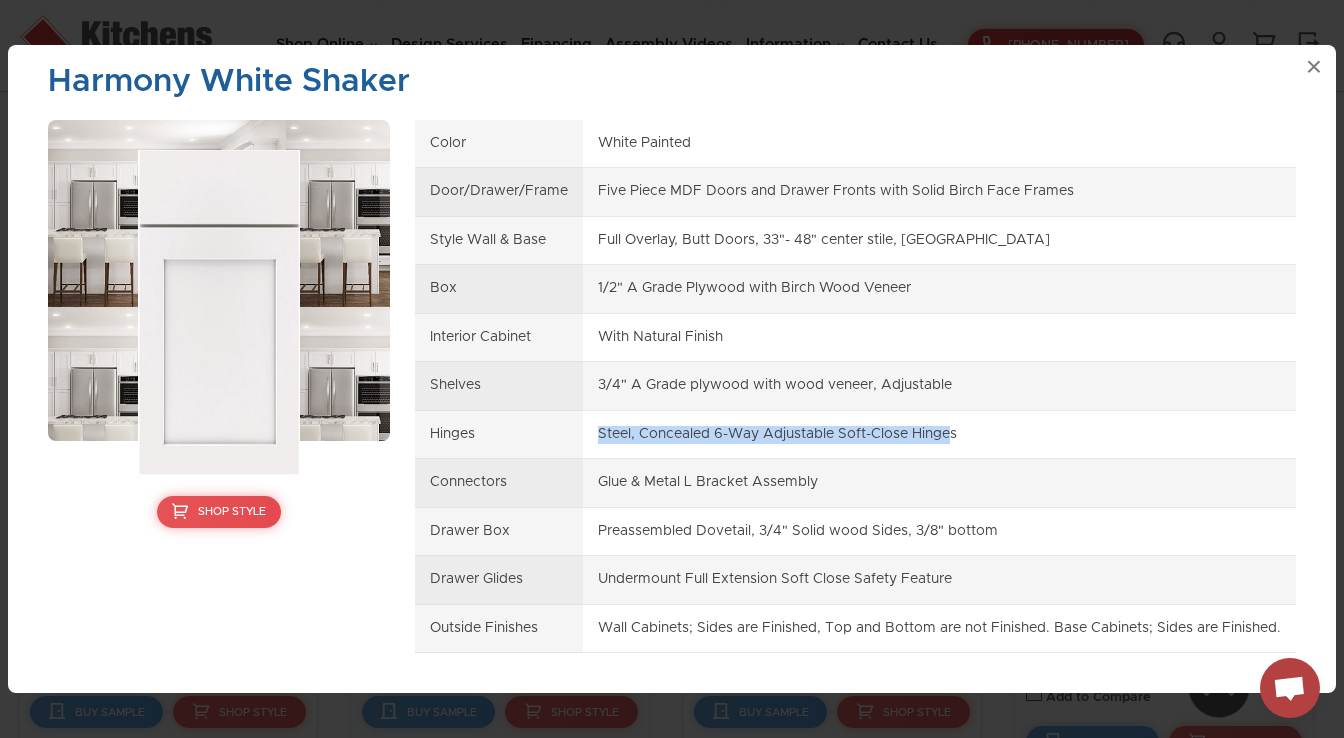 drag, startPoint x: 586, startPoint y: 424, endPoint x: 937, endPoint y: 413, distance: 351.17233 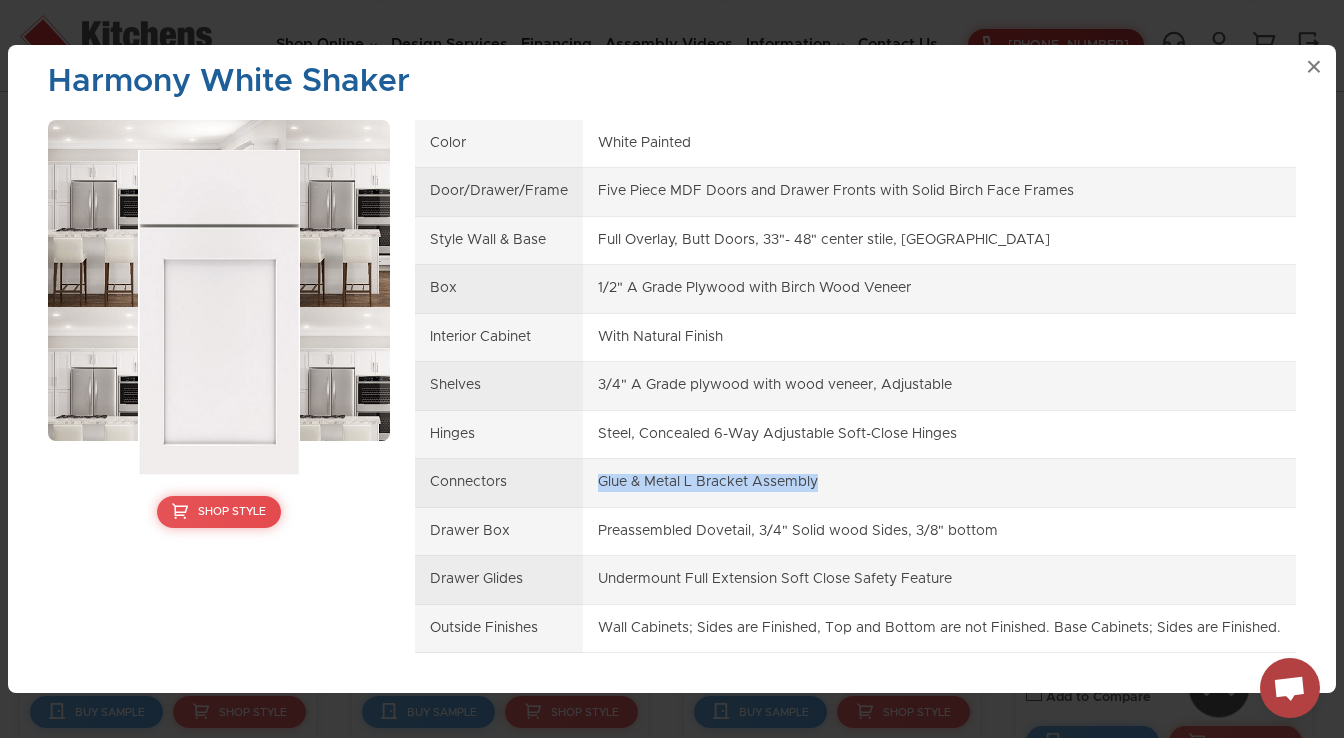 drag, startPoint x: 621, startPoint y: 471, endPoint x: 816, endPoint y: 471, distance: 195 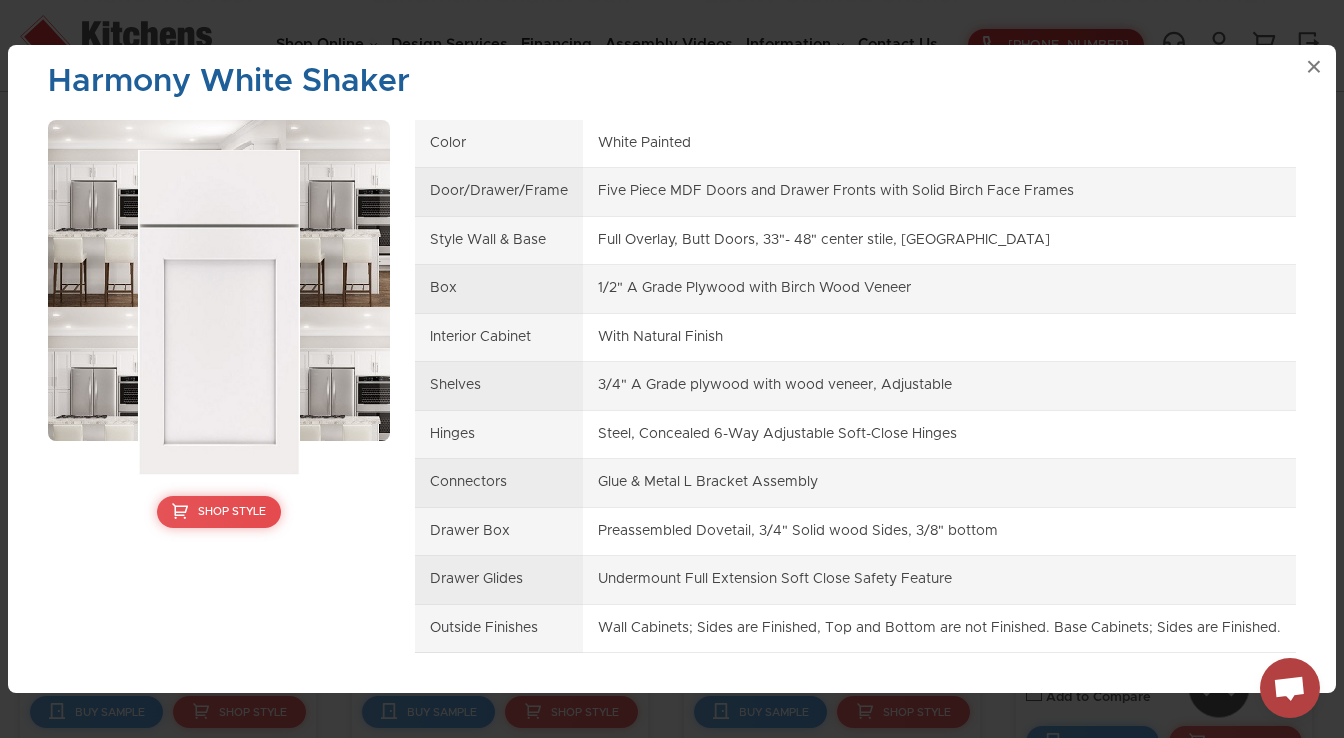 click on "Drawer Glides" at bounding box center (499, 580) 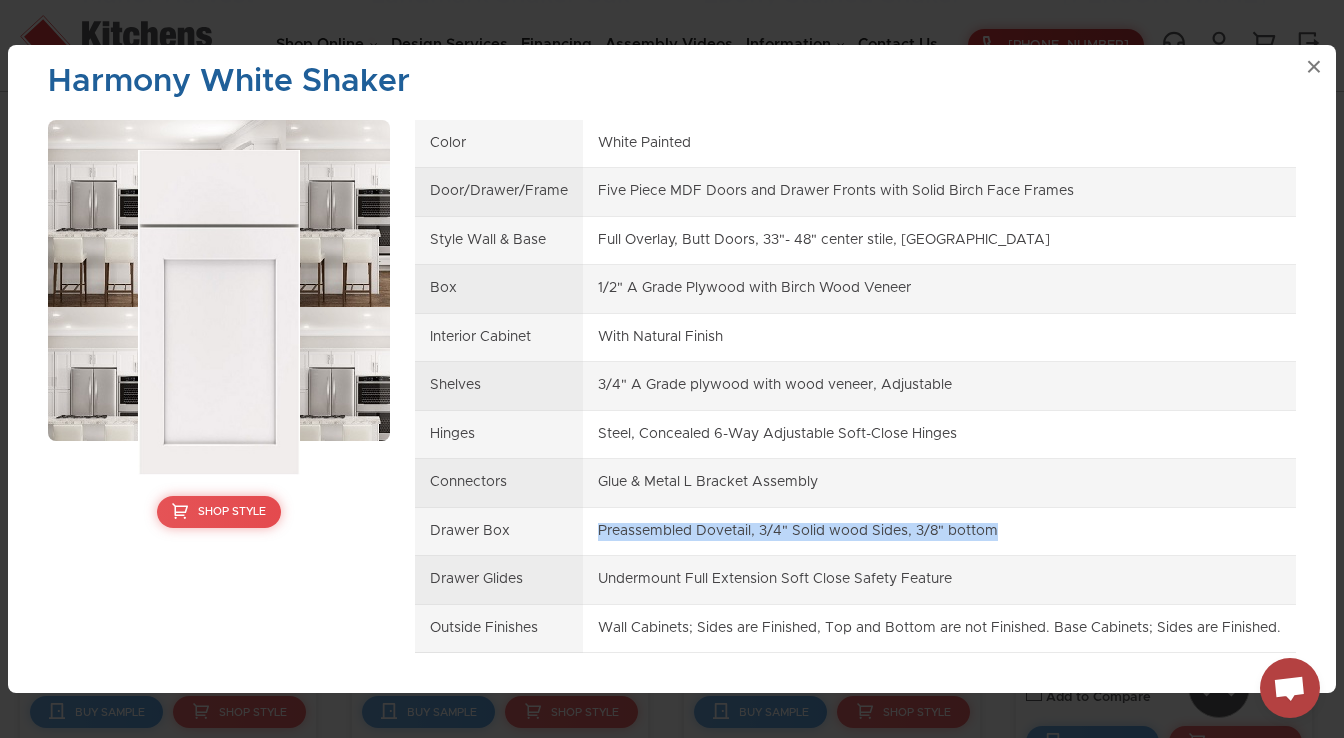 drag, startPoint x: 584, startPoint y: 520, endPoint x: 1004, endPoint y: 514, distance: 420.04285 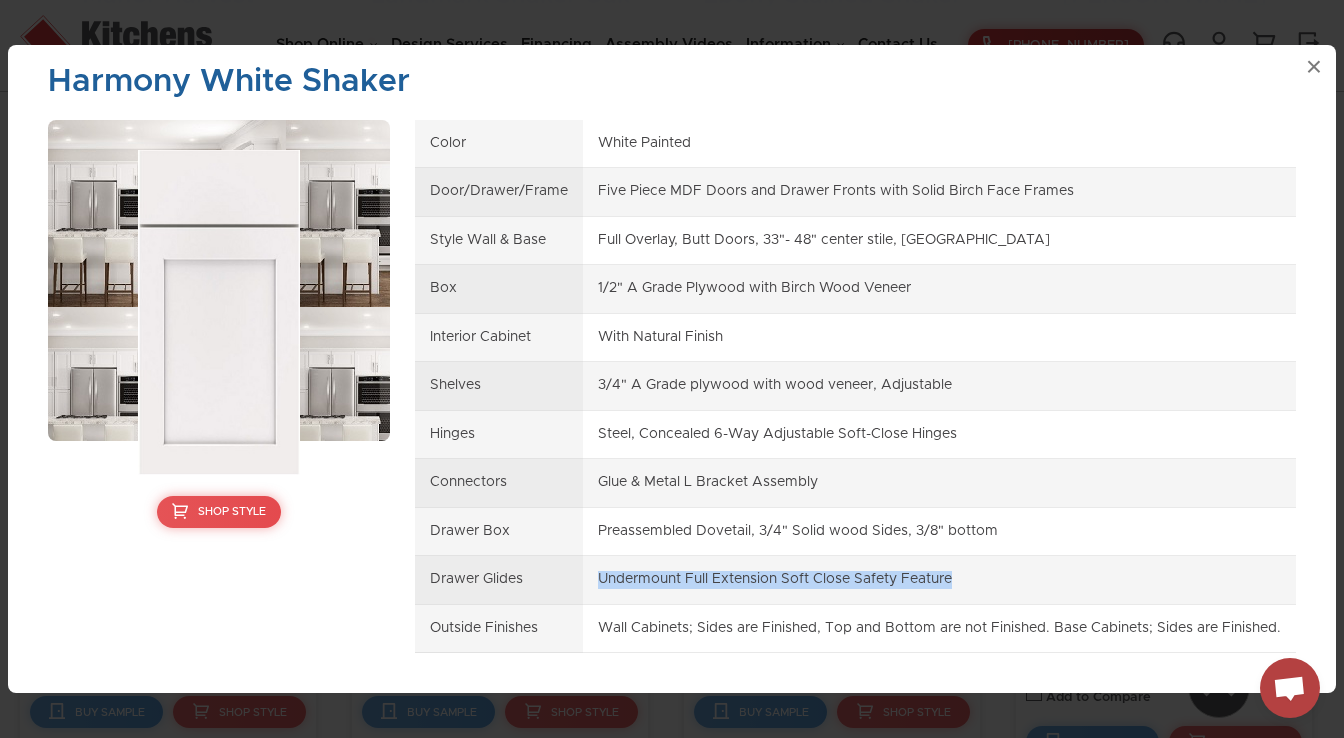 drag, startPoint x: 581, startPoint y: 568, endPoint x: 974, endPoint y: 586, distance: 393.412 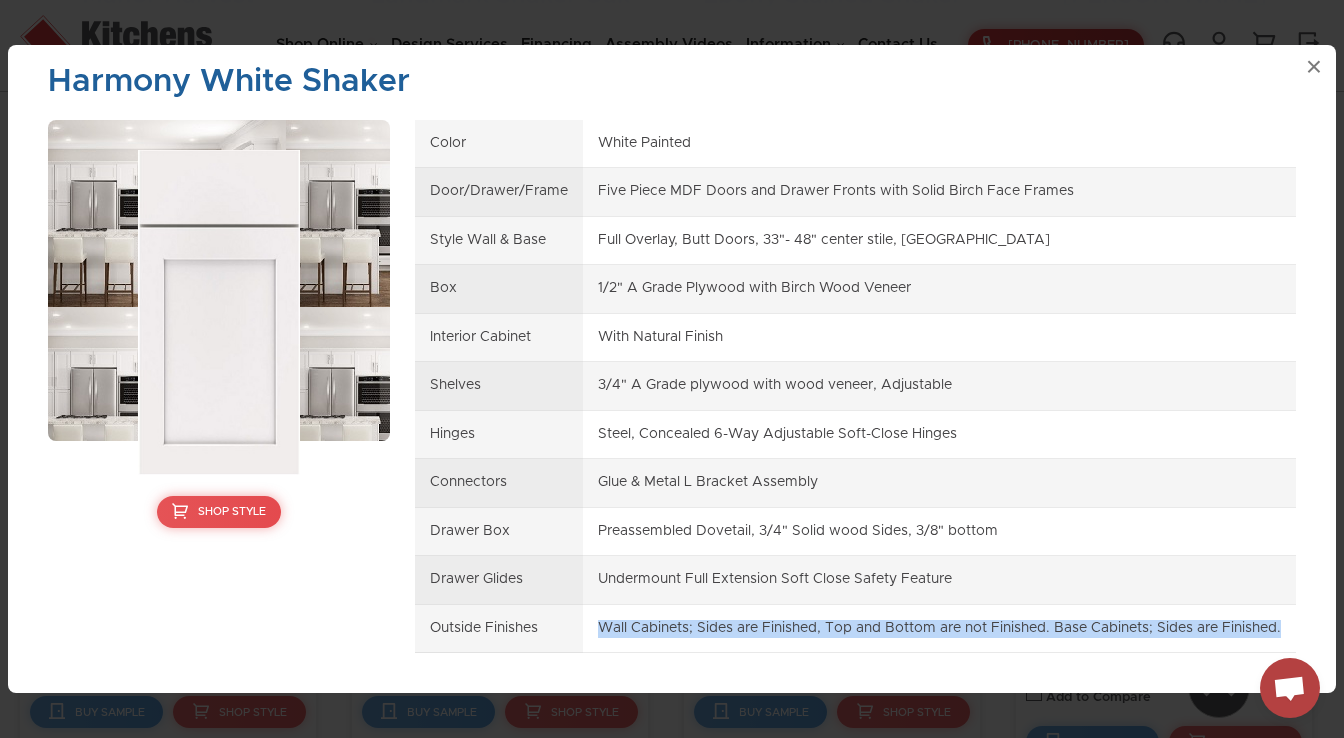 drag, startPoint x: 584, startPoint y: 618, endPoint x: 1269, endPoint y: 631, distance: 685.12335 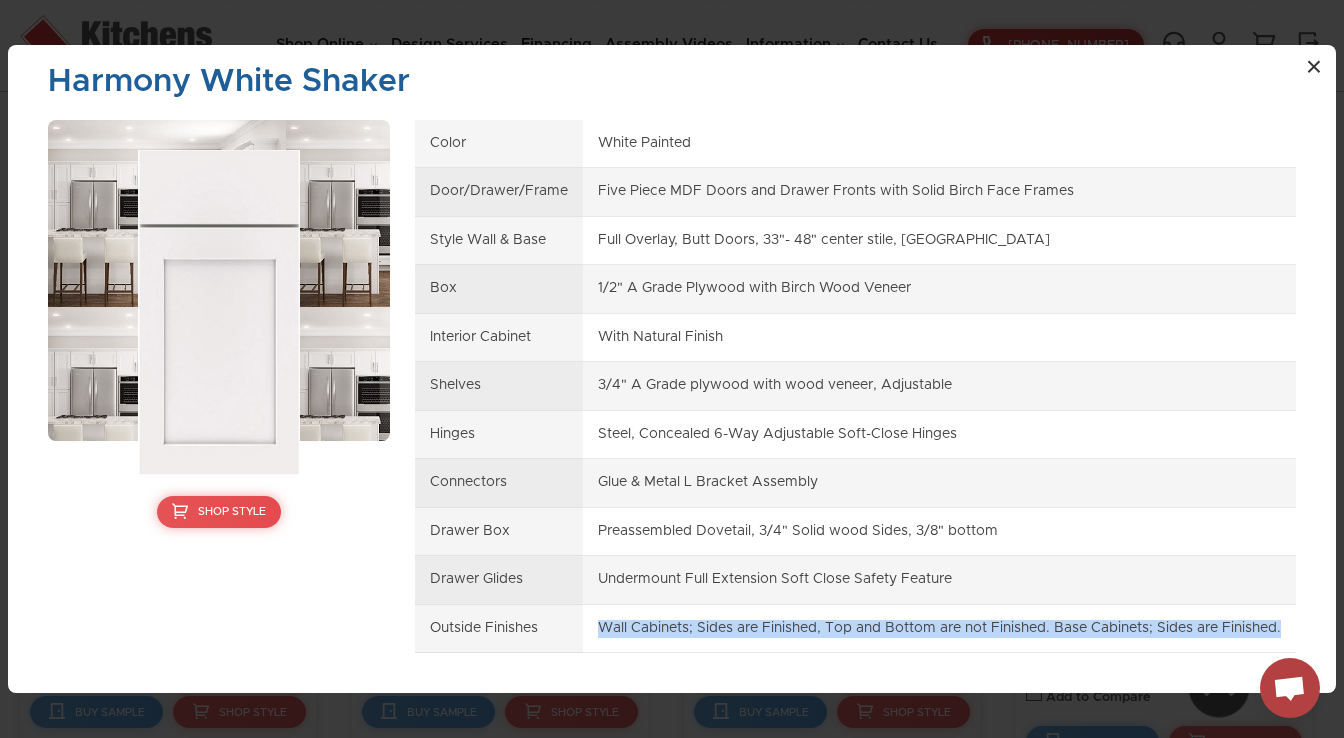 click on "×" at bounding box center [1314, 67] 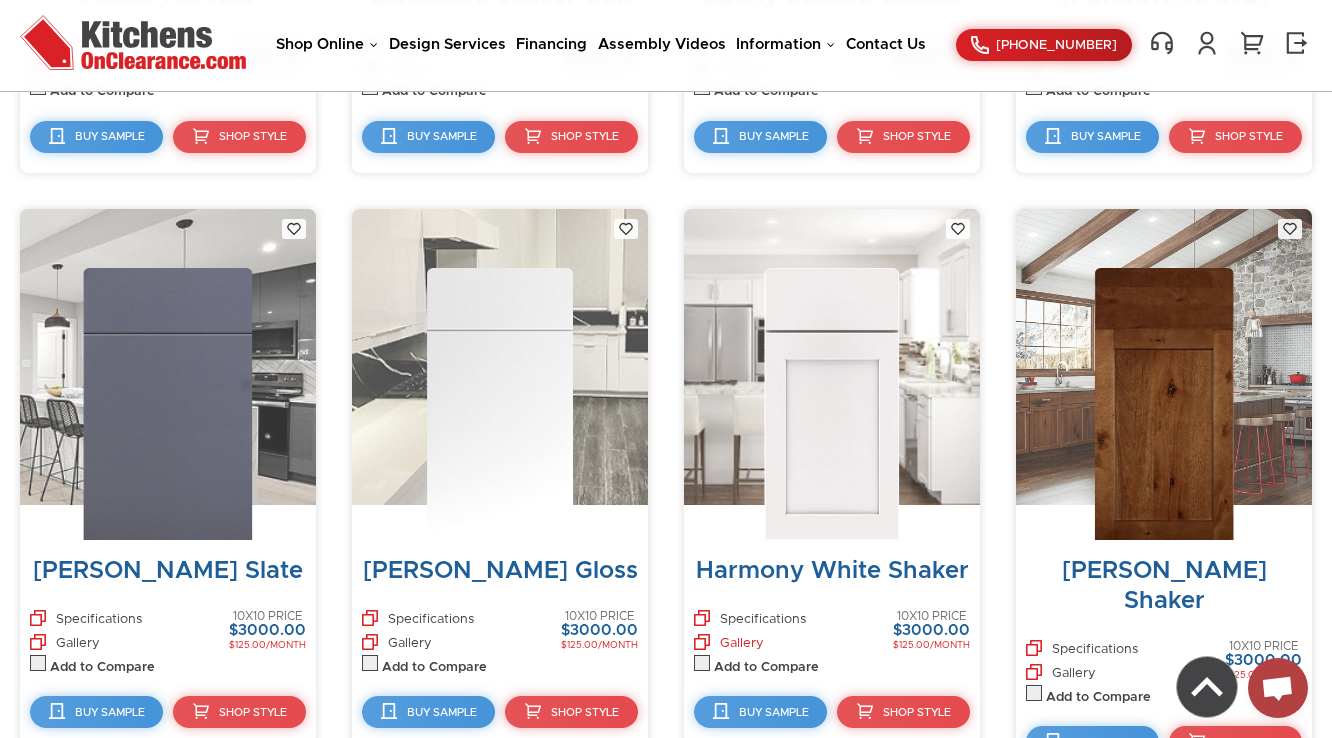 drag, startPoint x: 400, startPoint y: 582, endPoint x: 735, endPoint y: 576, distance: 335.05374 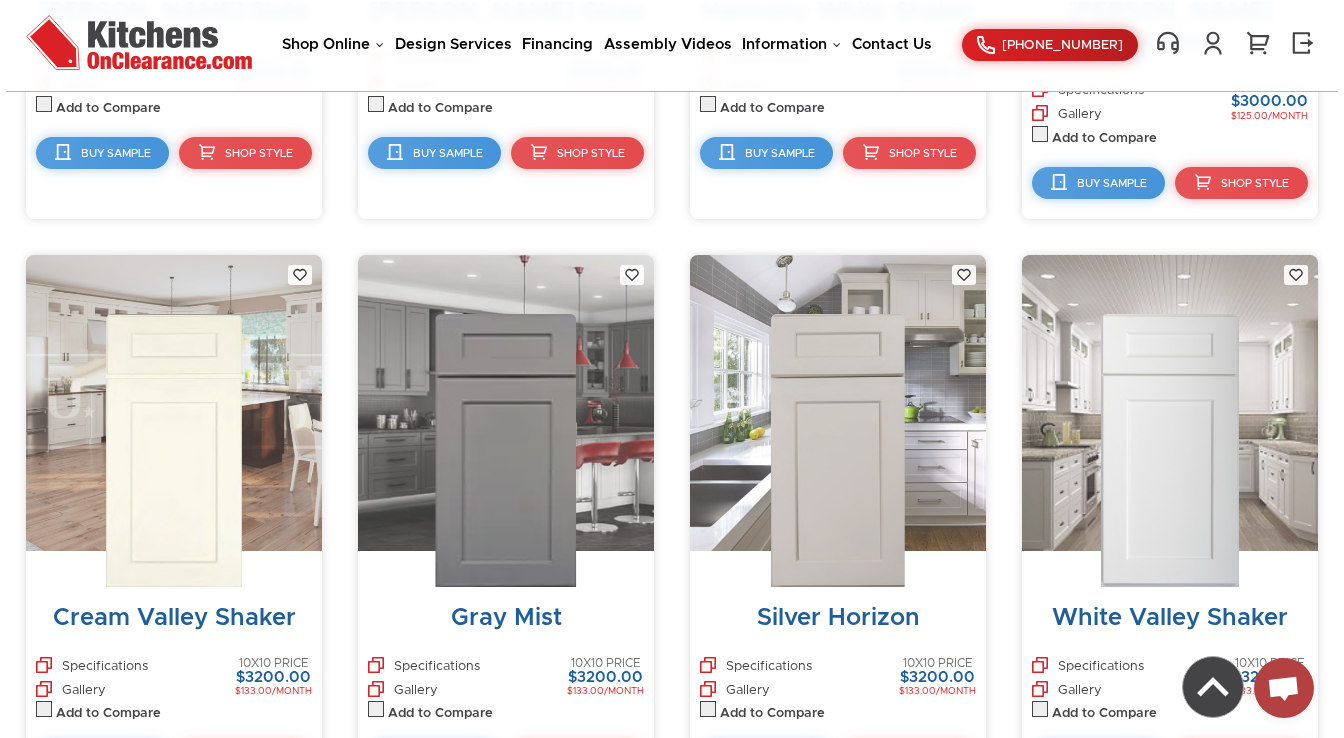 scroll, scrollTop: 5376, scrollLeft: 0, axis: vertical 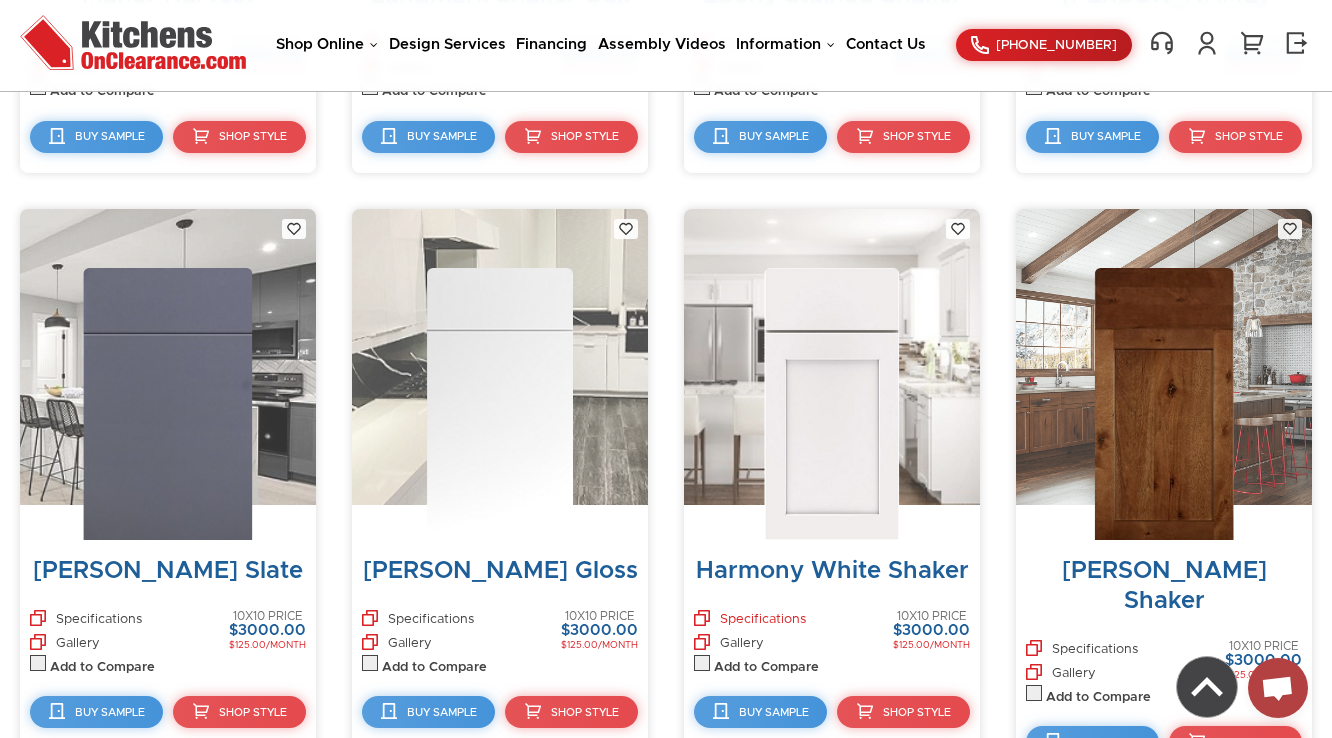 click on "Specifications" at bounding box center (750, 621) 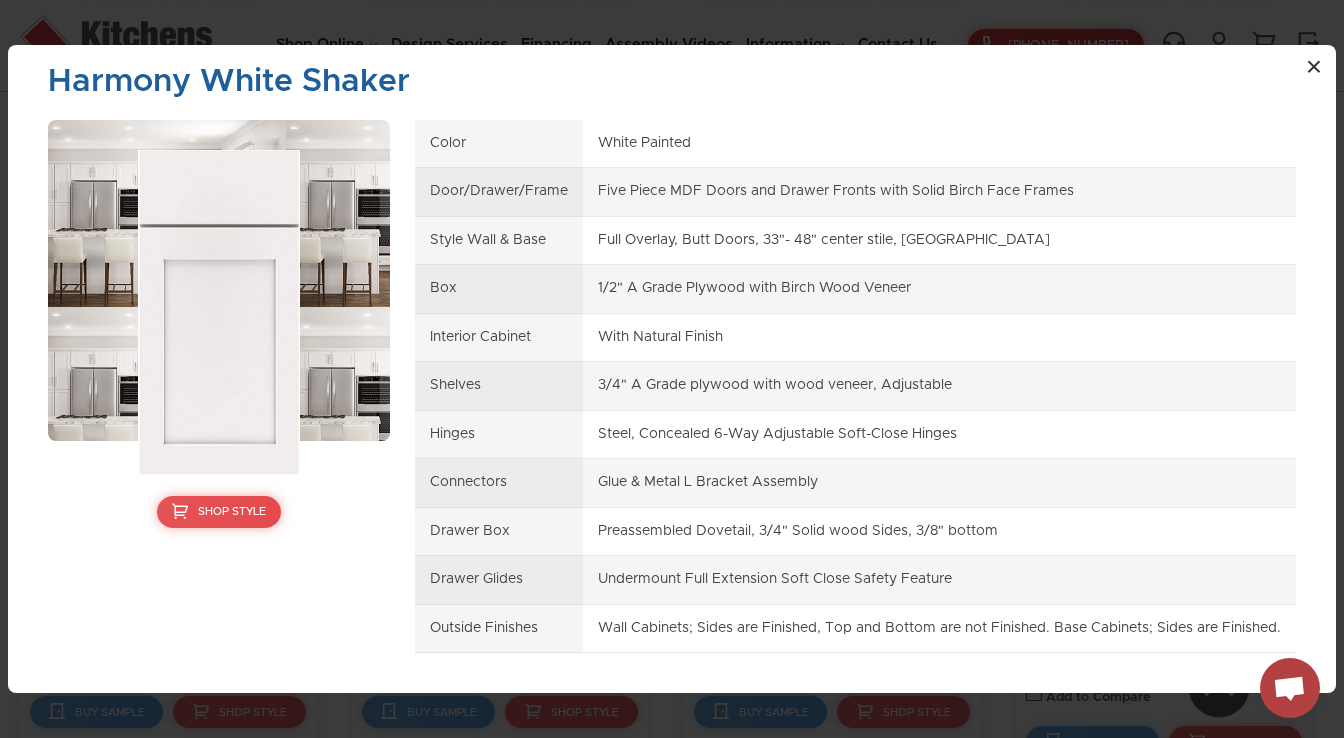 click on "×" at bounding box center [1314, 67] 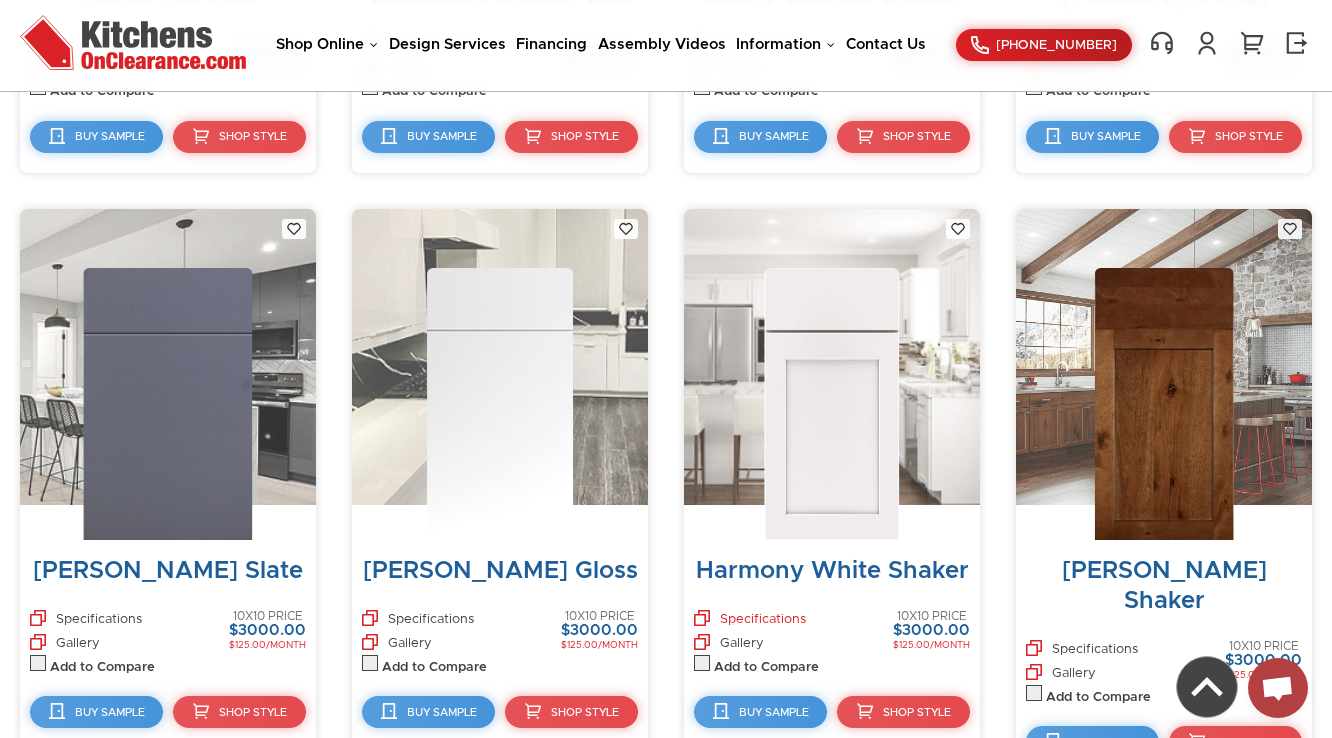click on "Specifications" at bounding box center (750, 621) 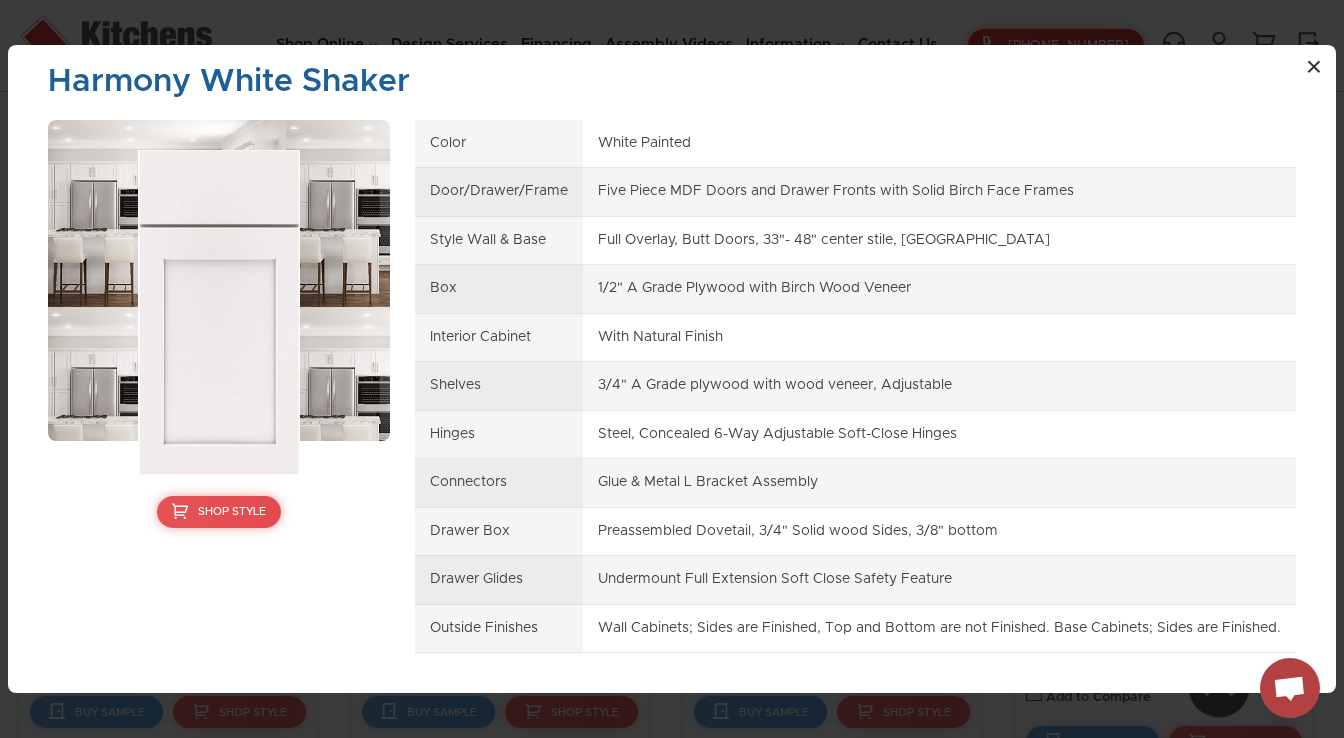 click on "×" at bounding box center (1314, 67) 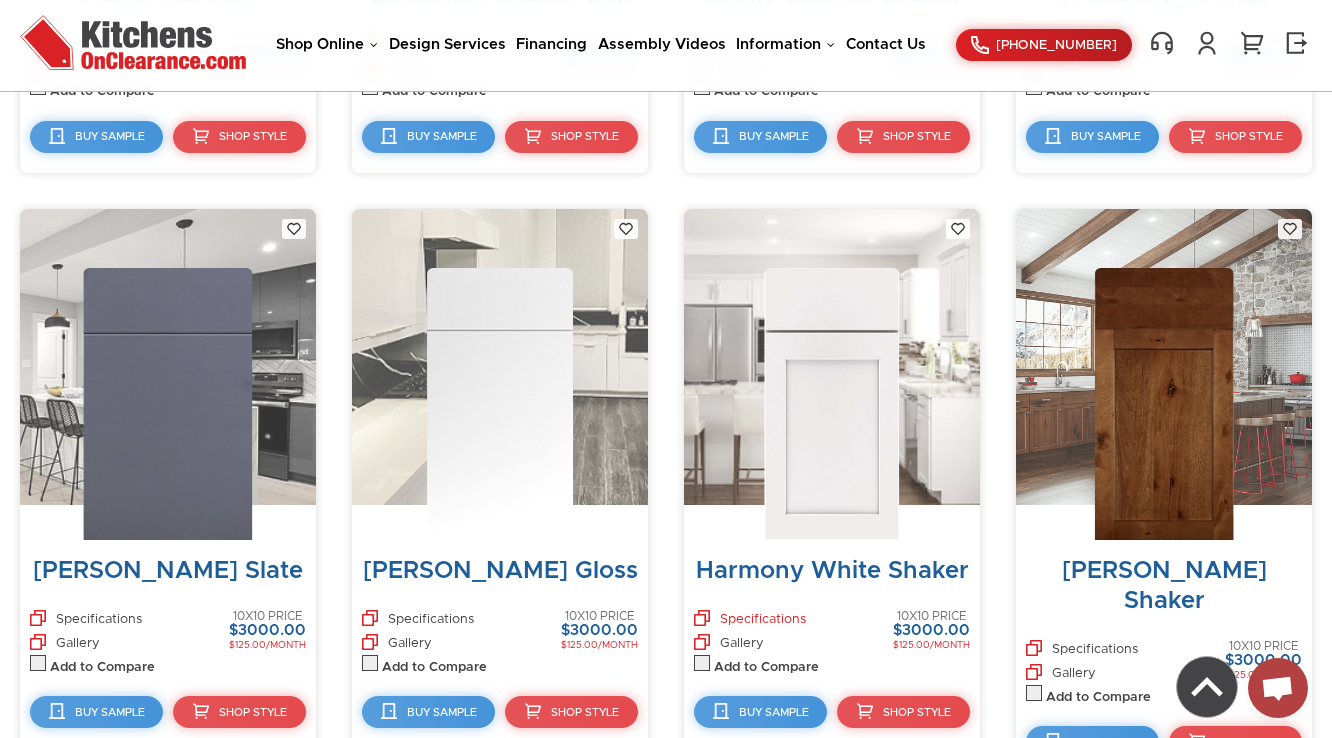 click on "Specifications" at bounding box center (750, 621) 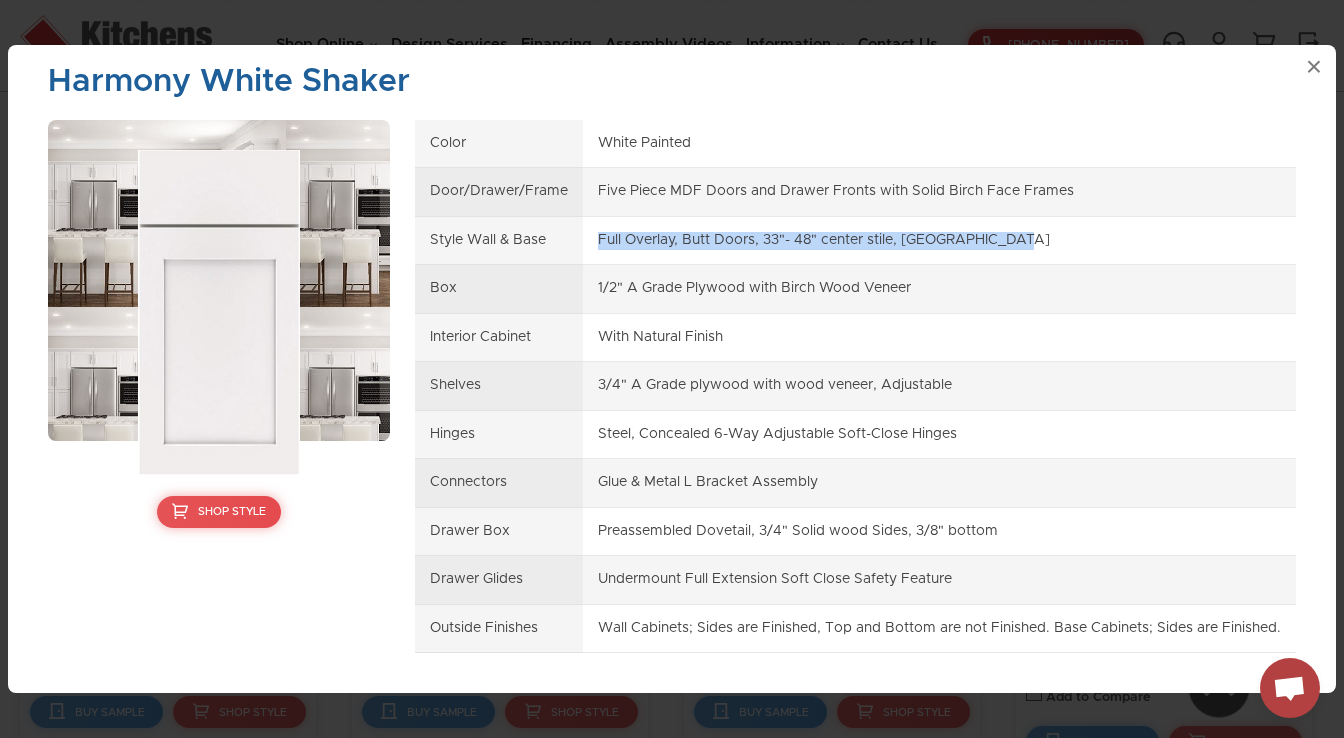 drag, startPoint x: 583, startPoint y: 236, endPoint x: 1016, endPoint y: 235, distance: 433.00116 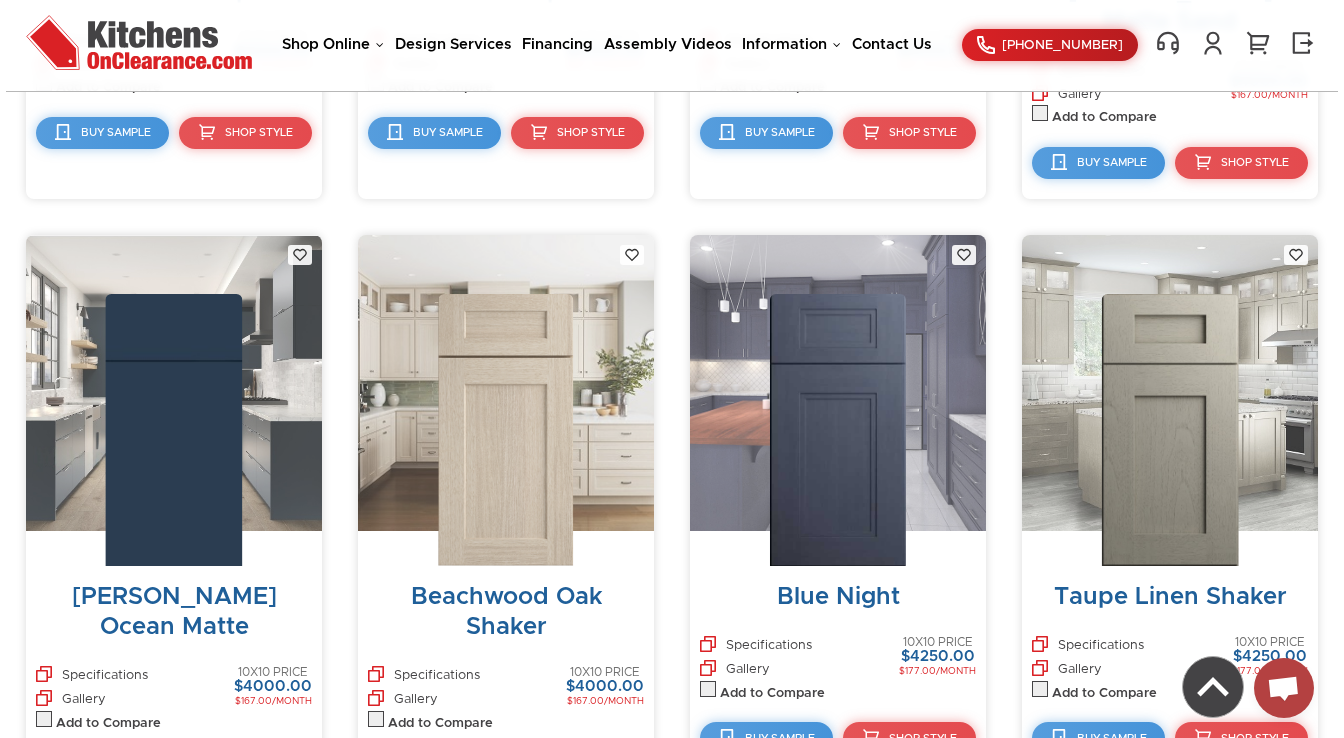 scroll, scrollTop: 10648, scrollLeft: 0, axis: vertical 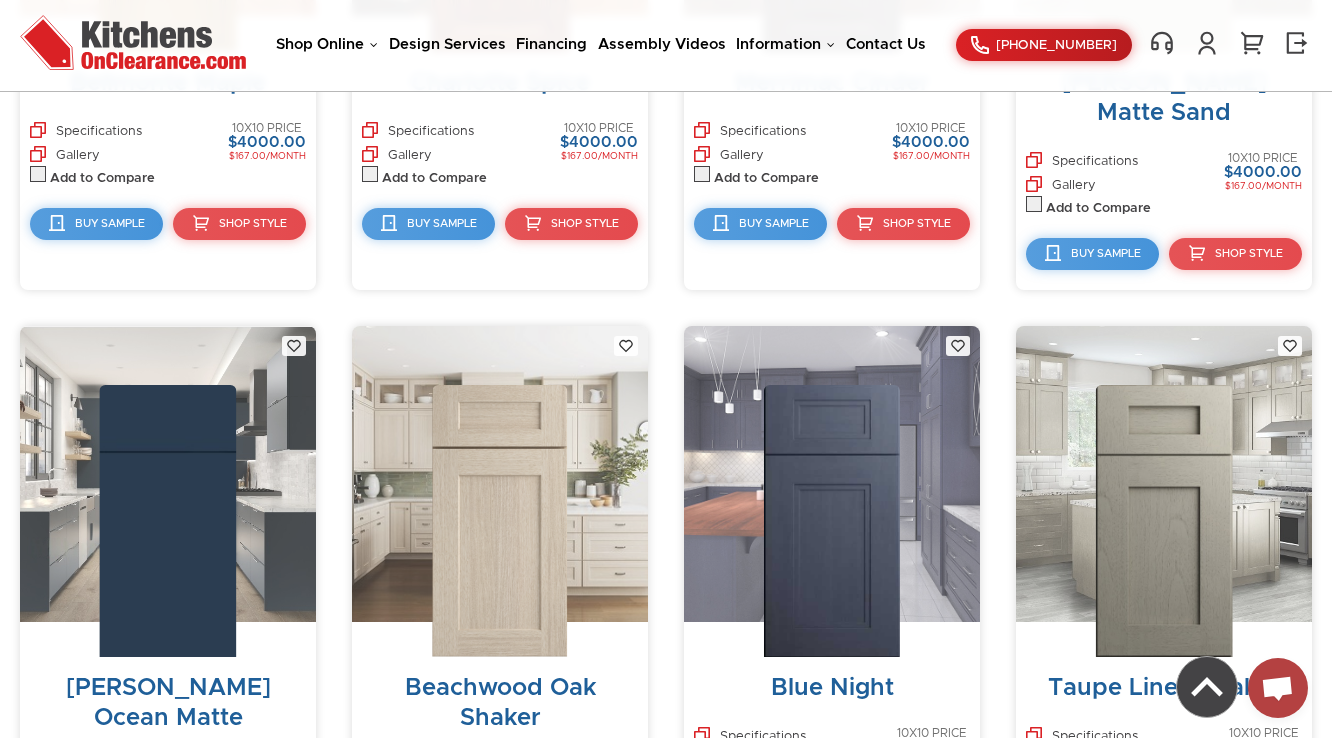 click on "Specifications" at bounding box center [418, 768] 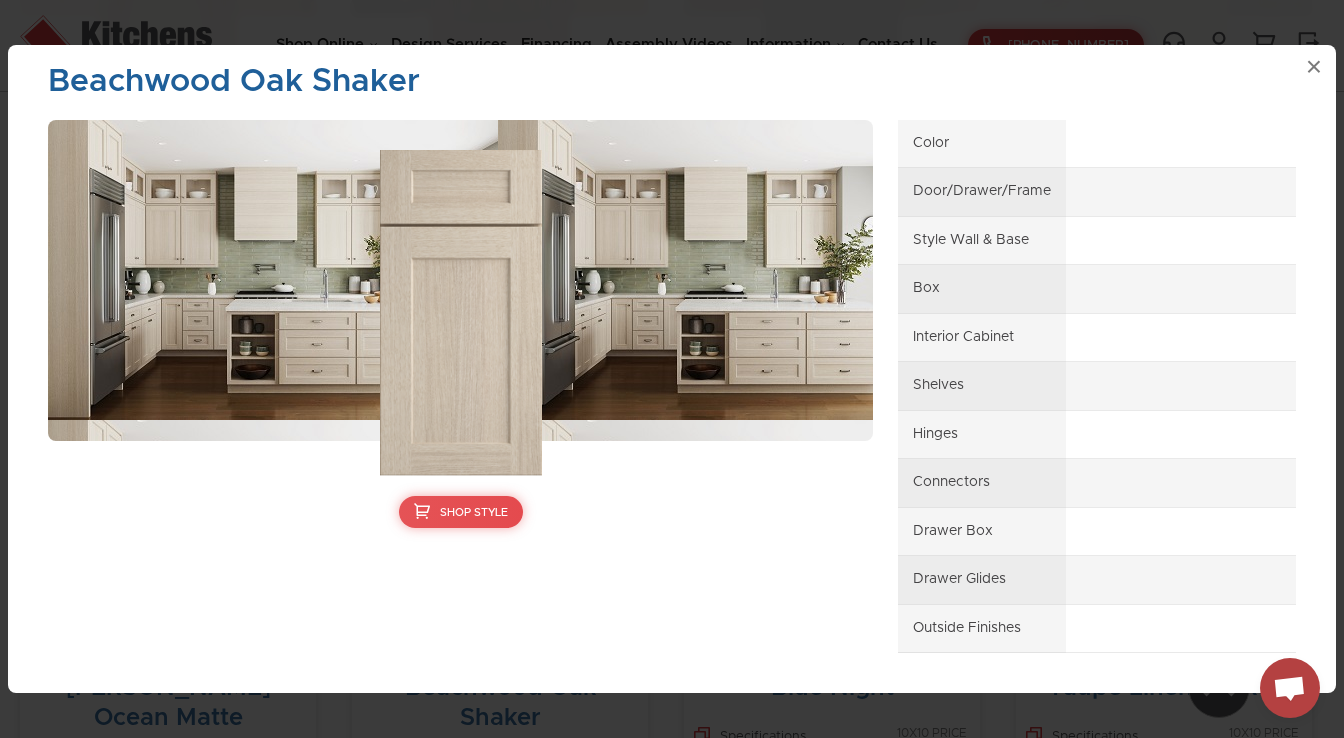 click at bounding box center (1181, 144) 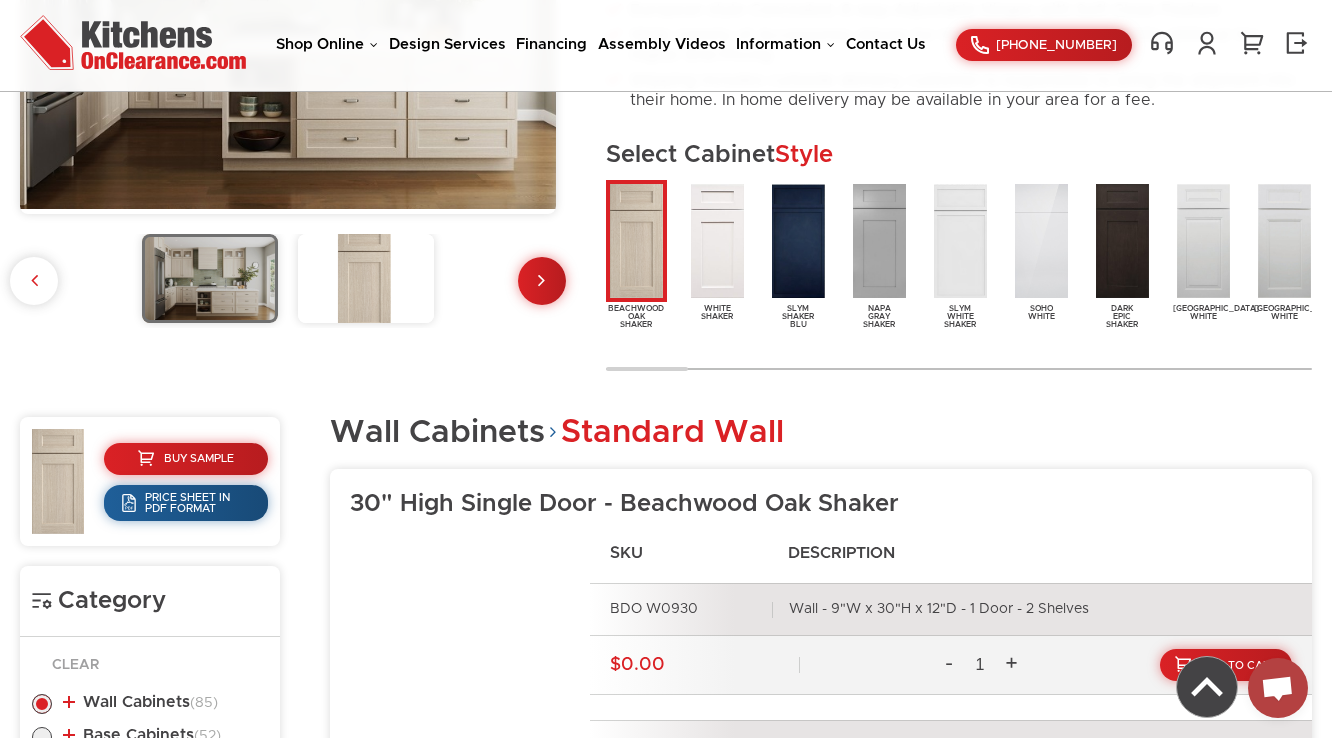 scroll, scrollTop: 0, scrollLeft: 0, axis: both 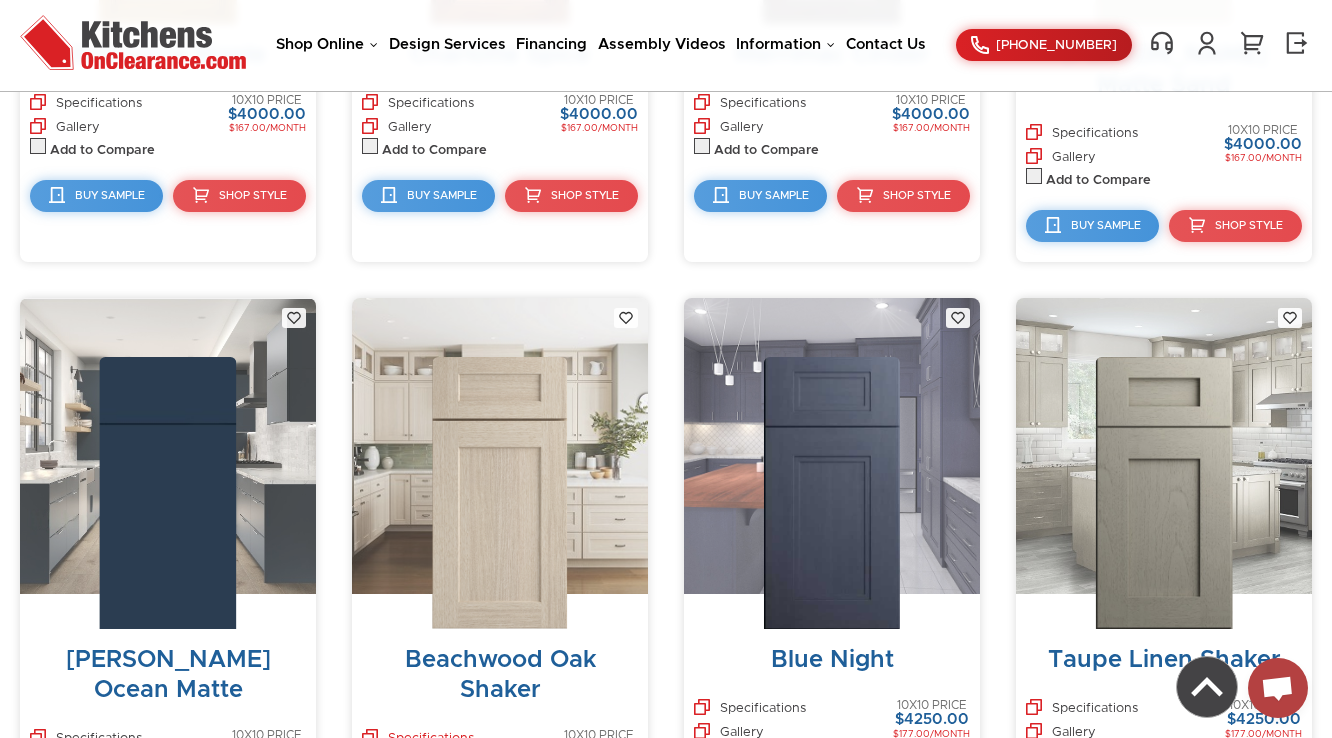 click on "Specifications" at bounding box center (418, 740) 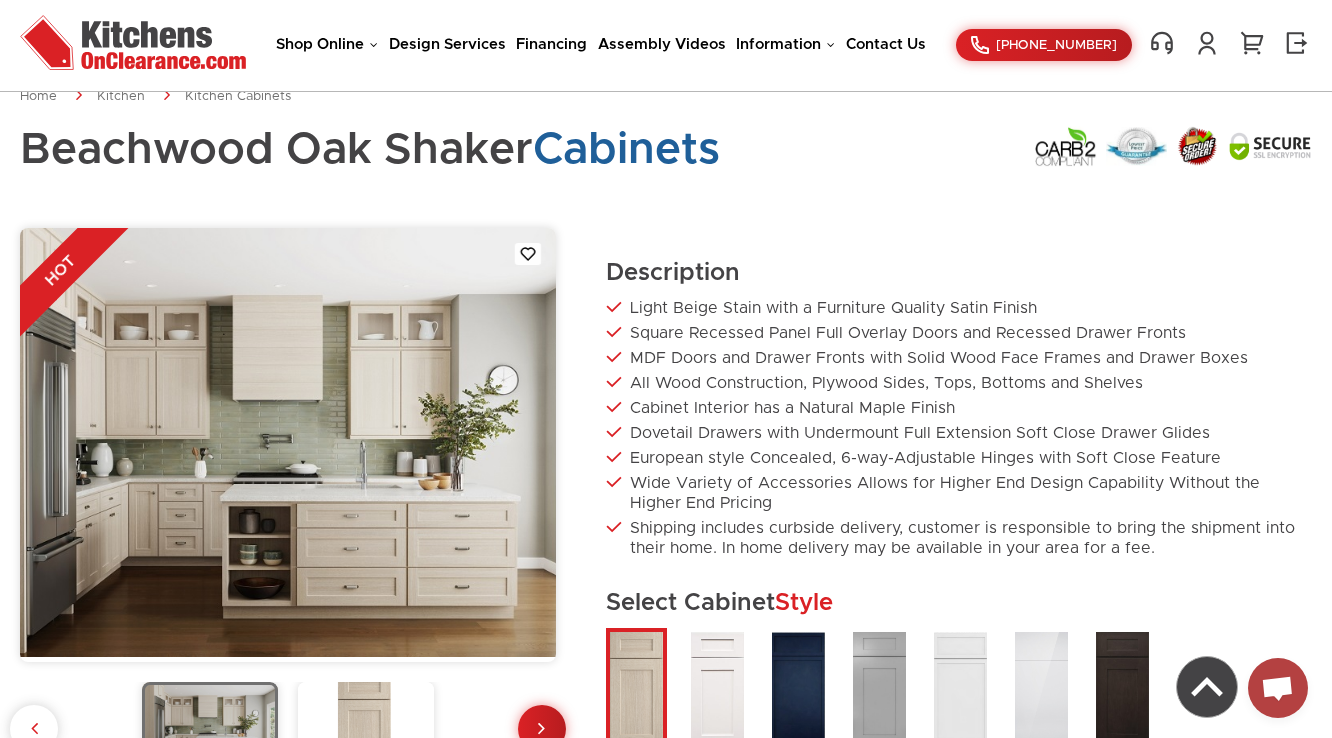 scroll, scrollTop: 160, scrollLeft: 0, axis: vertical 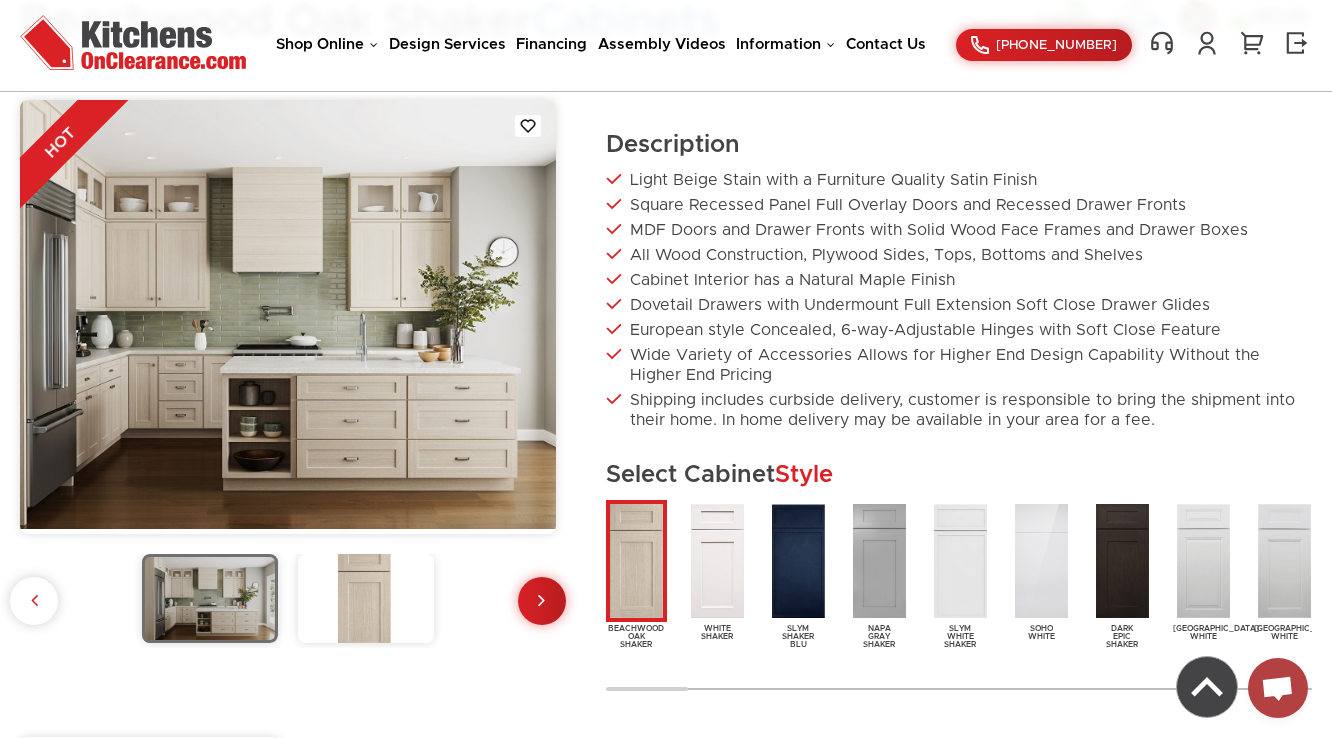 click at bounding box center [366, 598] 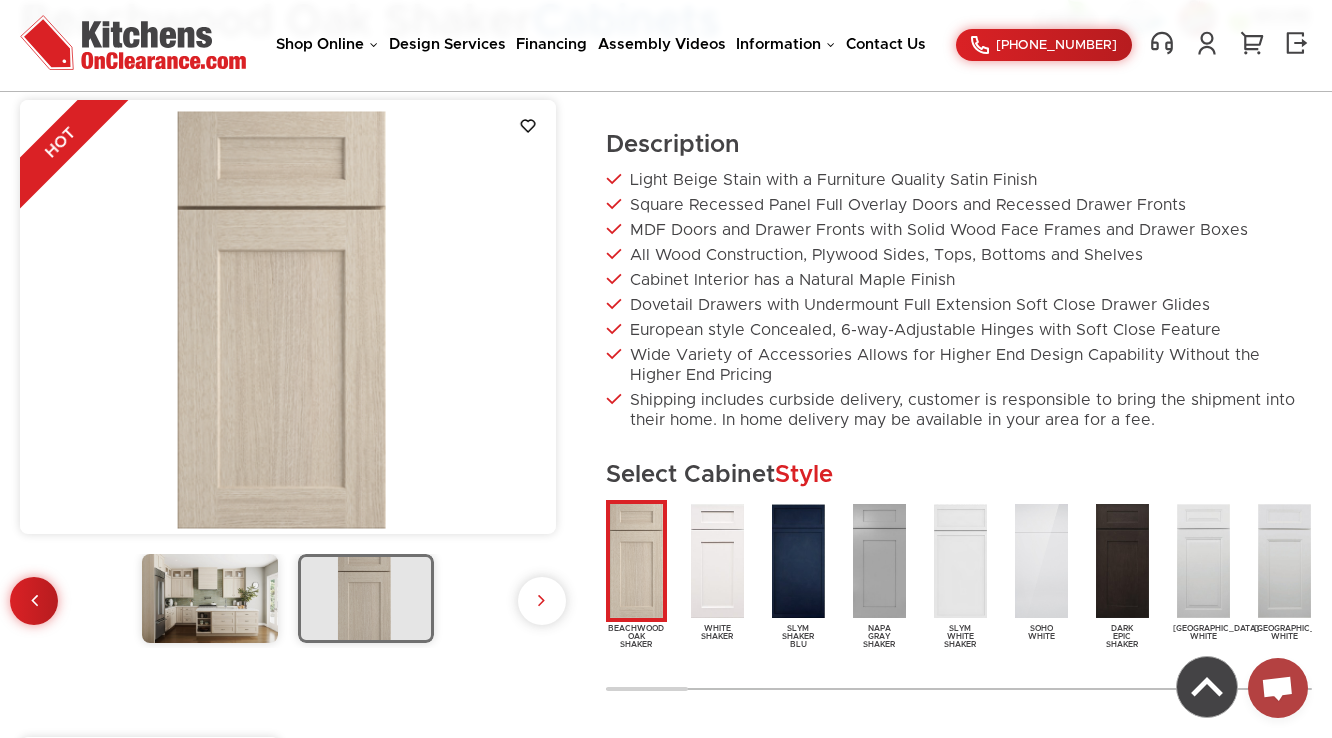 click at bounding box center [210, 598] 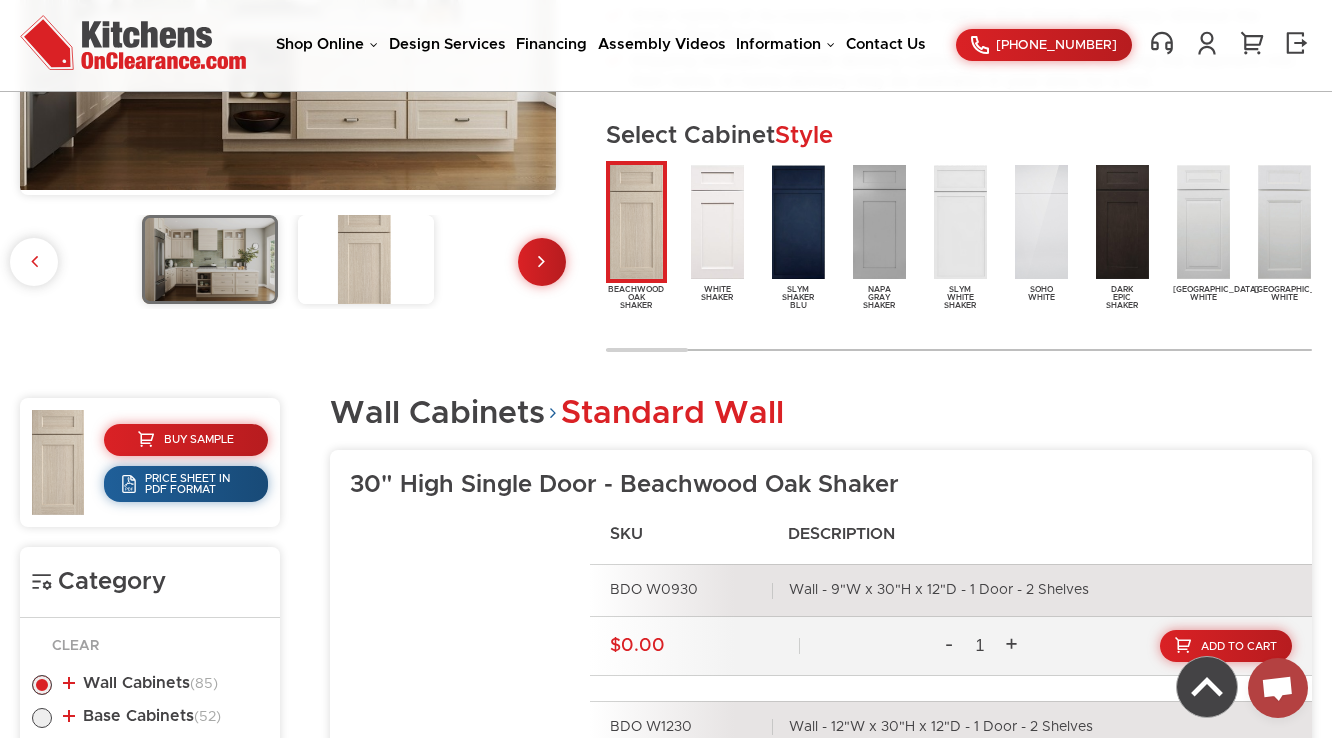 scroll, scrollTop: 560, scrollLeft: 0, axis: vertical 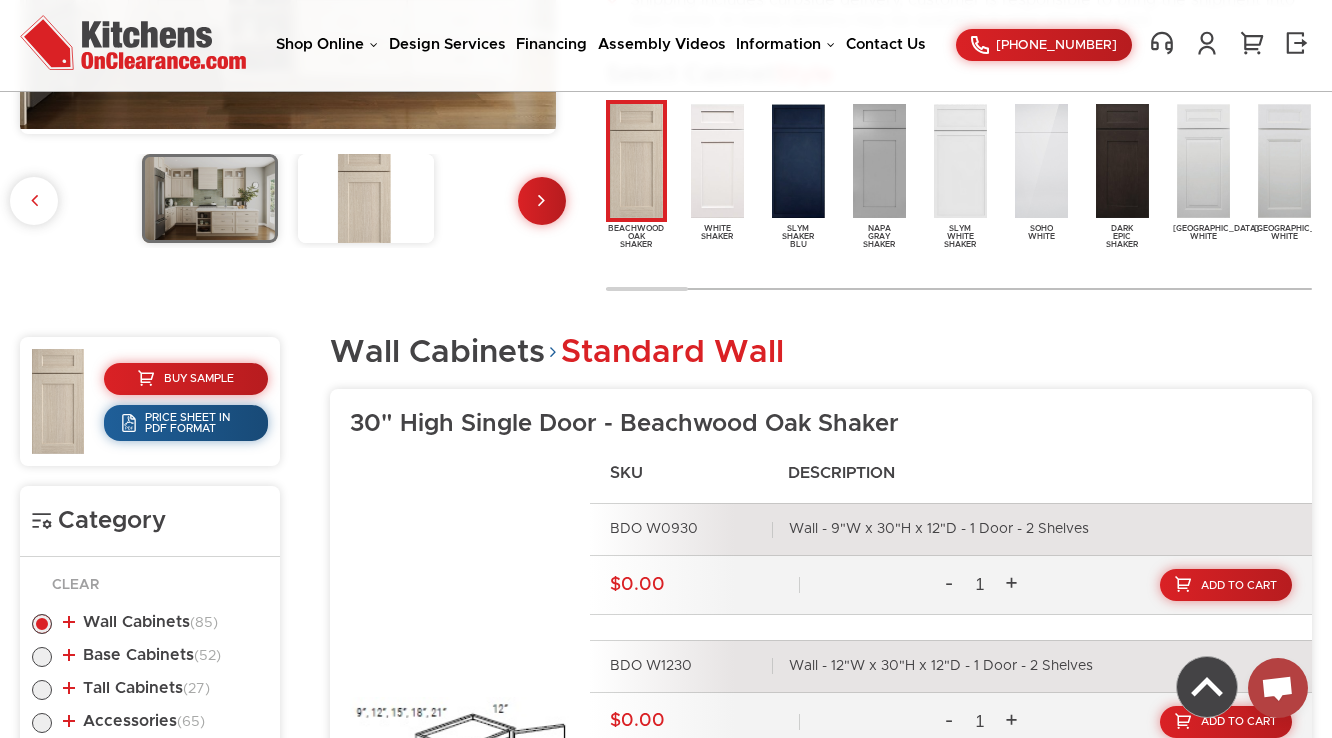 click on "HOT" at bounding box center [288, -1] 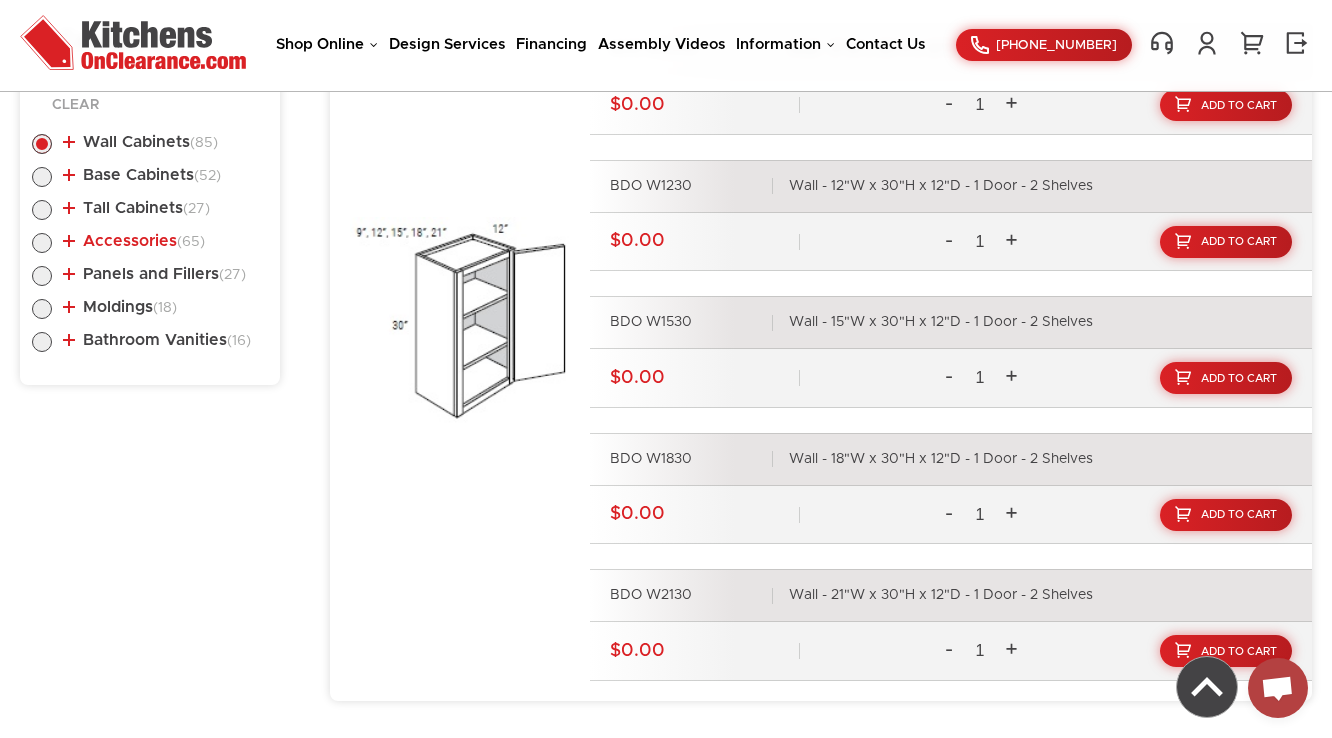 click on "Accessories                				 (65)" at bounding box center (134, 241) 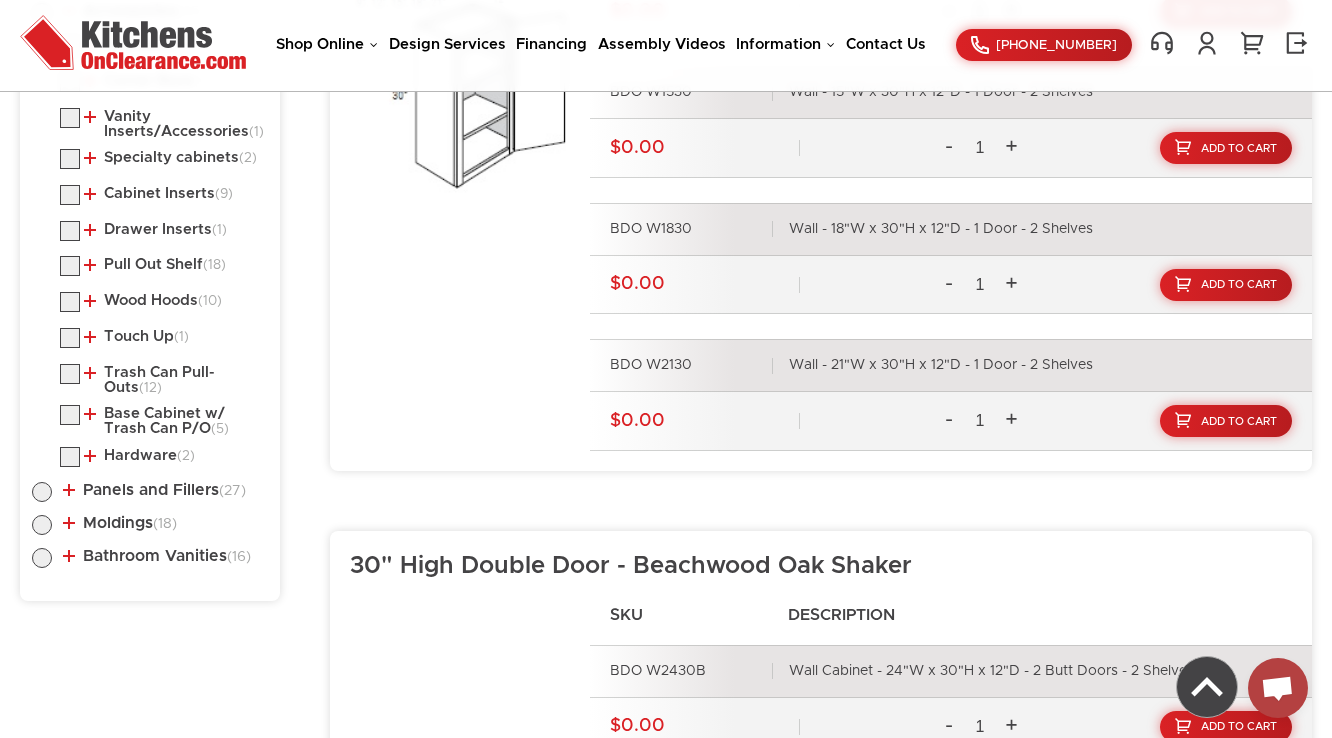 scroll, scrollTop: 1280, scrollLeft: 0, axis: vertical 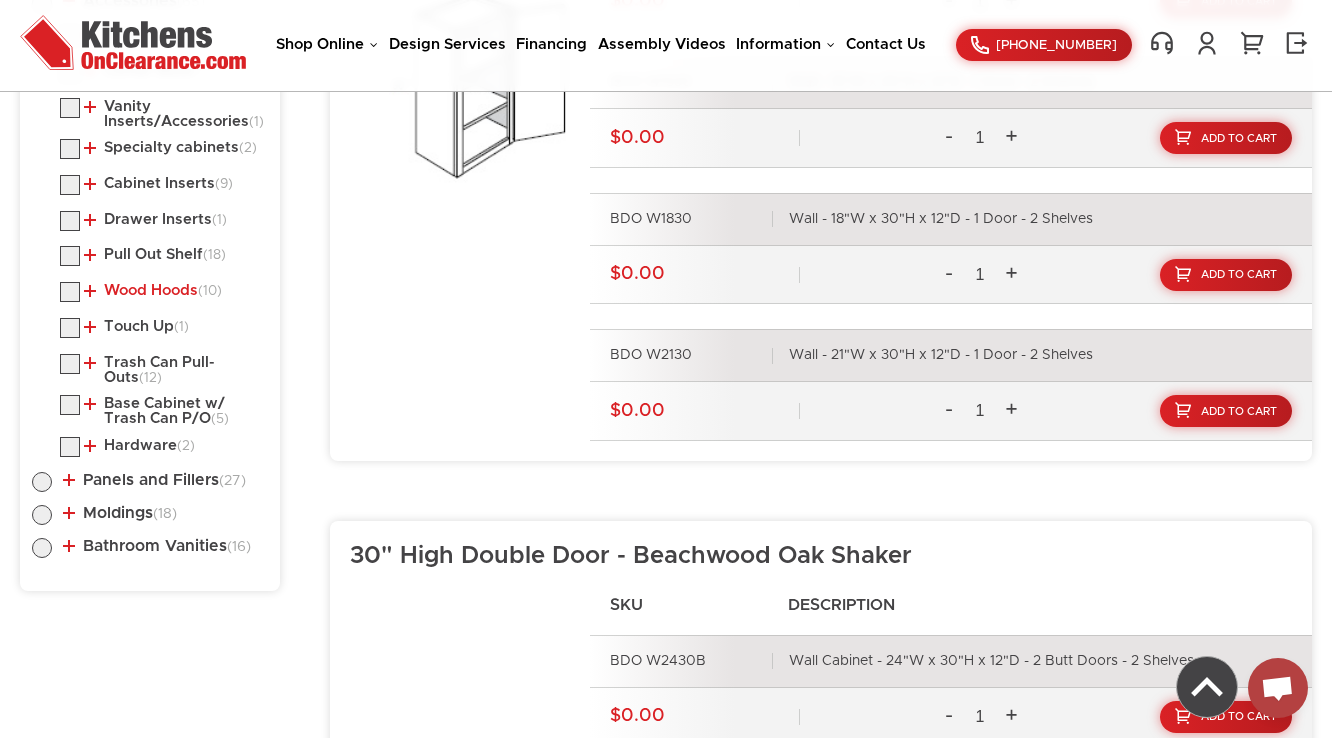 click on "Wood Hoods                    							 (10)" at bounding box center [153, 291] 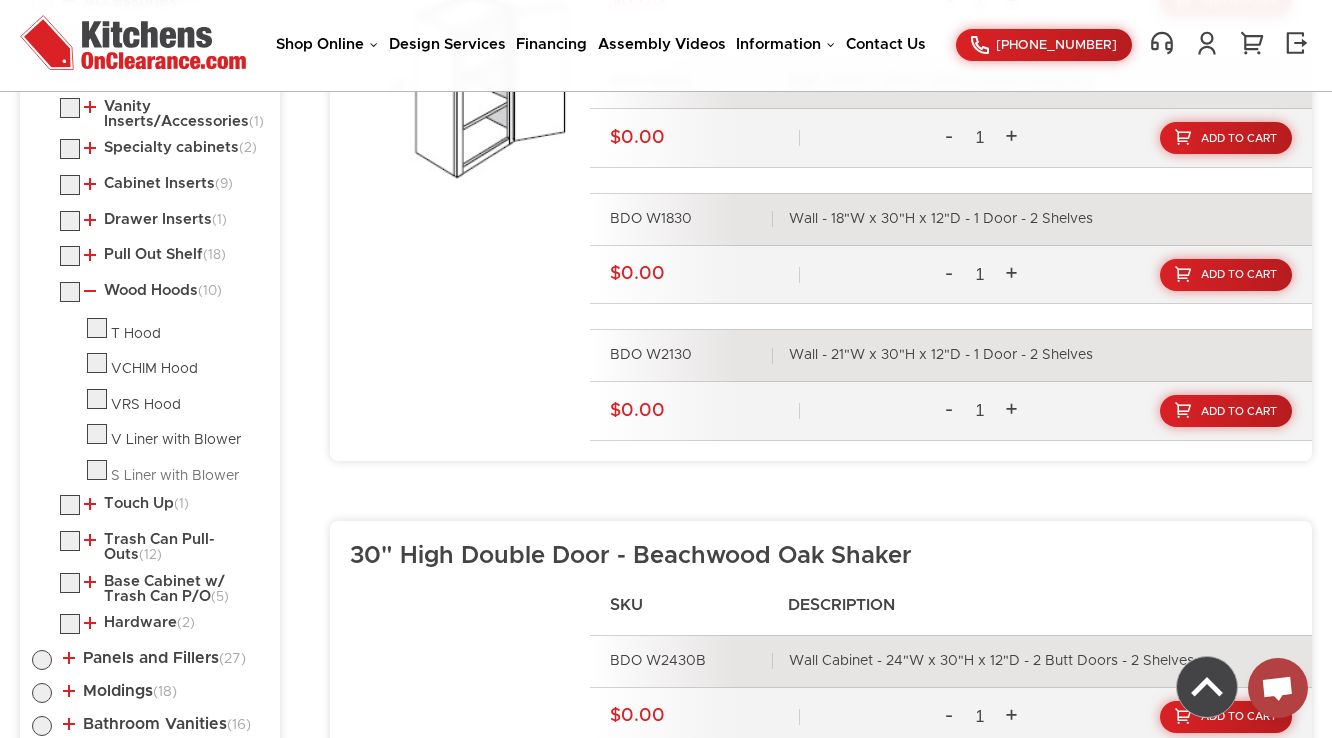 scroll, scrollTop: 1200, scrollLeft: 0, axis: vertical 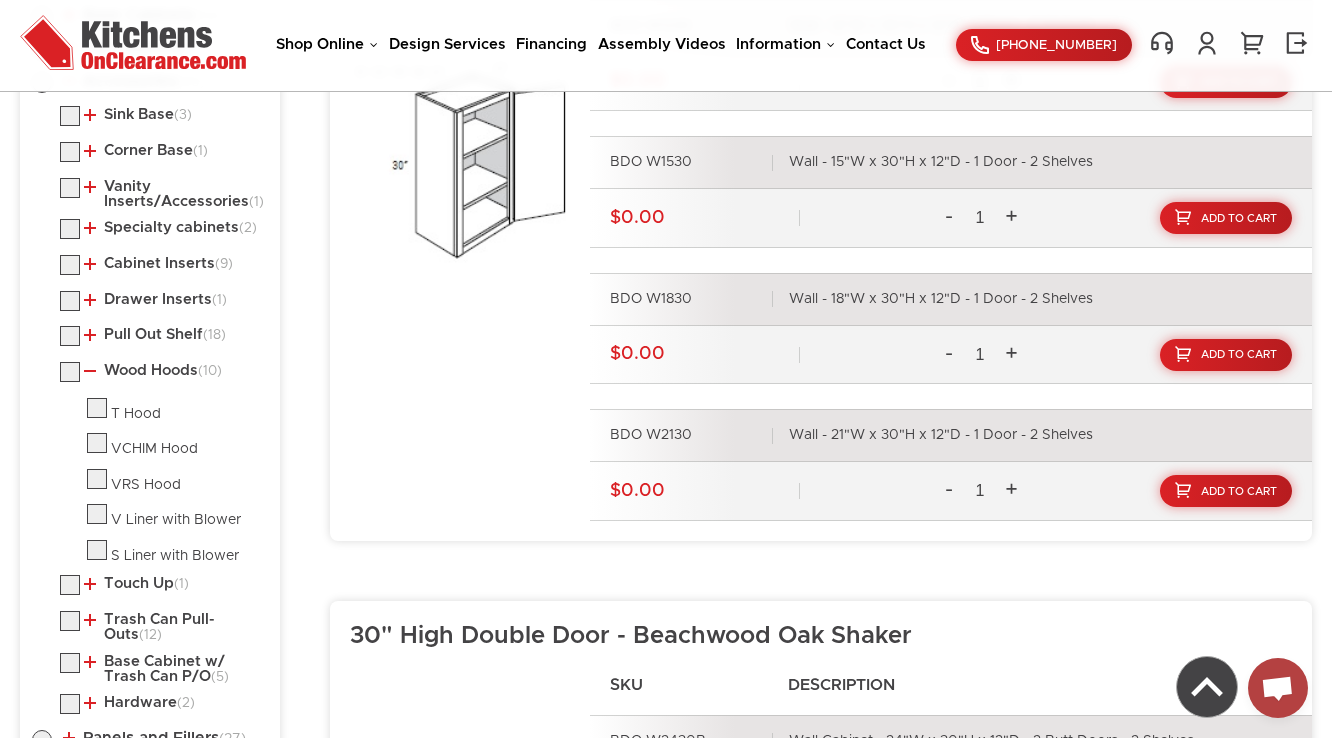click on "Buy Sample
Price Sheet in PDF Format
Category
Clear
Wall Cabinets                				 (85)
Standard Wall                    							 (33)
(9)" at bounding box center (666, 4853) 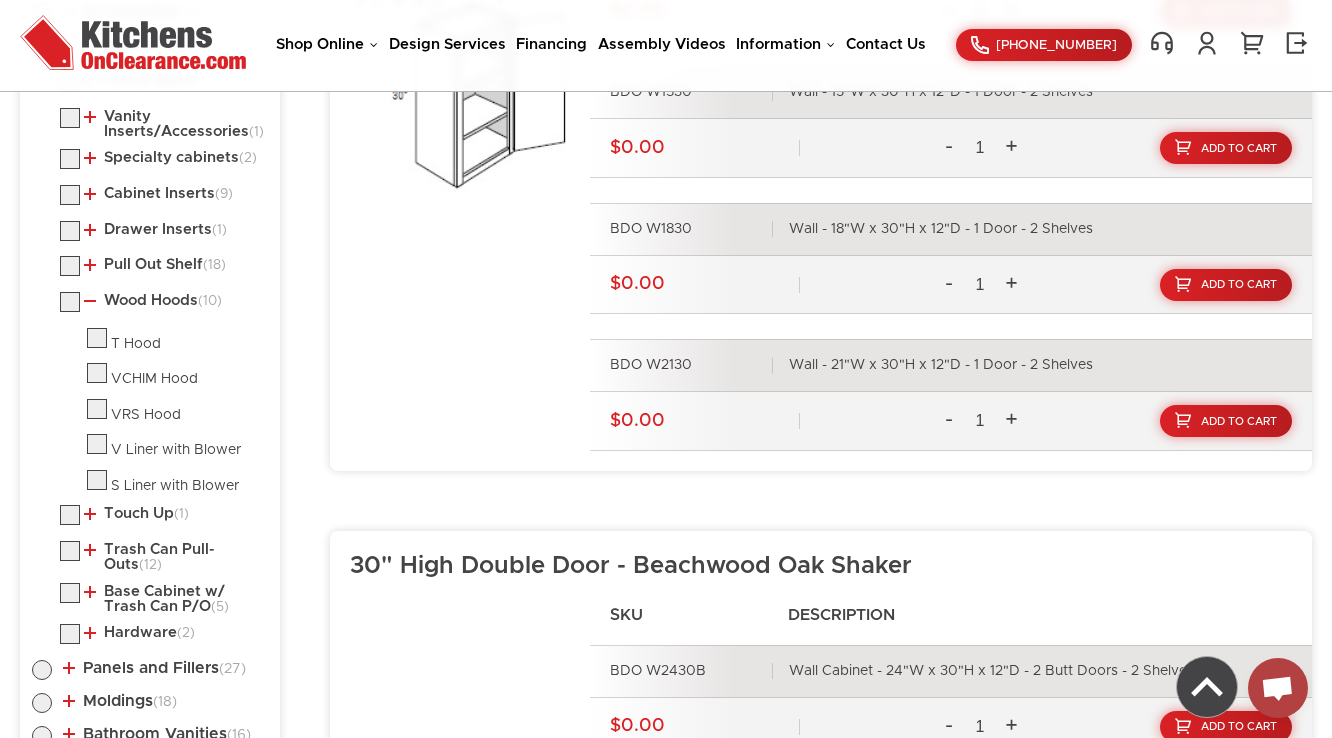 scroll, scrollTop: 1280, scrollLeft: 0, axis: vertical 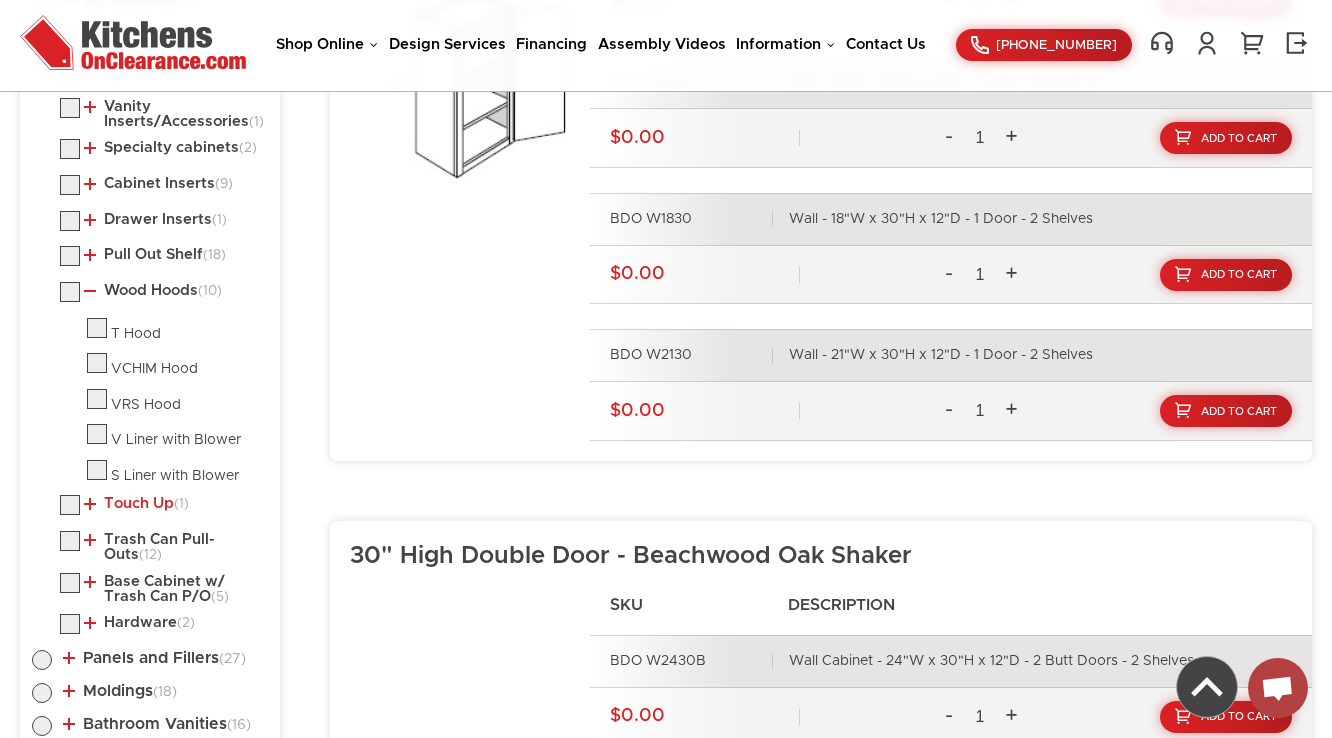 click on "Touch Up                    							 (1)" at bounding box center [136, 504] 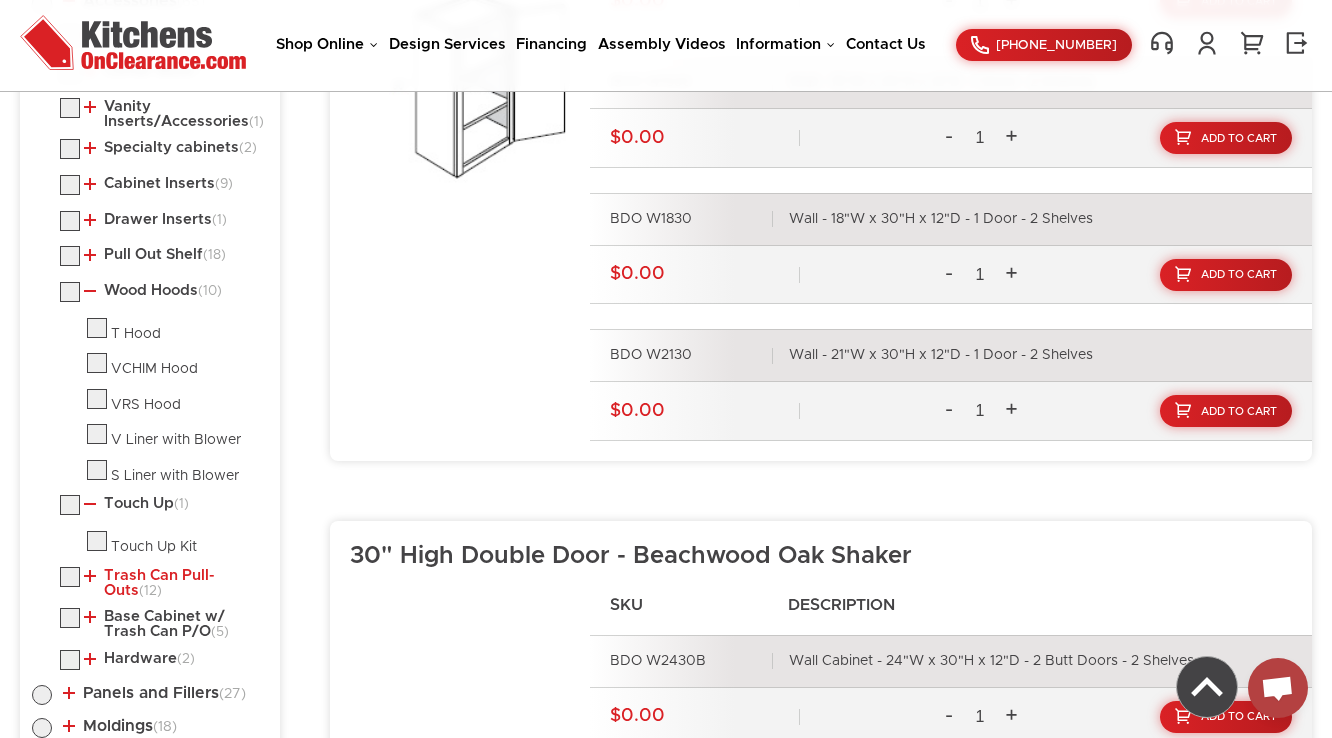 click on "Trash Can Pull-Outs                    							 (12)" at bounding box center [172, 583] 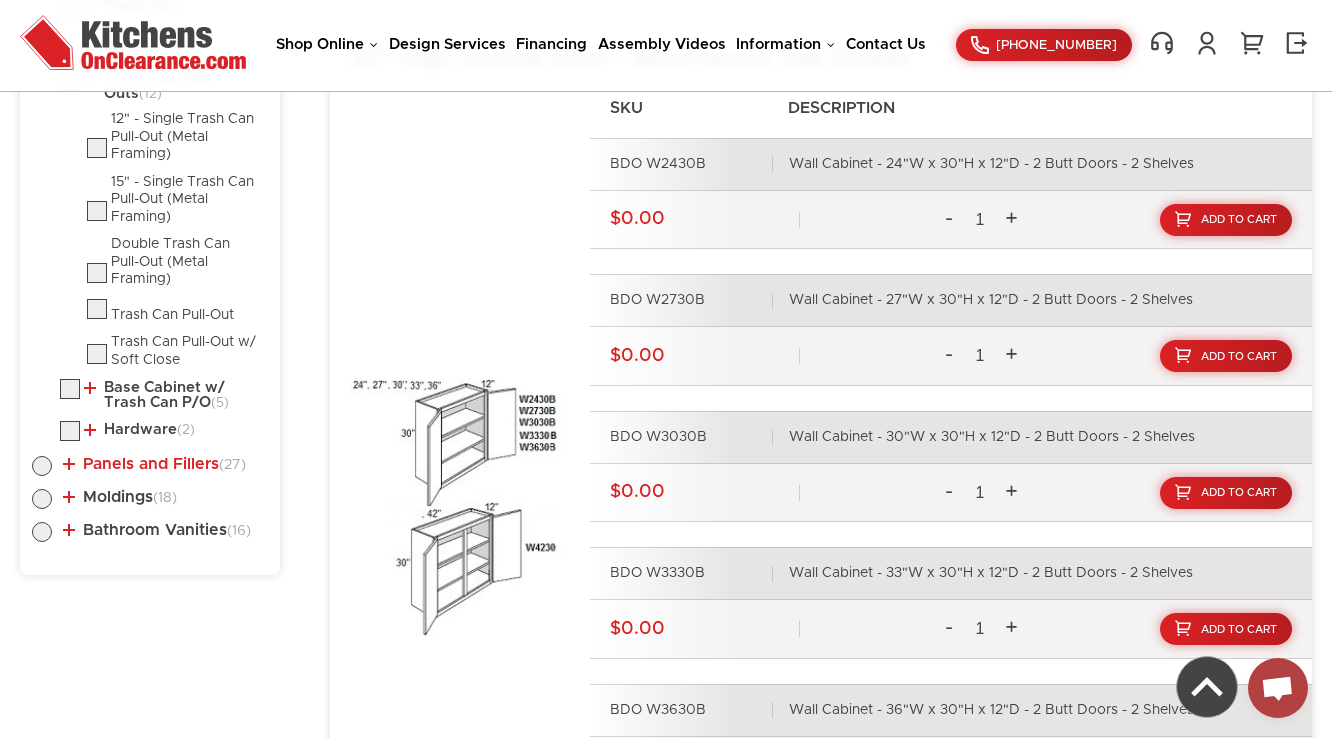 scroll, scrollTop: 1840, scrollLeft: 0, axis: vertical 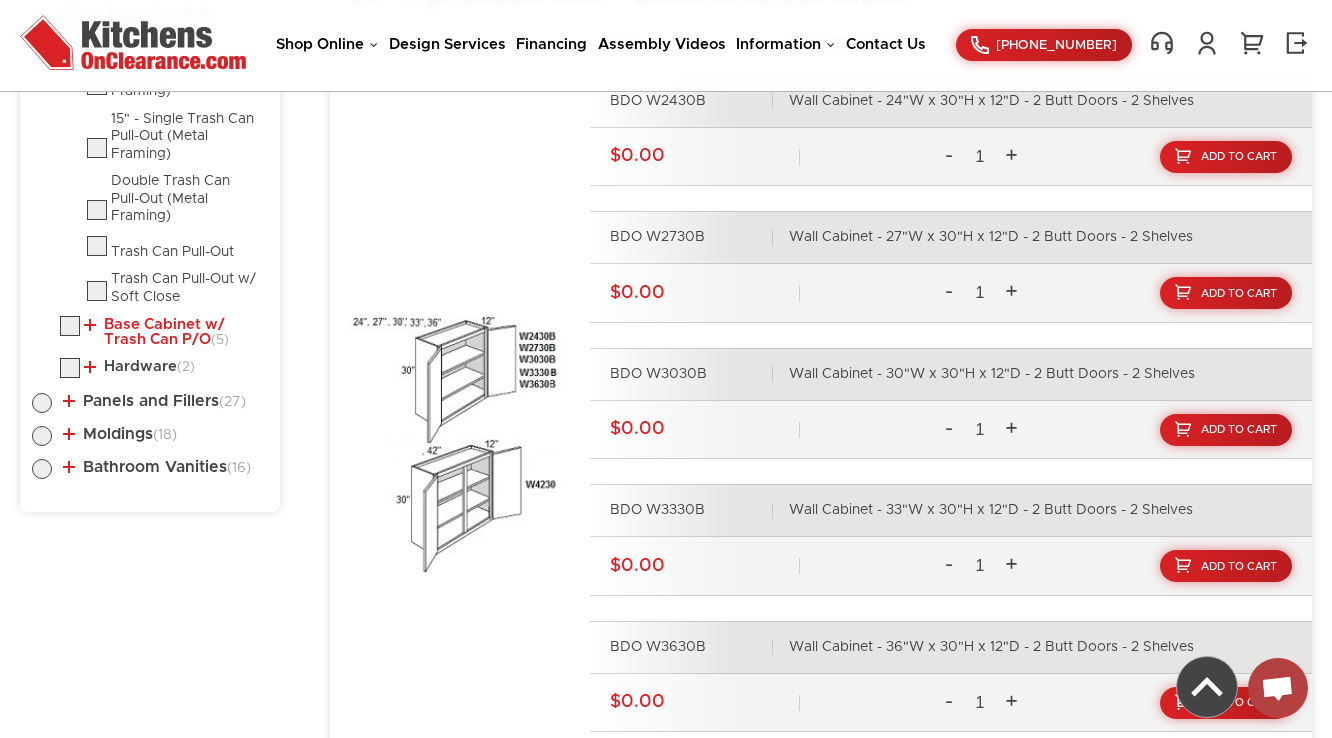 click on "Base Cabinet w/ Trash Can P/O                    							 (5)" at bounding box center (172, 332) 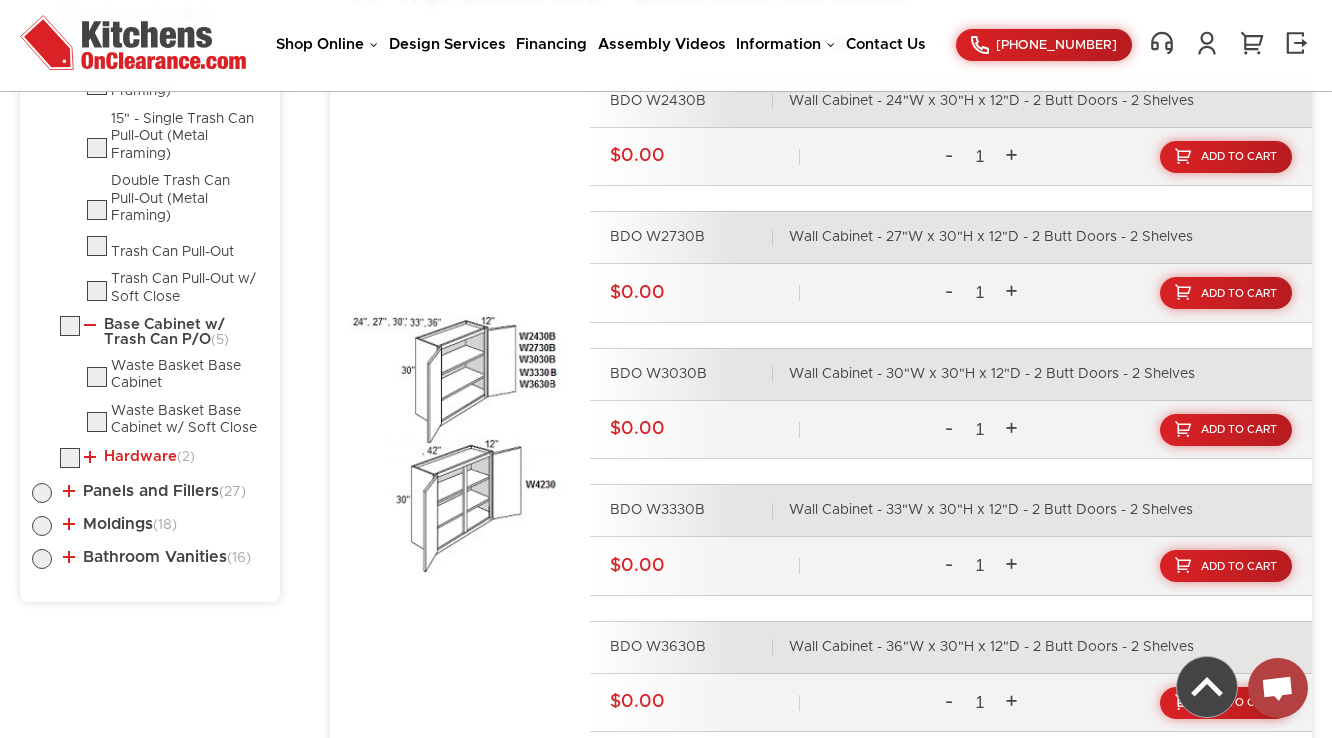 click on "Hardware                    							 (2)" at bounding box center [139, 457] 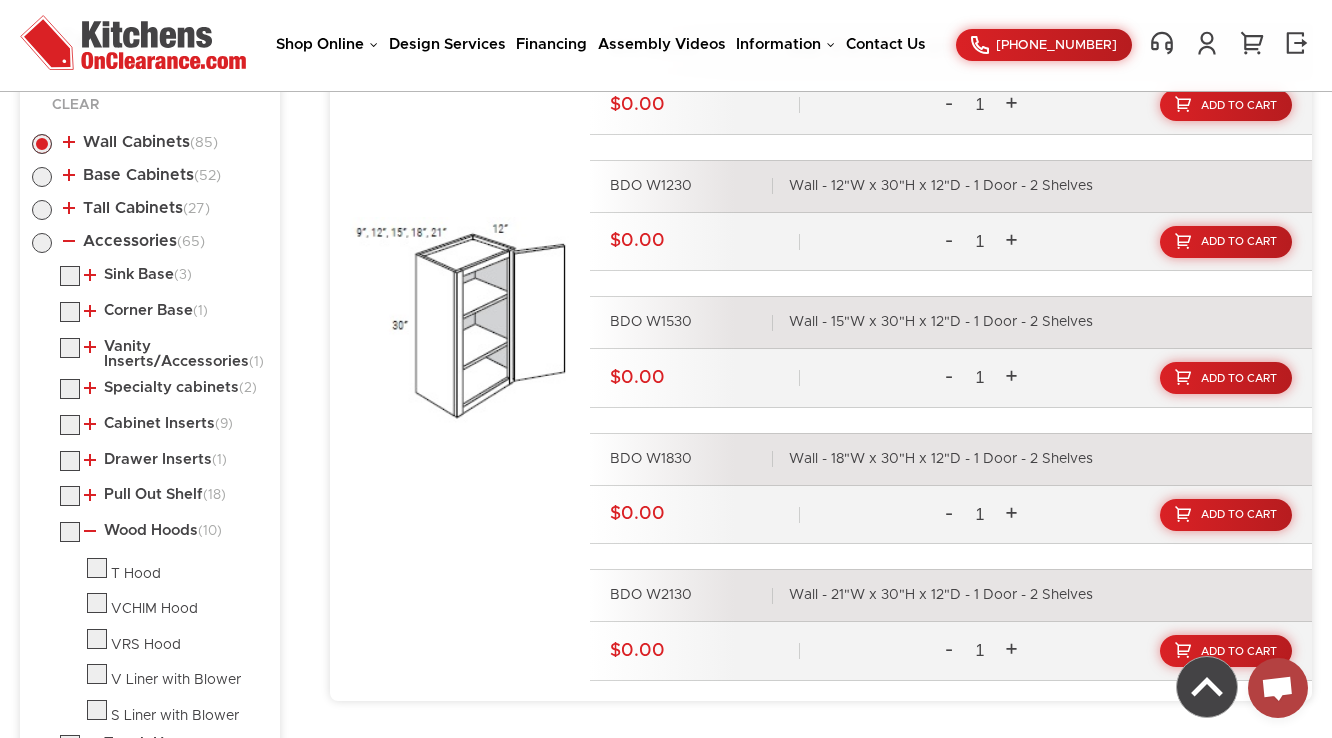 scroll, scrollTop: 1120, scrollLeft: 0, axis: vertical 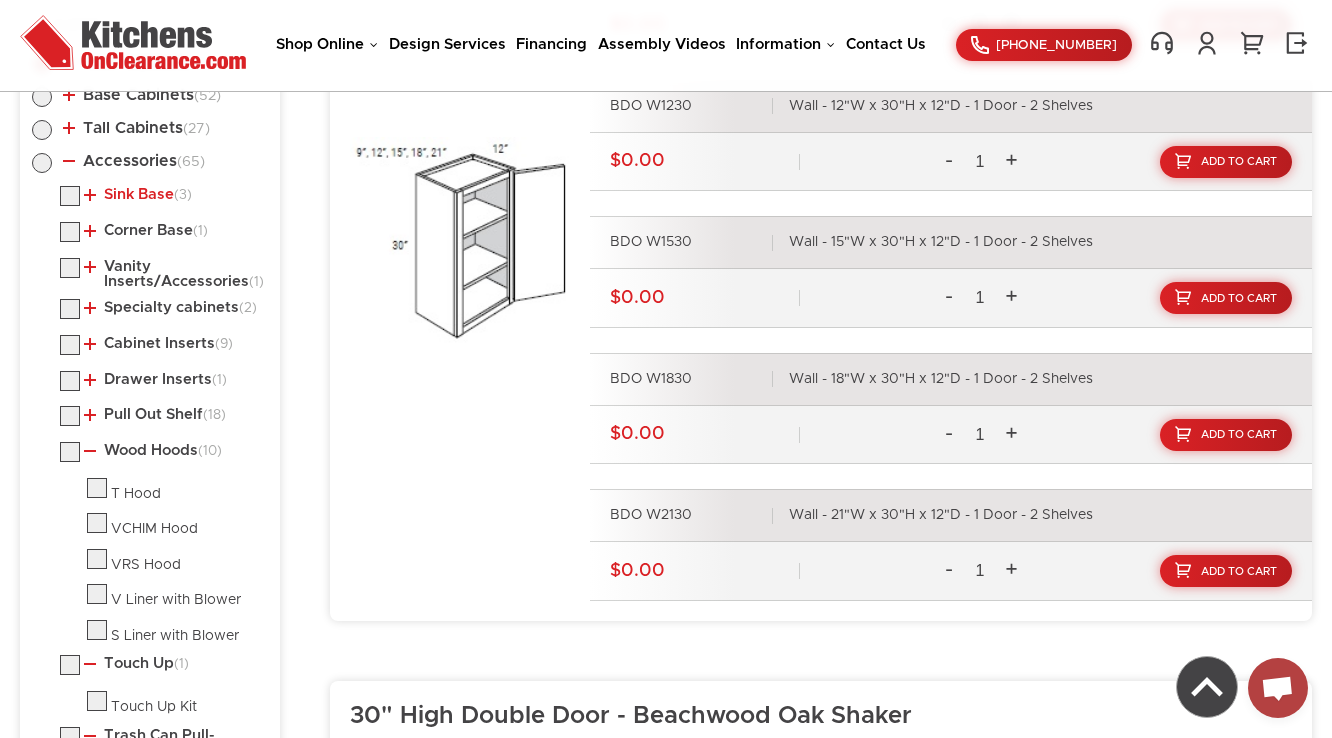 click on "Sink Base                    							 (3)" at bounding box center [138, 195] 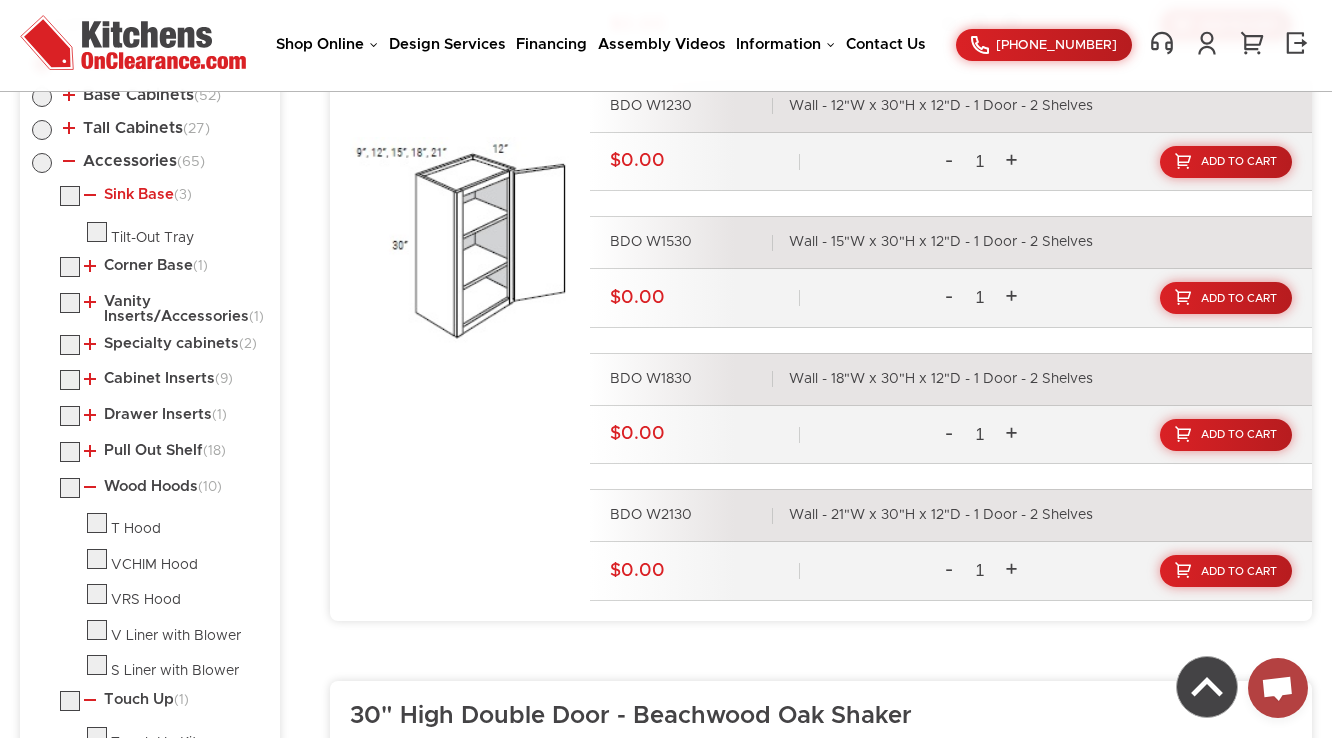 click on "Sink Base                    							 (3)" at bounding box center [138, 195] 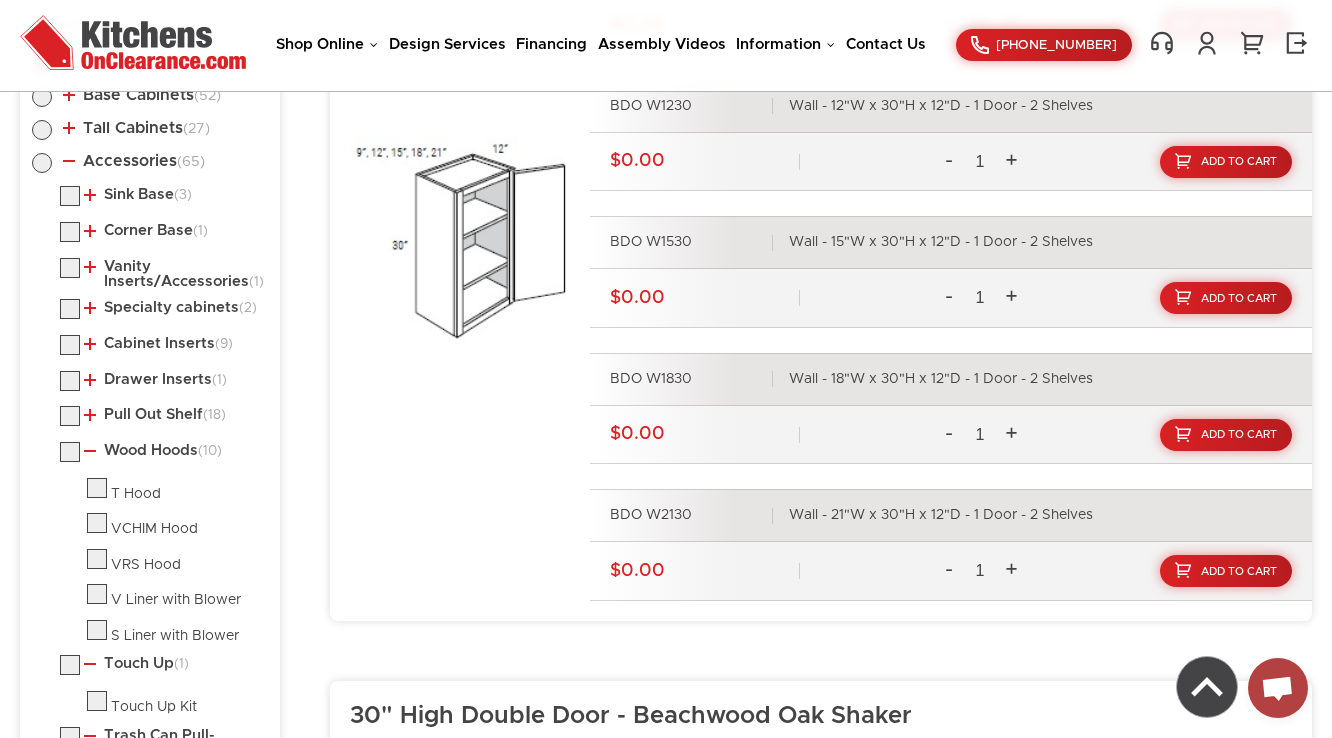 click on "Sink Base                    							 (3)
Tilt-Out Tray
Corner Base                    							 (1)
(1) (2)" at bounding box center (150, 743) 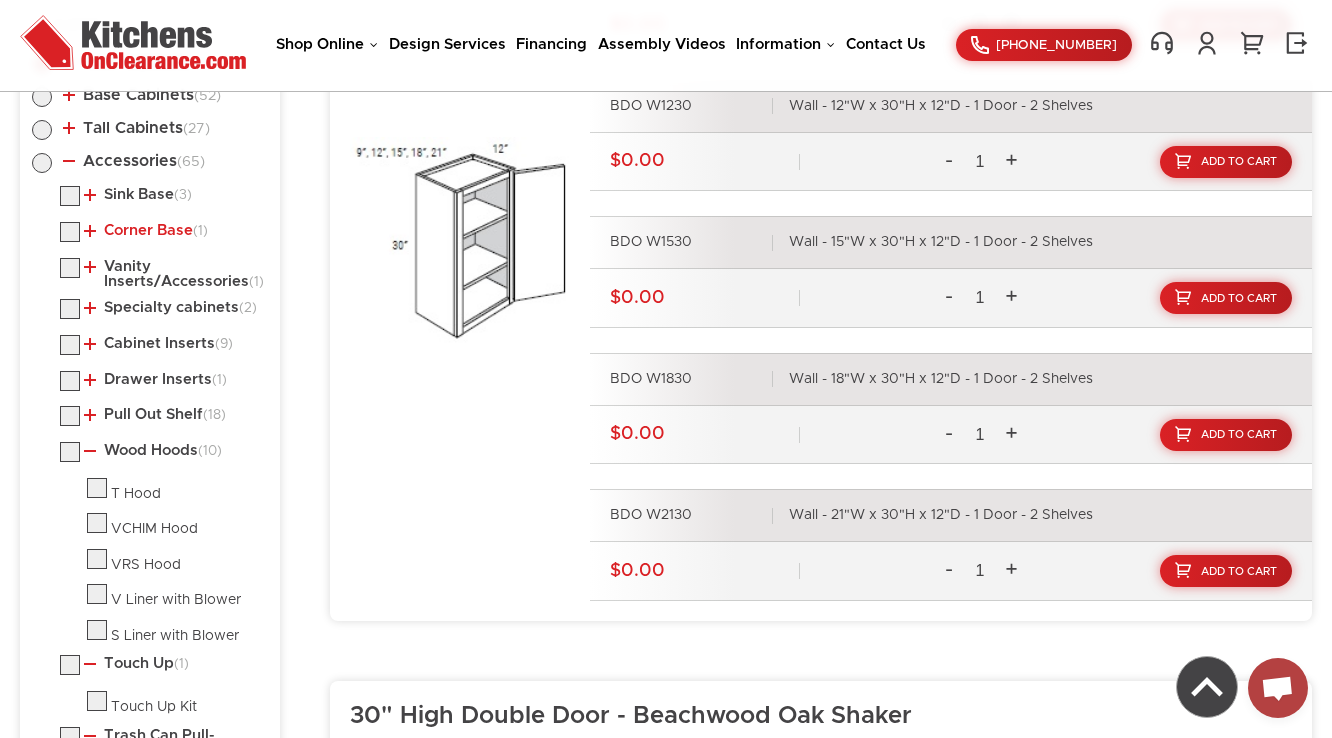 click on "Corner Base                    							 (1)" at bounding box center (146, 231) 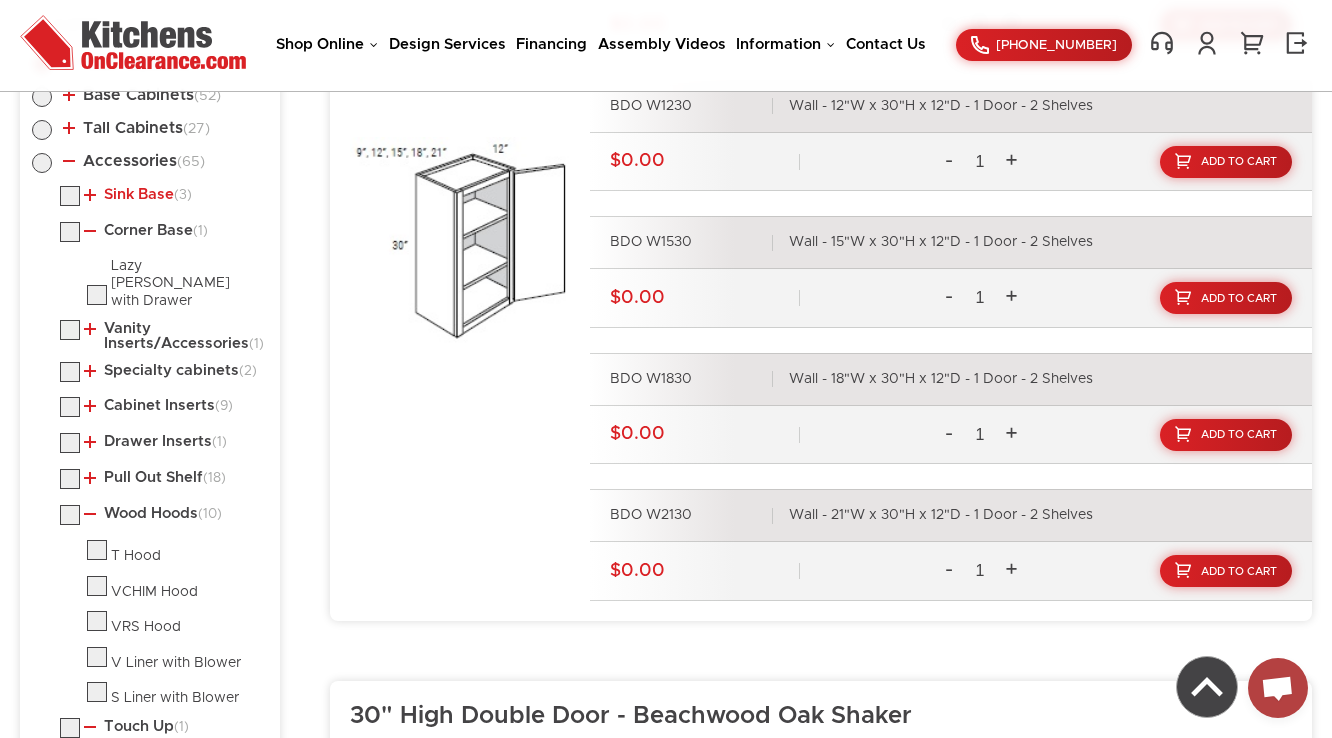 click on "Sink Base                    							 (3)" at bounding box center [138, 195] 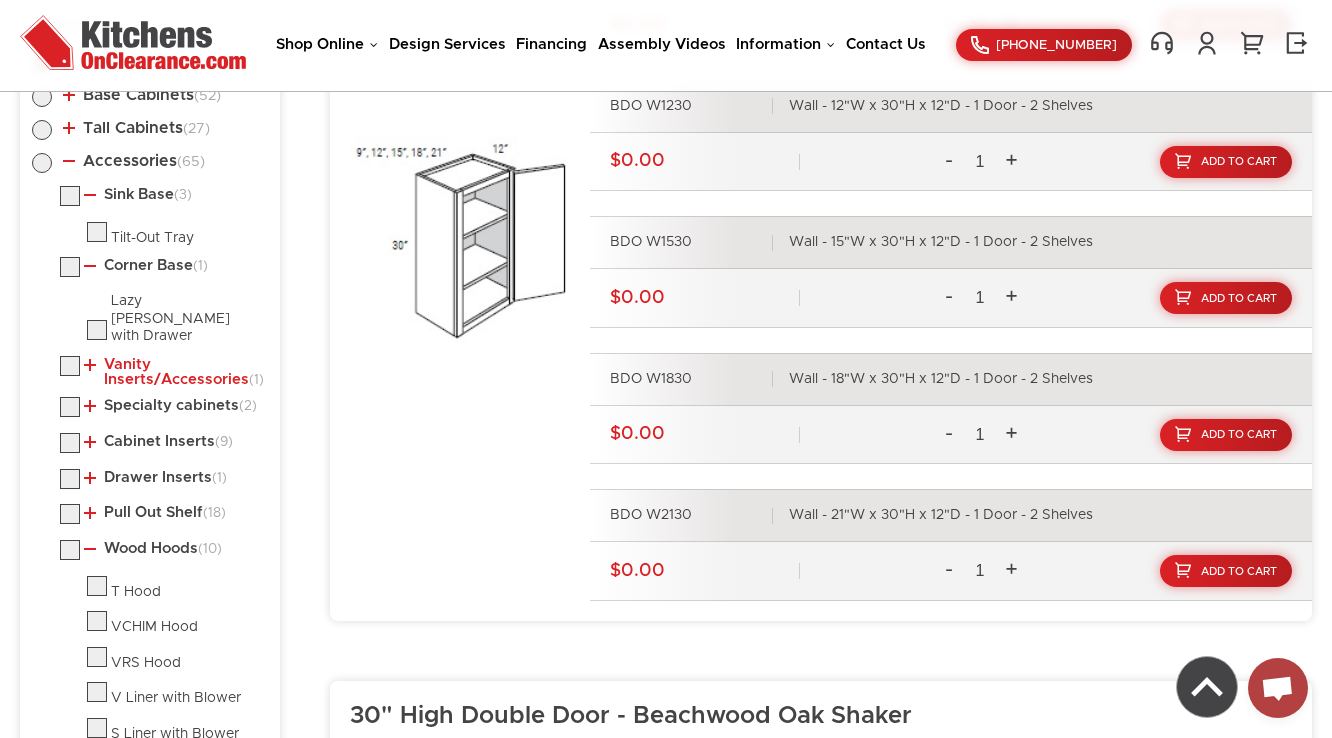 click on "Vanity Inserts/Accessories                    							 (1)" at bounding box center (172, 372) 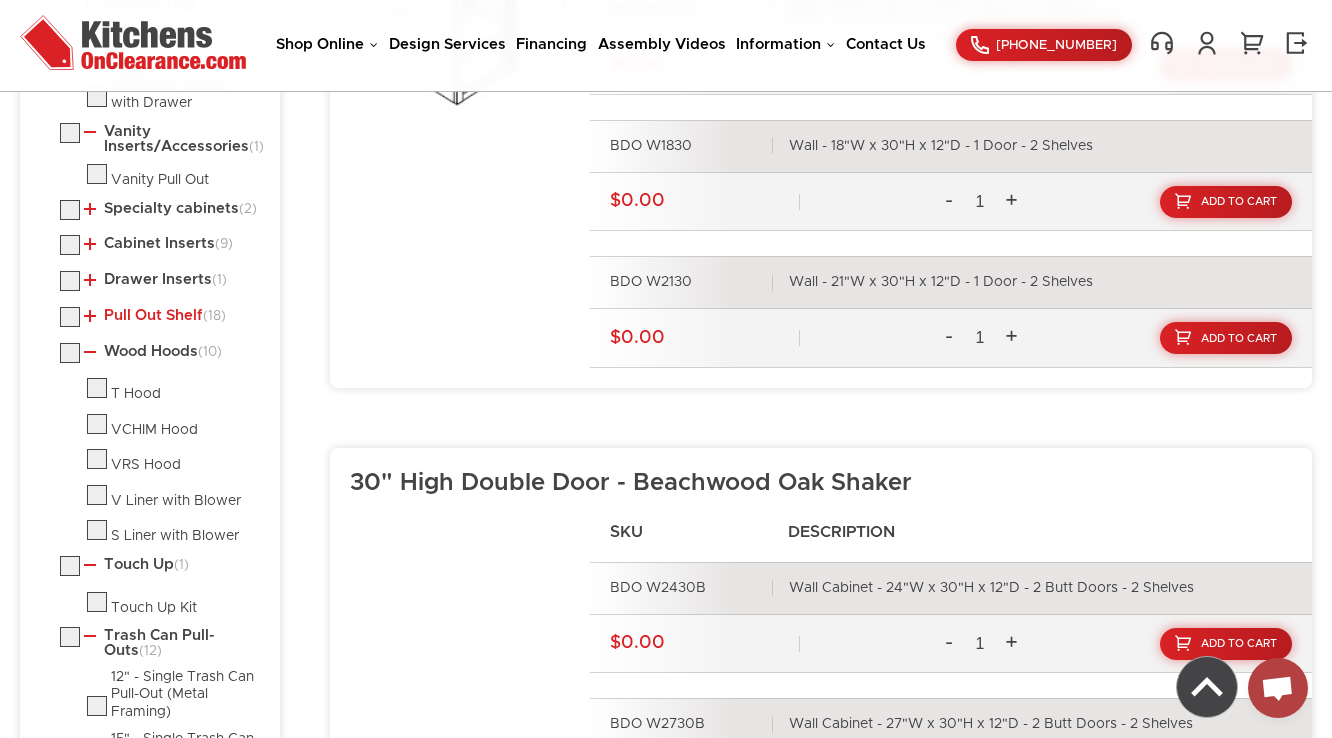 scroll, scrollTop: 1360, scrollLeft: 0, axis: vertical 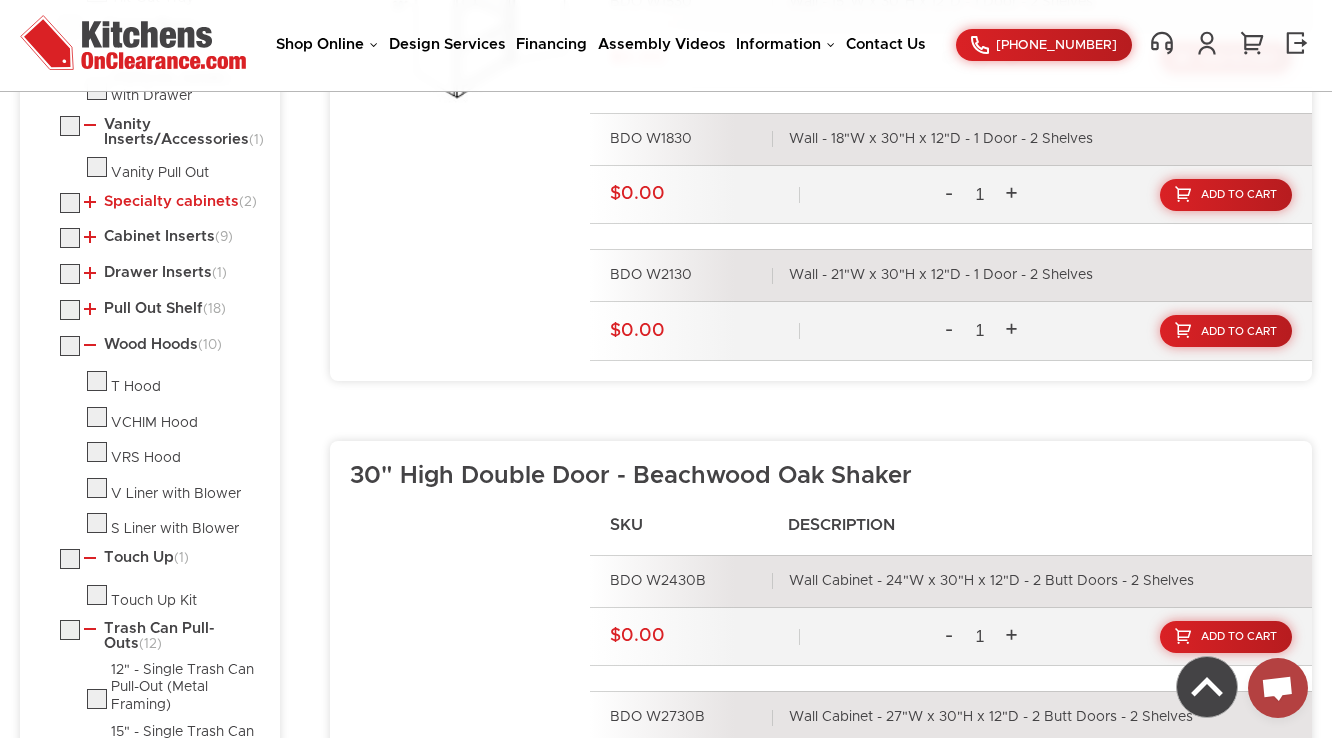 click on "Specialty cabinets                    							 (2)" at bounding box center (170, 202) 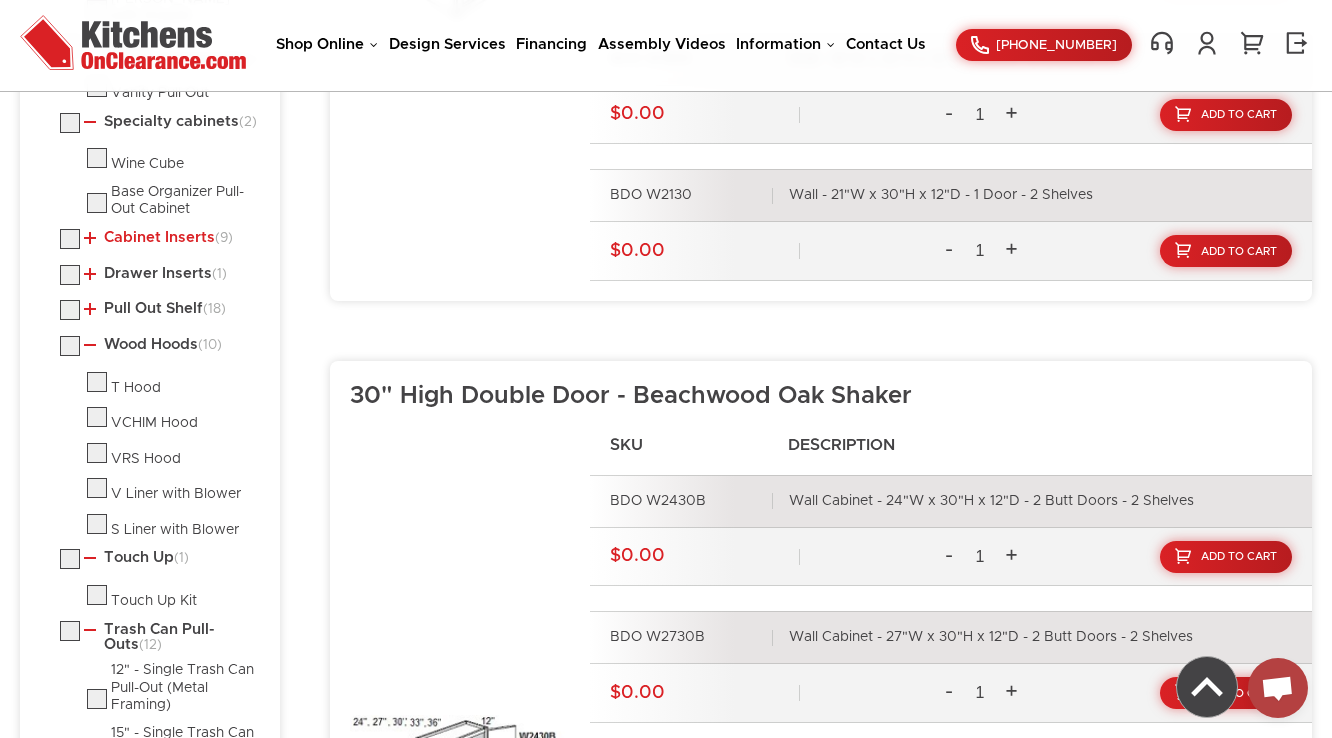 click on "Cabinet Inserts                    							 (9)" at bounding box center (158, 238) 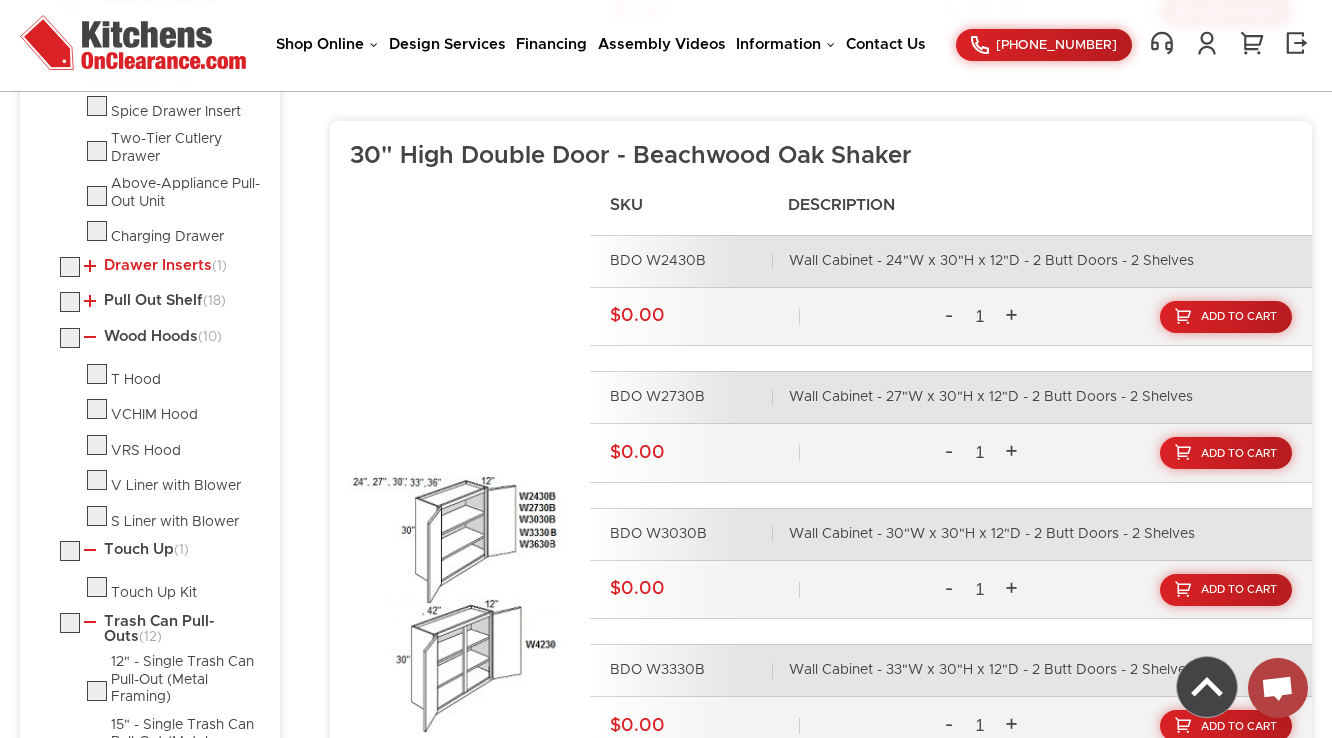 click on "Drawer Inserts                    							 (1)" at bounding box center [155, 266] 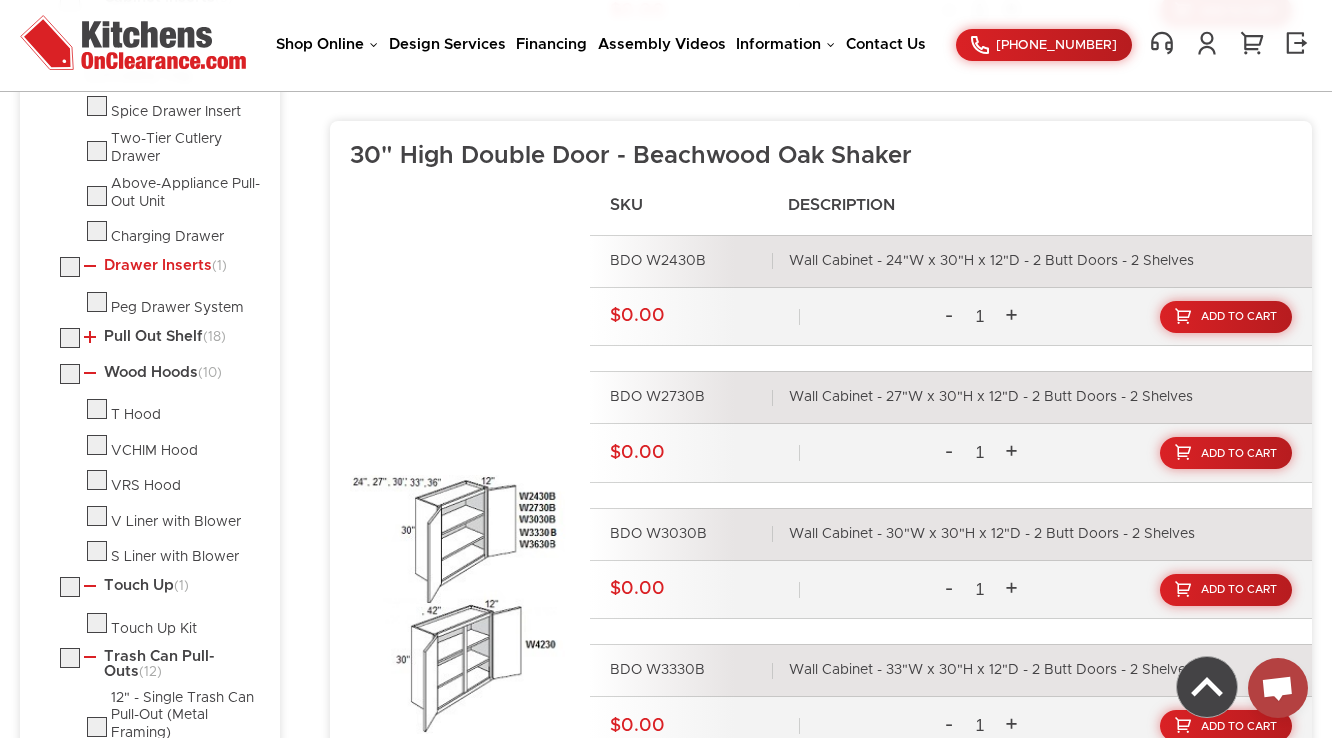 scroll, scrollTop: 1840, scrollLeft: 0, axis: vertical 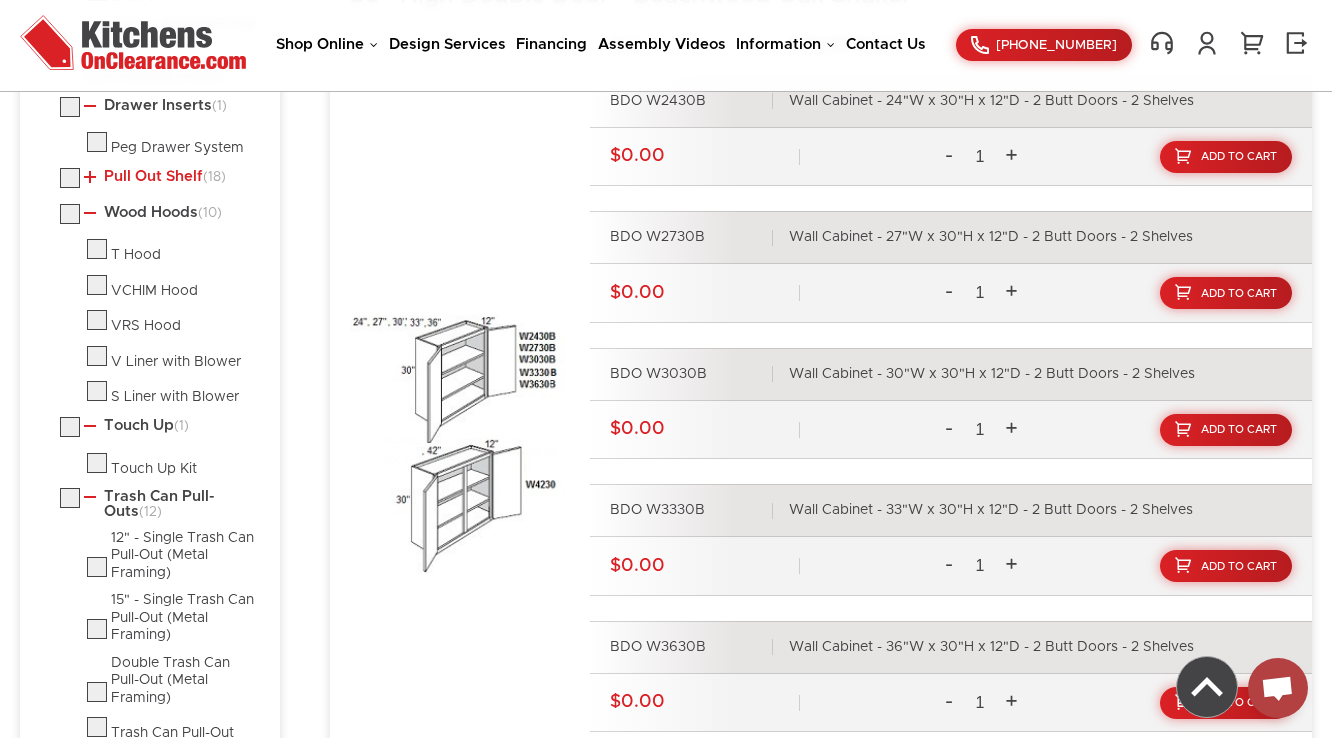 click on "Pull Out Shelf                    							 (18)" at bounding box center [155, 177] 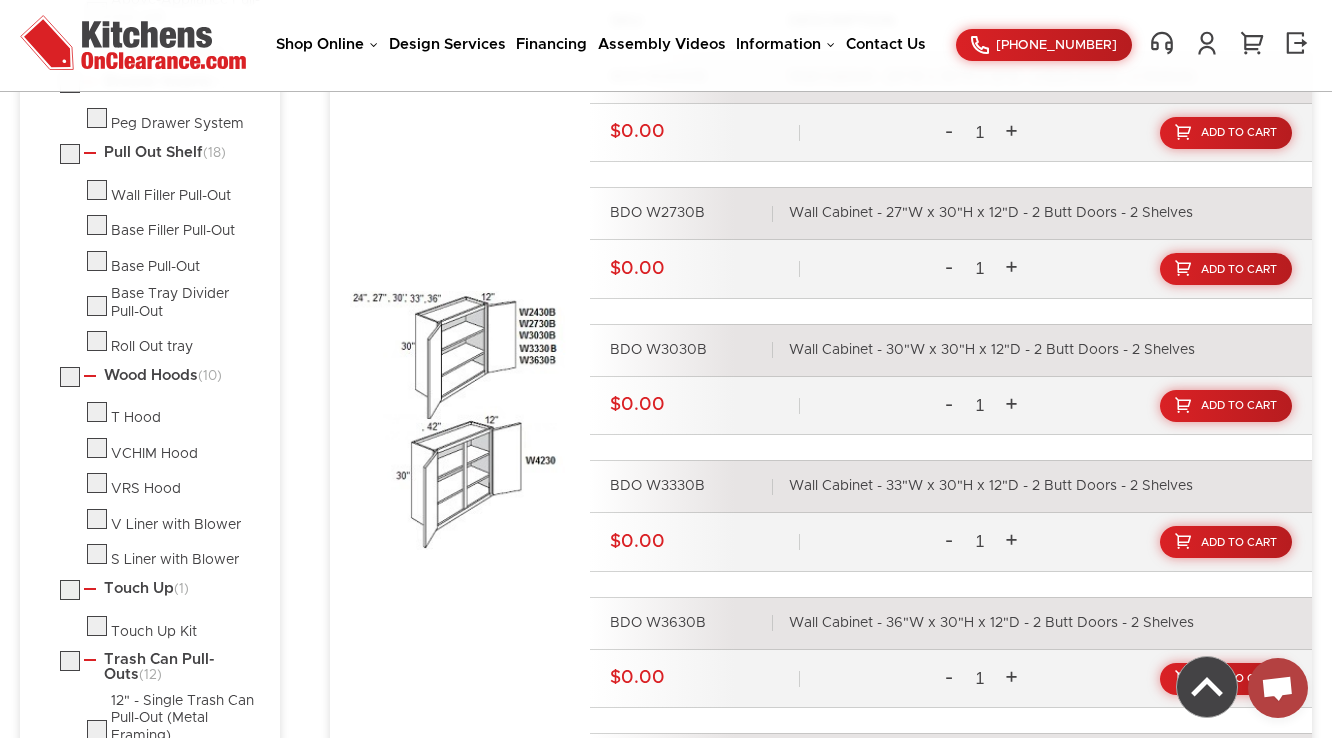 scroll, scrollTop: 2000, scrollLeft: 0, axis: vertical 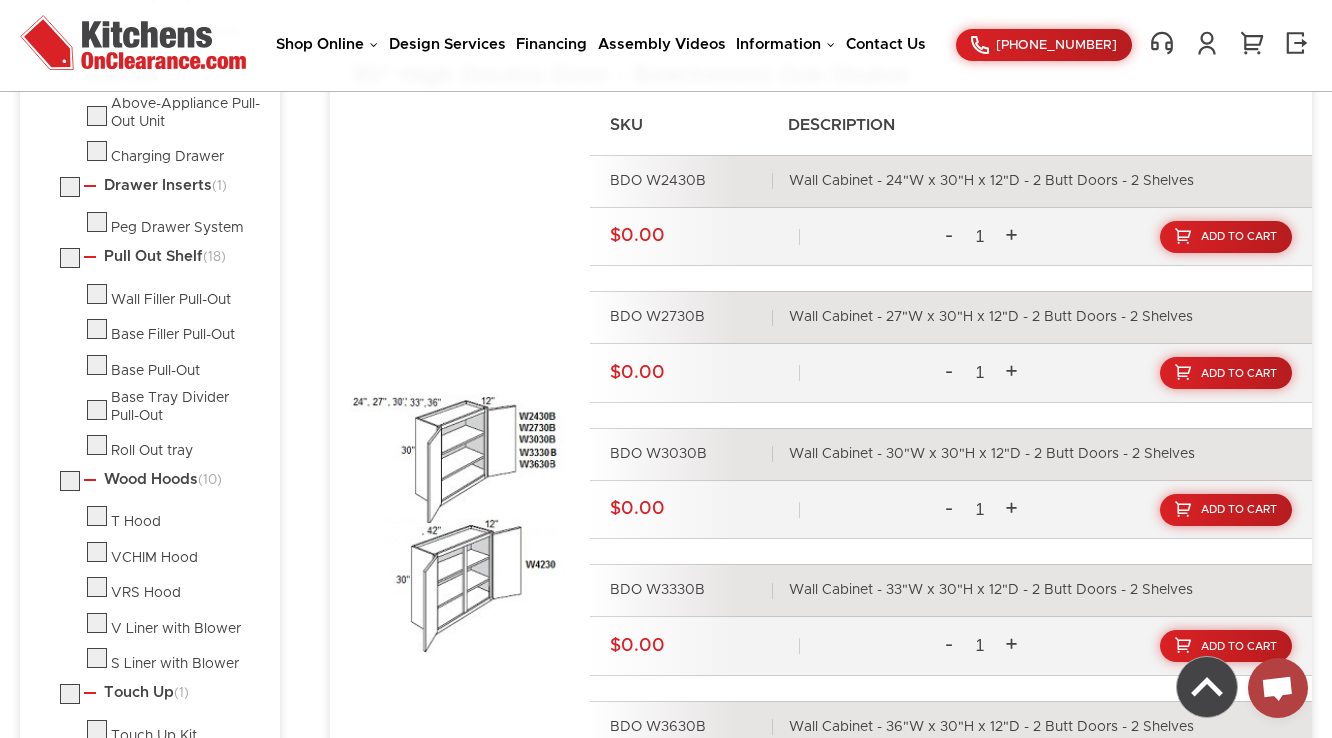 click at bounding box center [97, 416] 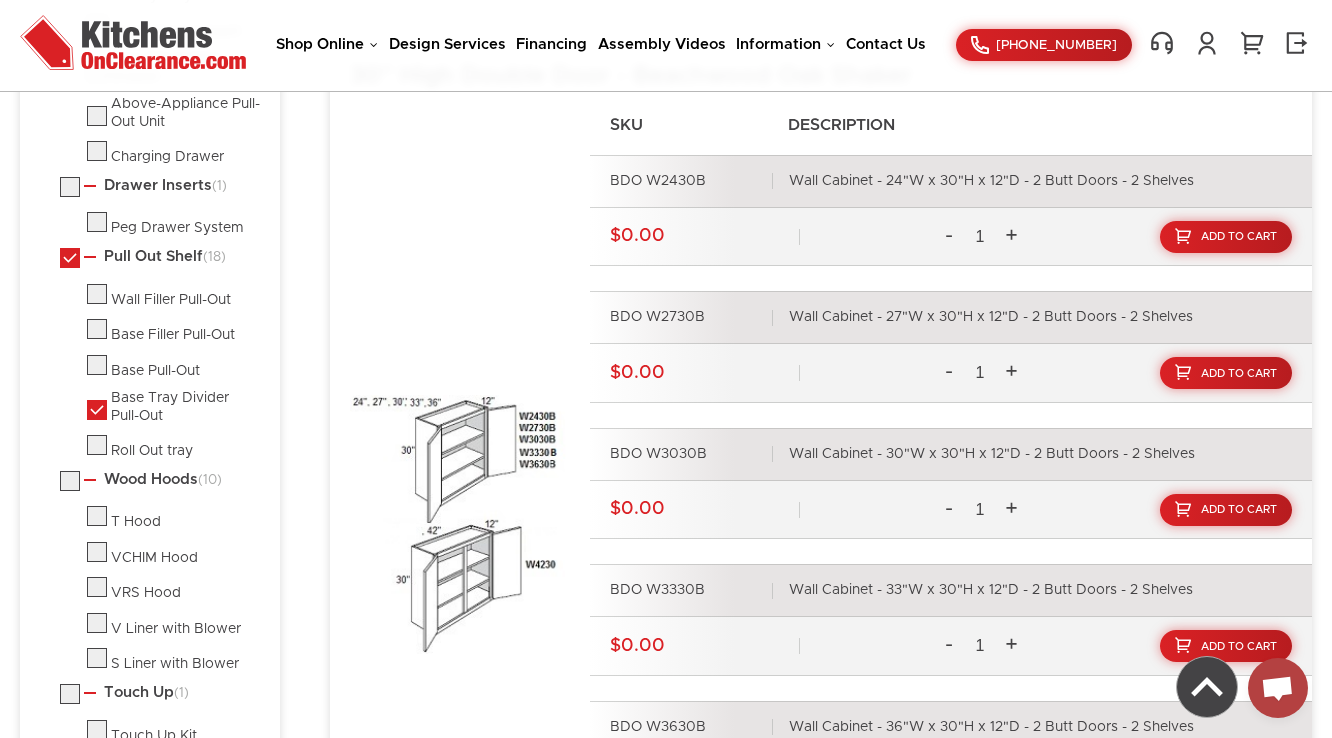 radio on "false" 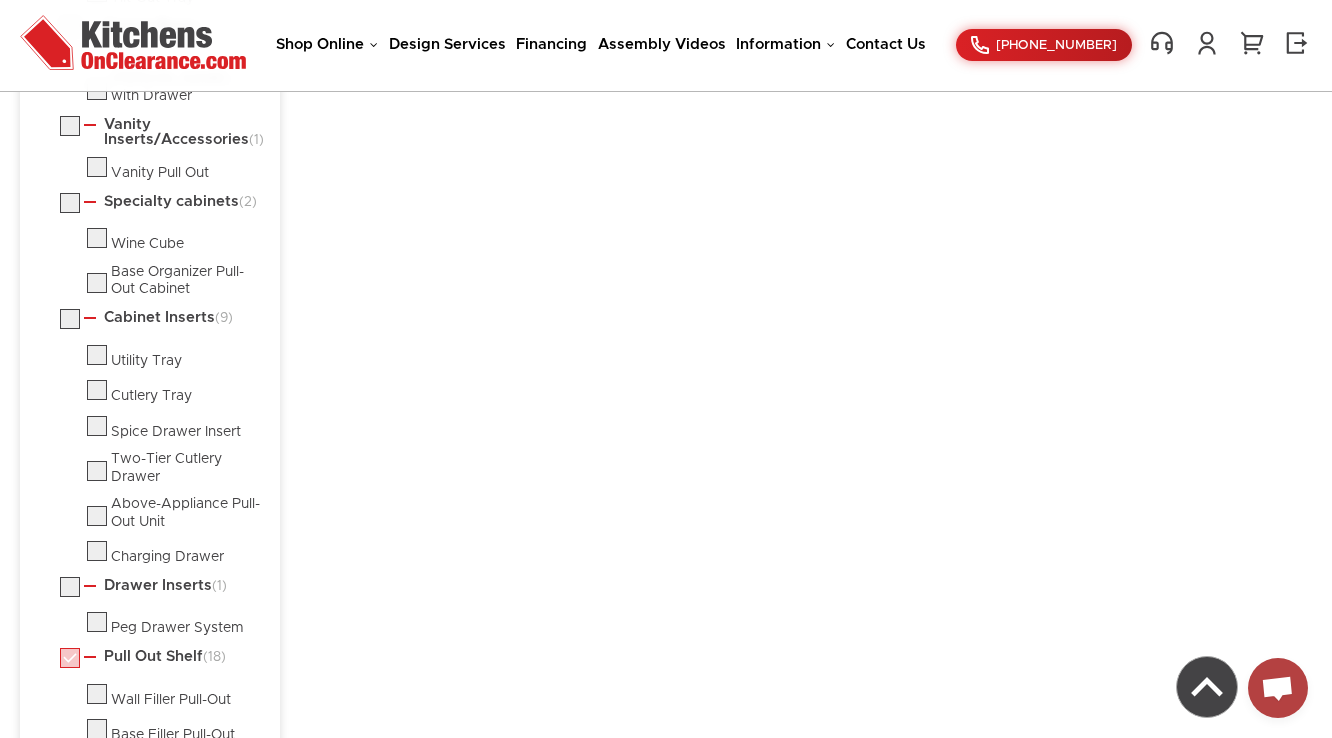 scroll, scrollTop: 1680, scrollLeft: 0, axis: vertical 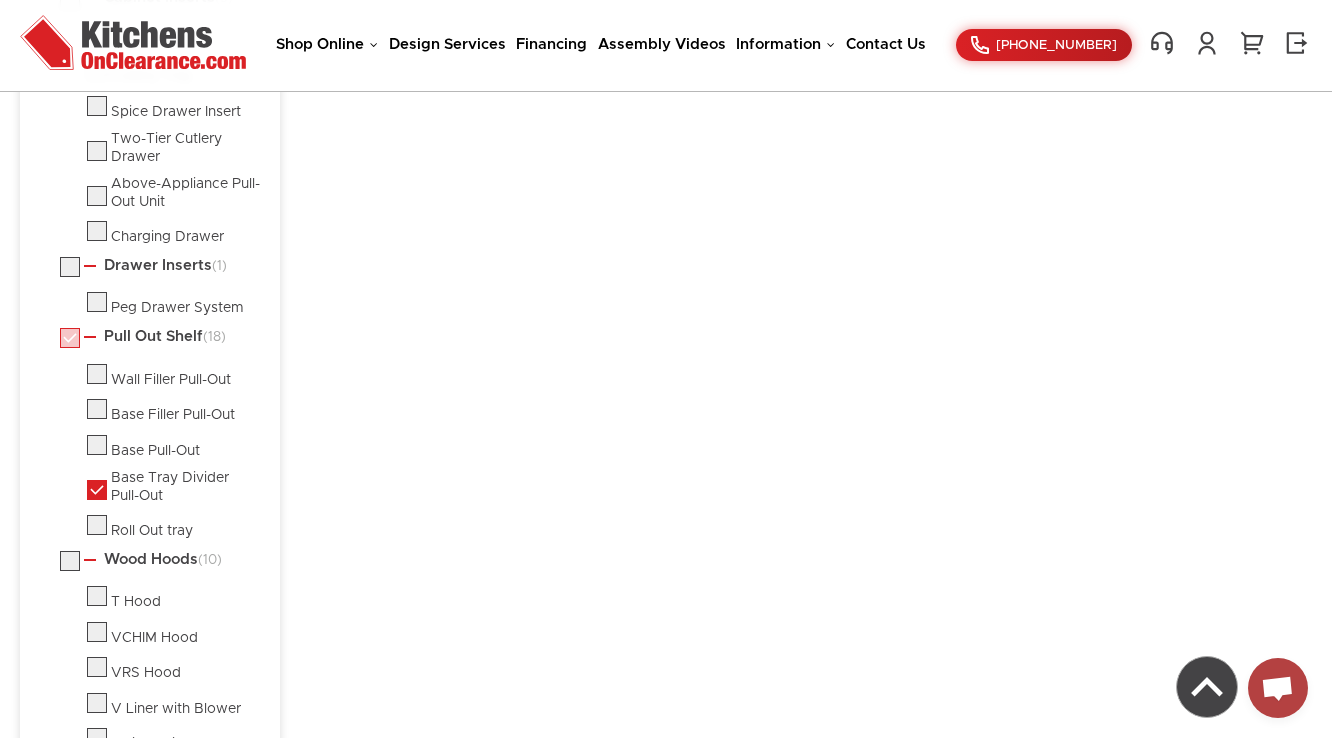 click at bounding box center (97, 496) 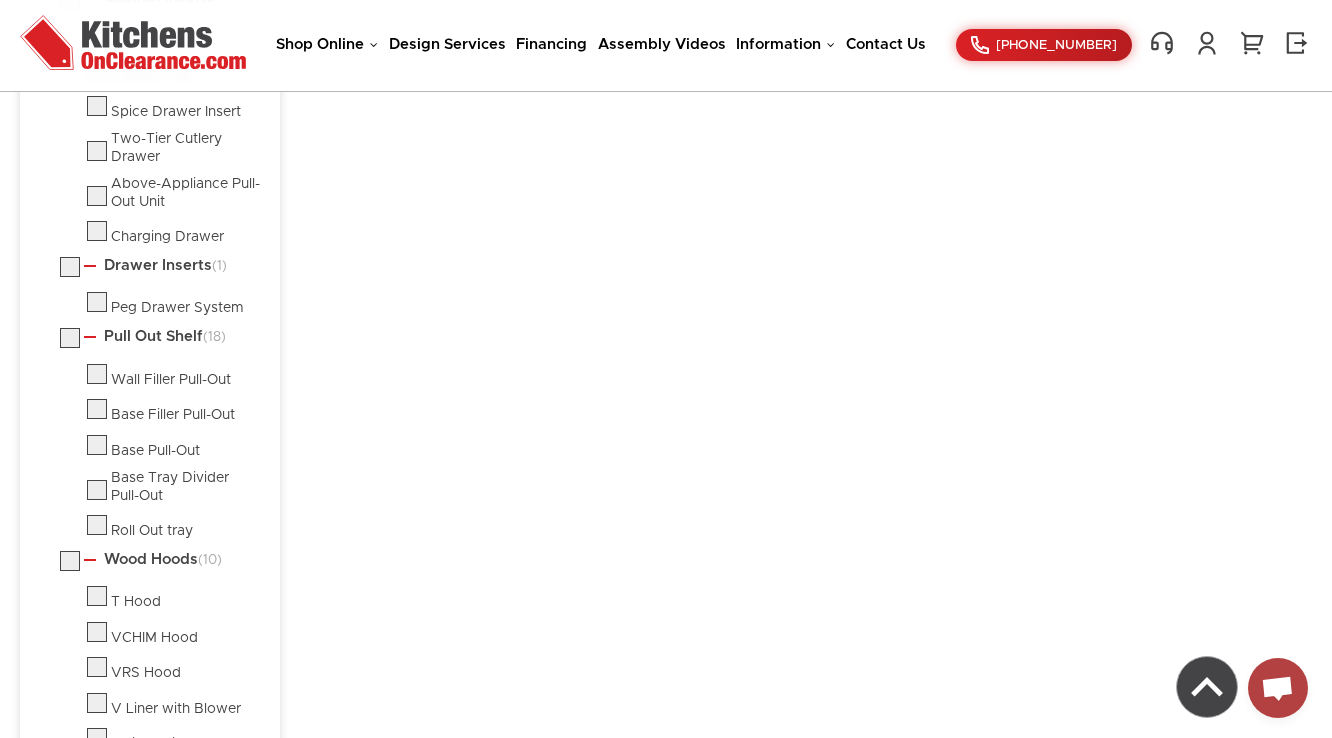 radio on "false" 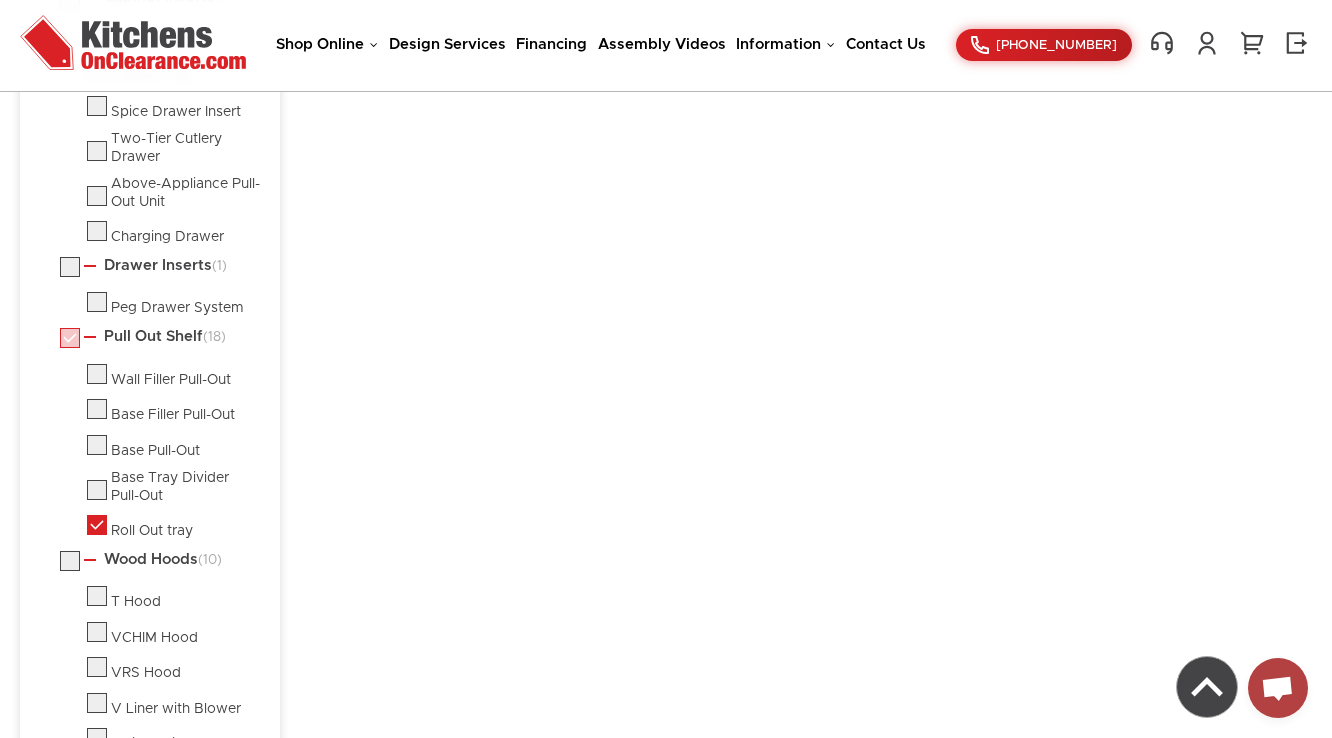 radio on "true" 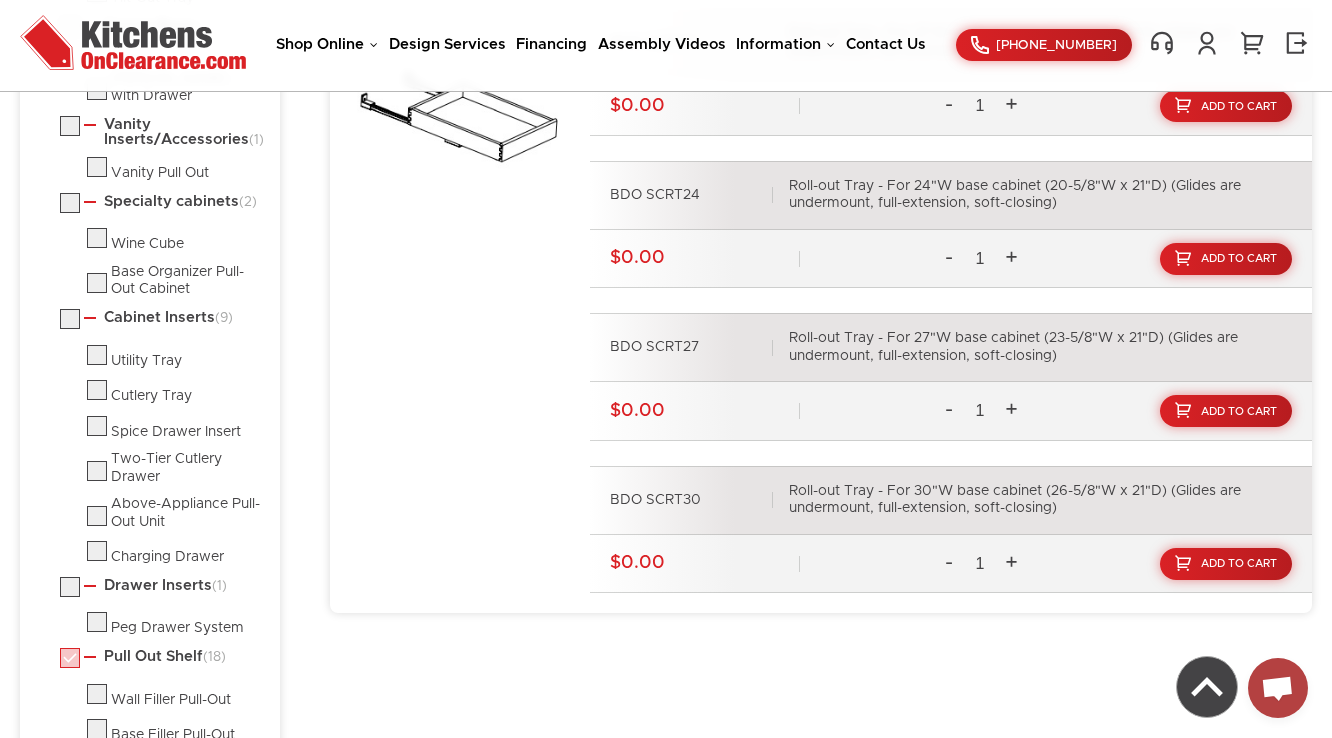 scroll, scrollTop: 1760, scrollLeft: 0, axis: vertical 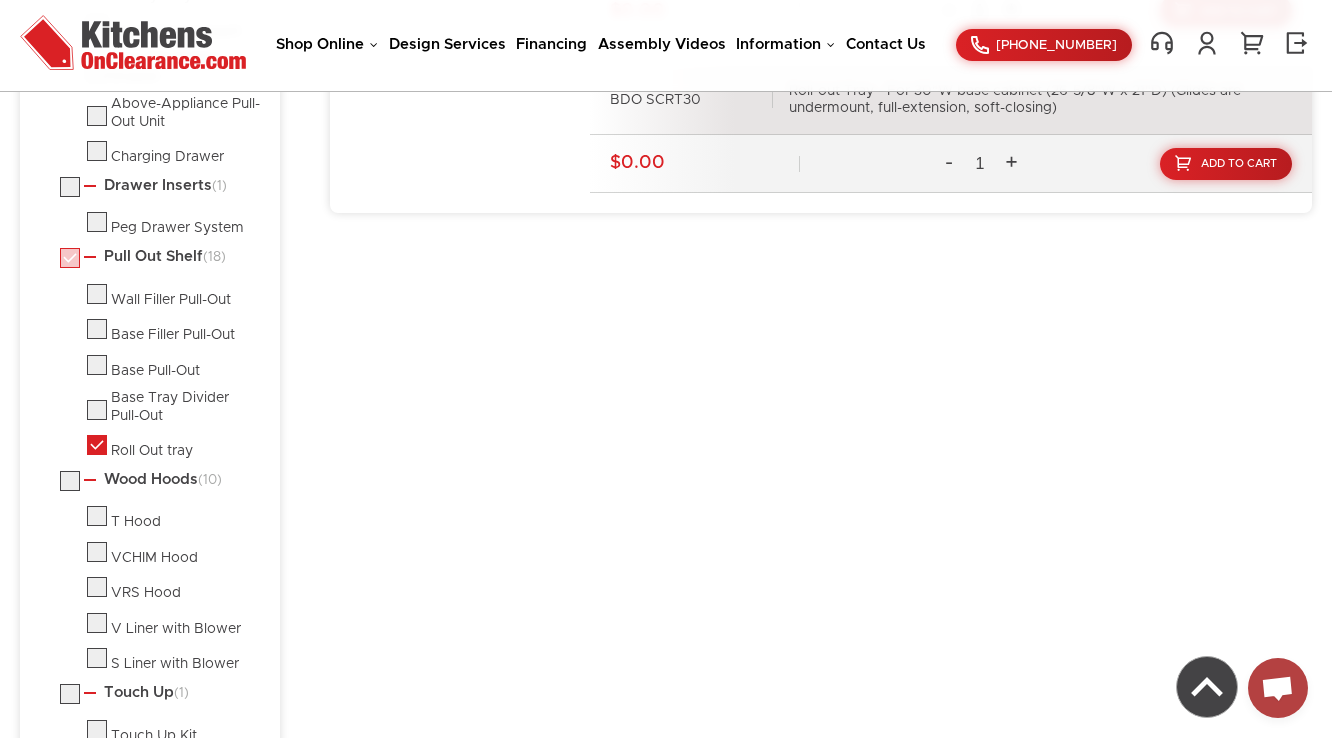click at bounding box center [97, 451] 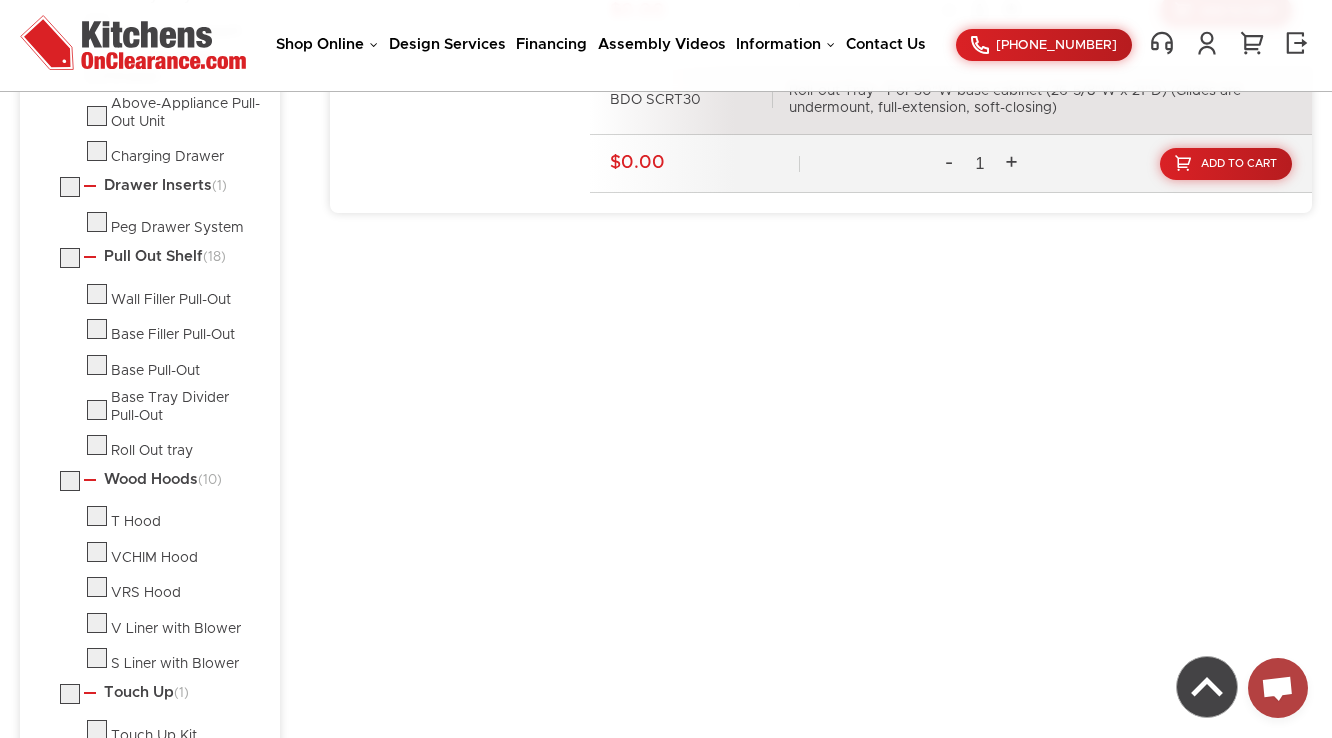 radio on "false" 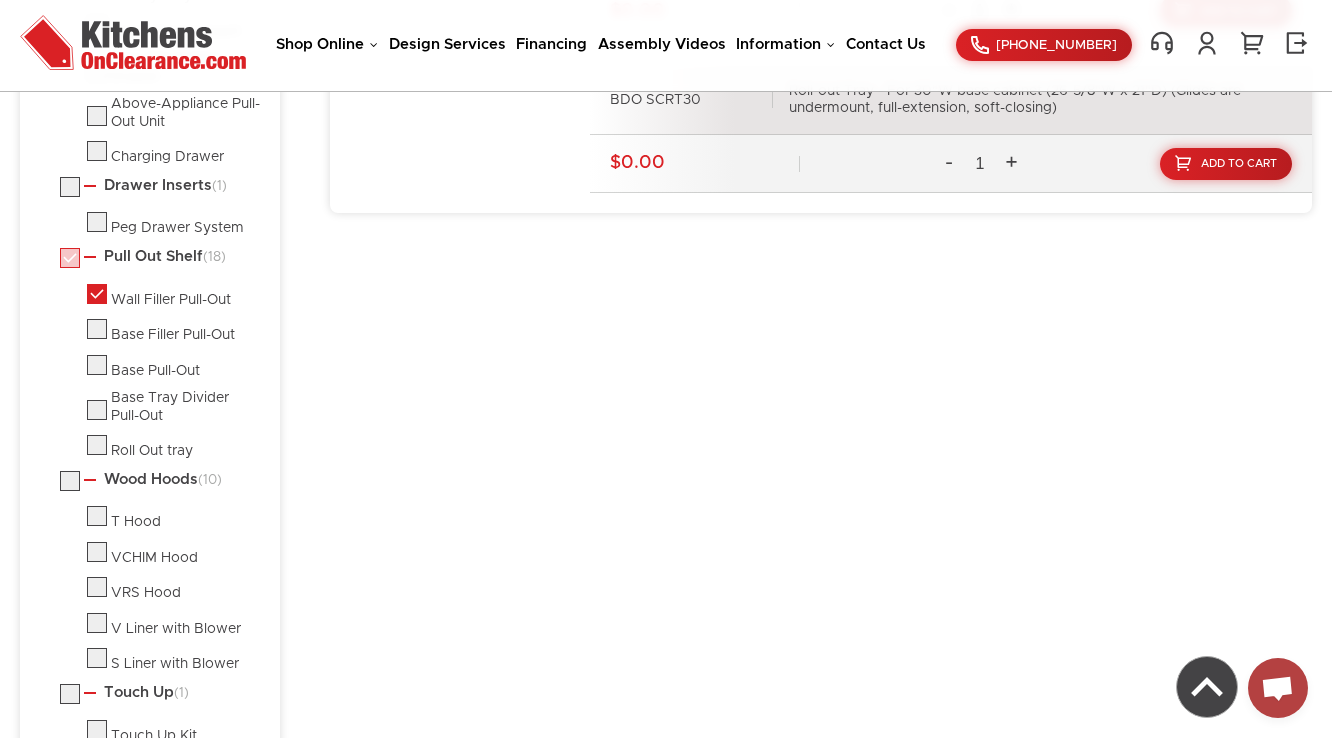 radio on "true" 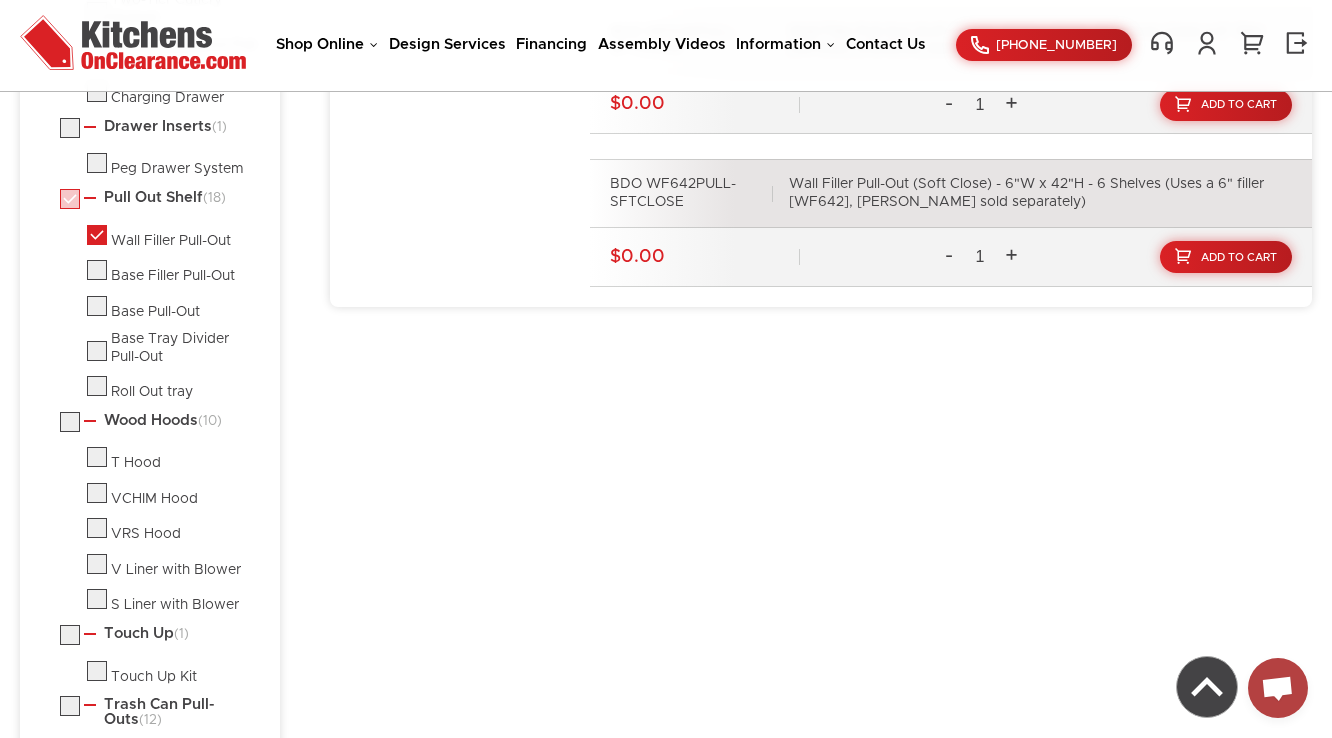 scroll, scrollTop: 1840, scrollLeft: 0, axis: vertical 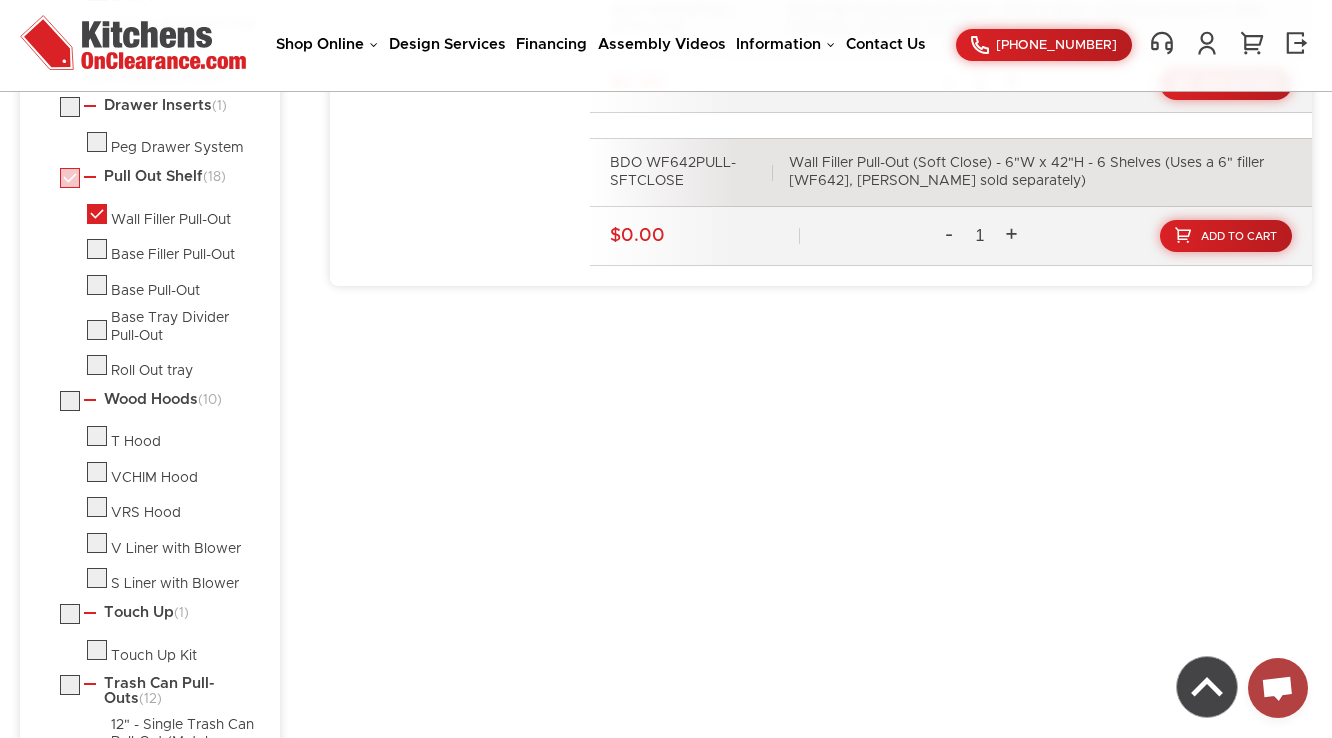 click at bounding box center (97, 220) 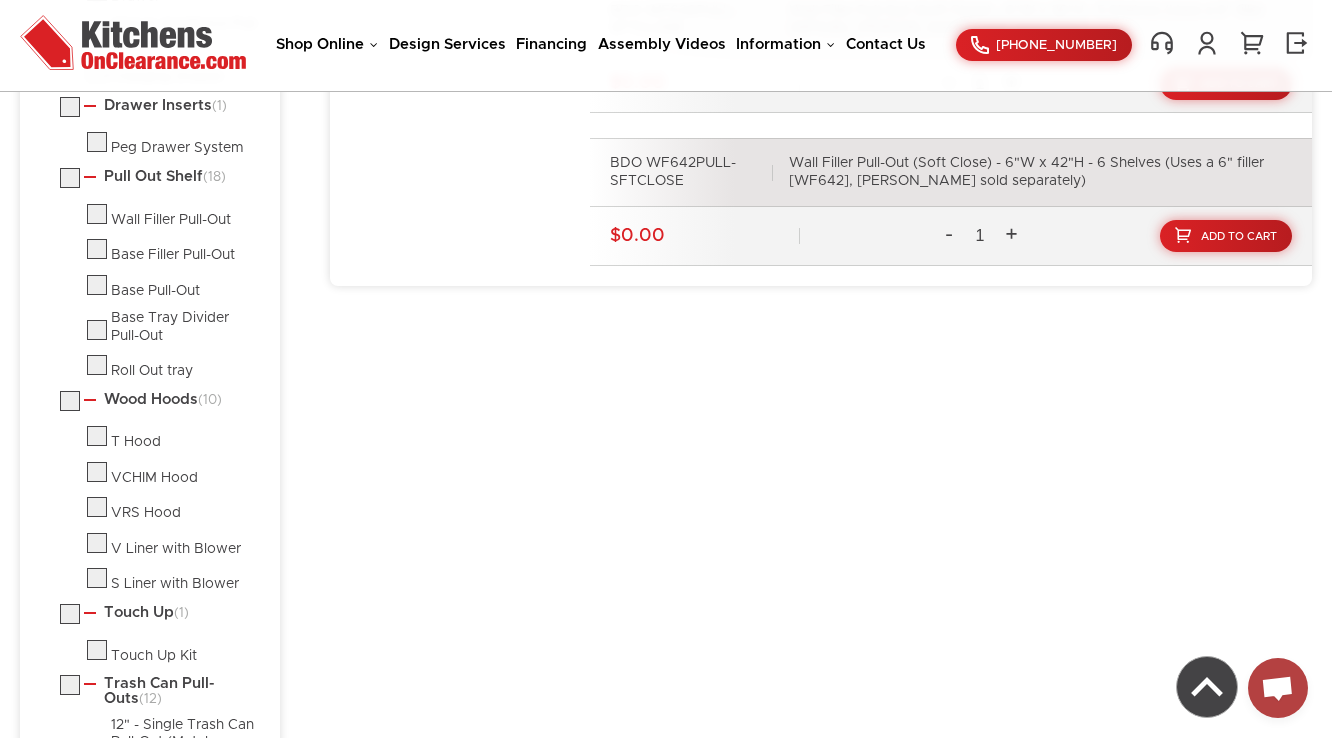 radio on "false" 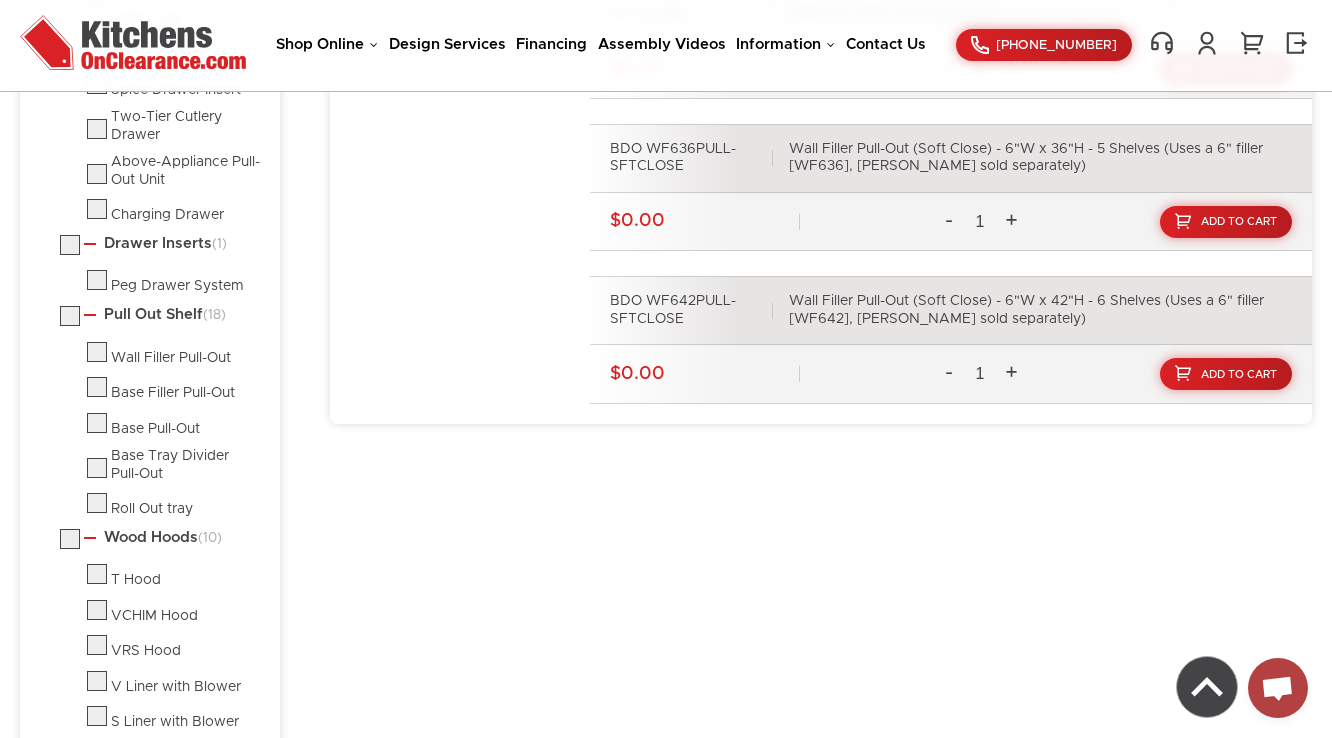scroll, scrollTop: 1680, scrollLeft: 0, axis: vertical 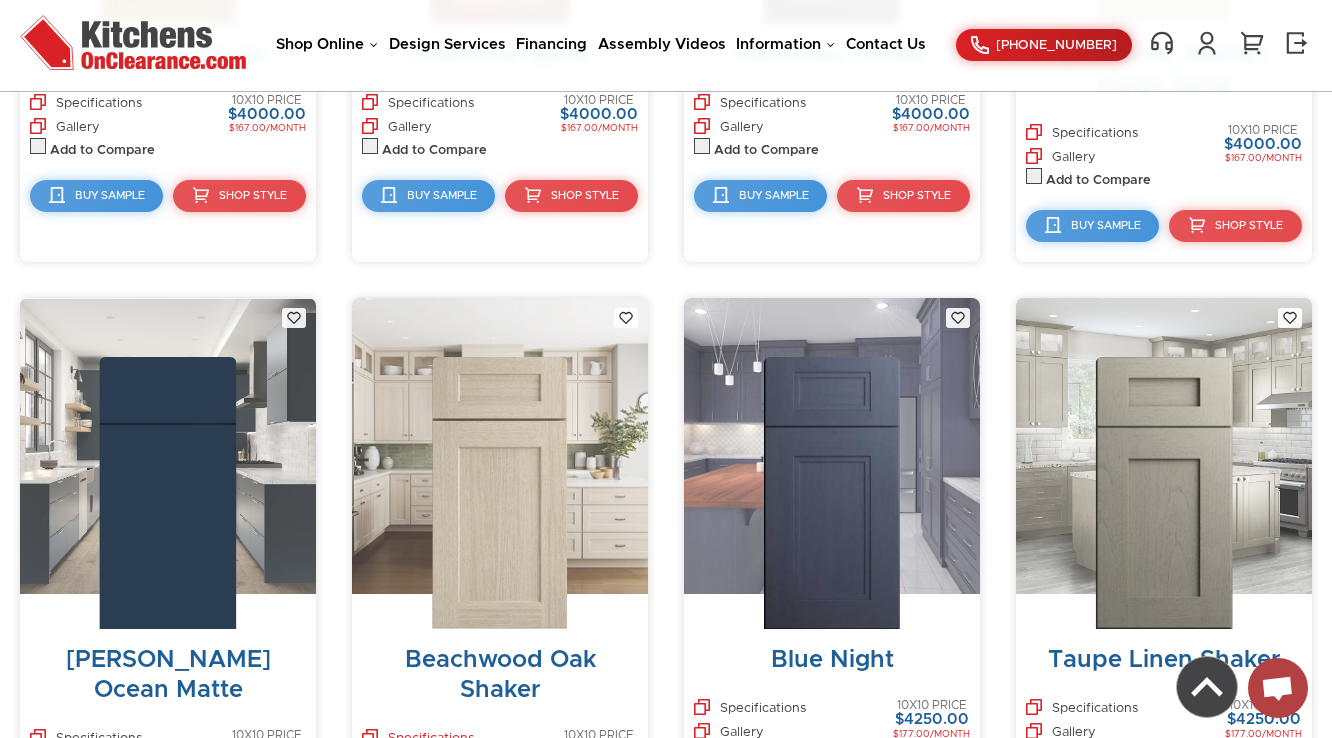 click on "Specifications" at bounding box center [418, 740] 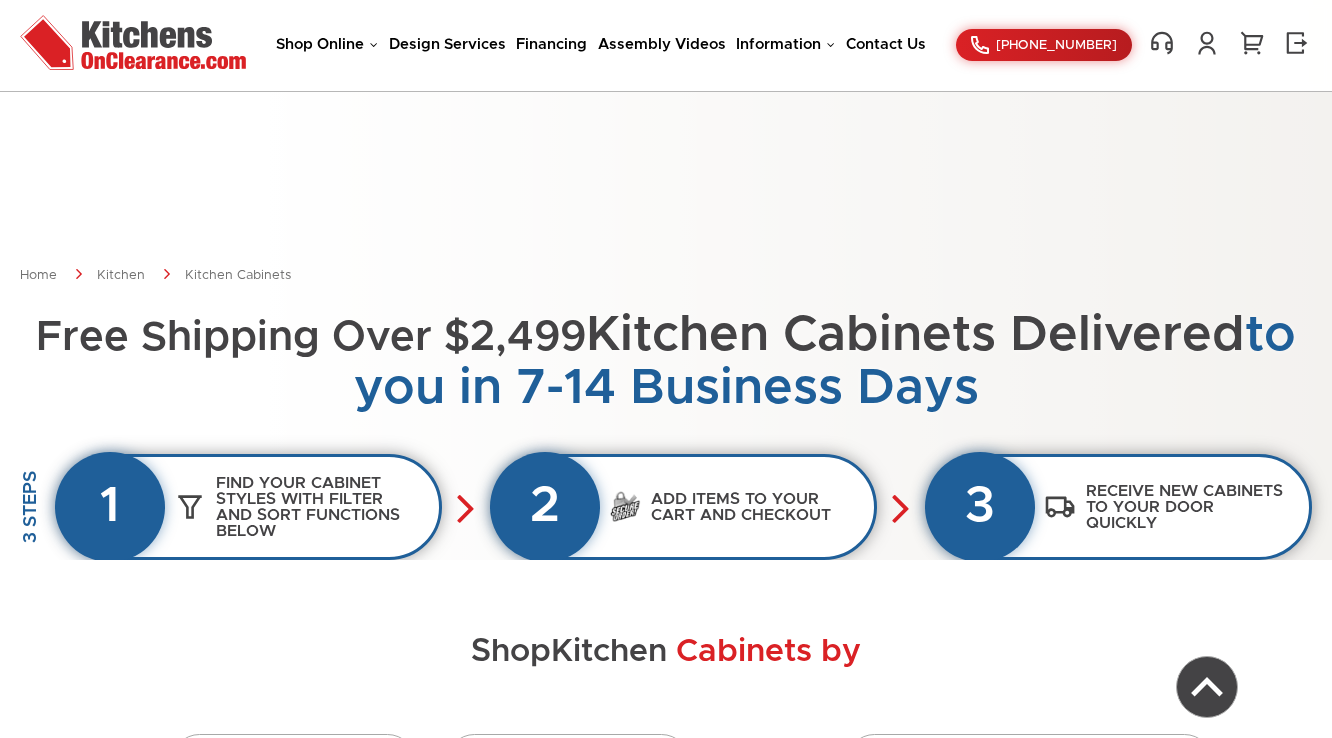 scroll, scrollTop: 784, scrollLeft: 0, axis: vertical 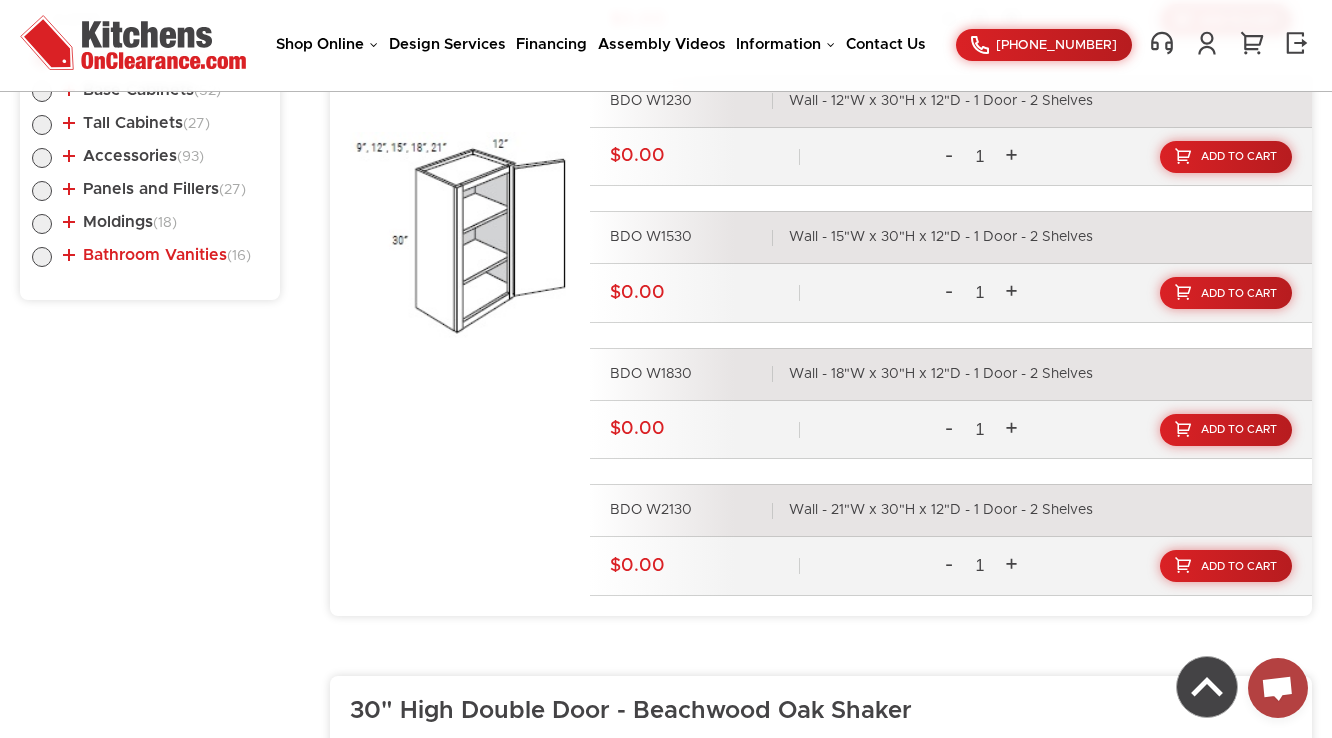 click on "Bathroom Vanities                				 (16)" at bounding box center [157, 255] 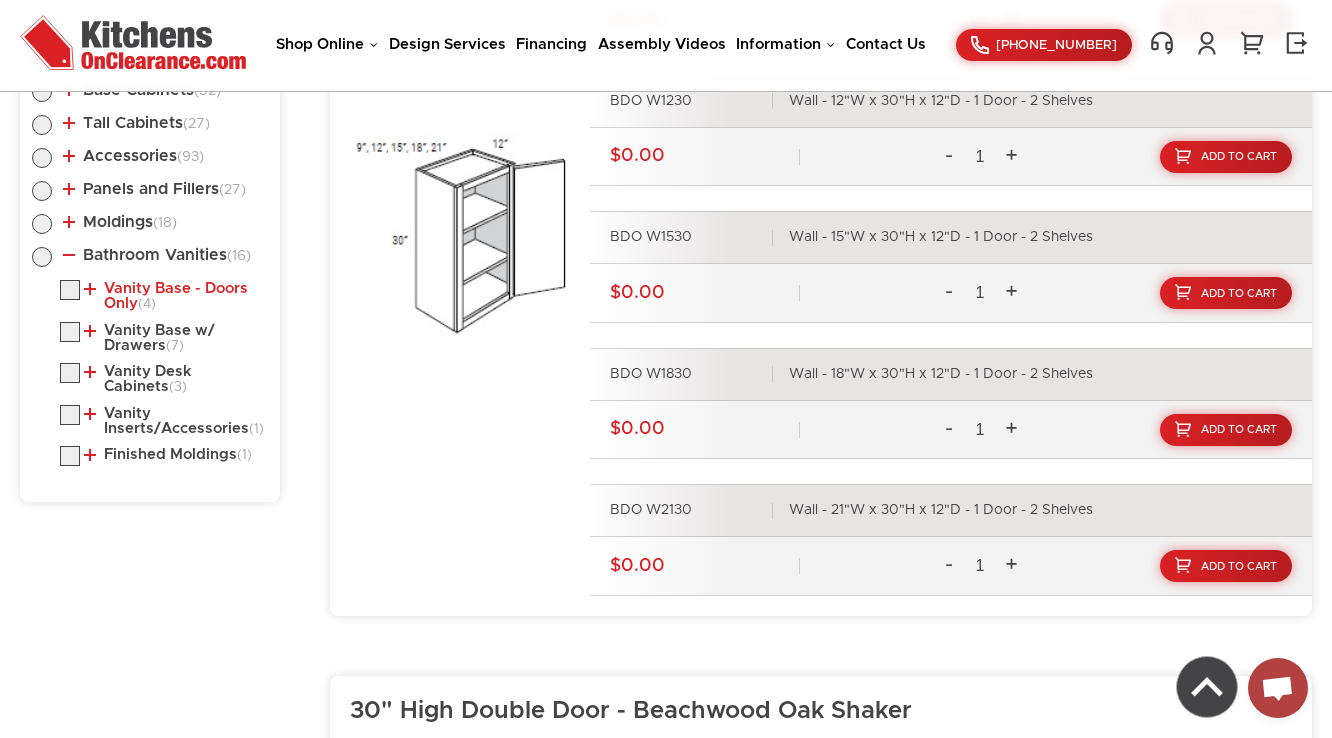 click on "Vanity Base - Doors Only                    							 (4)" at bounding box center [172, 296] 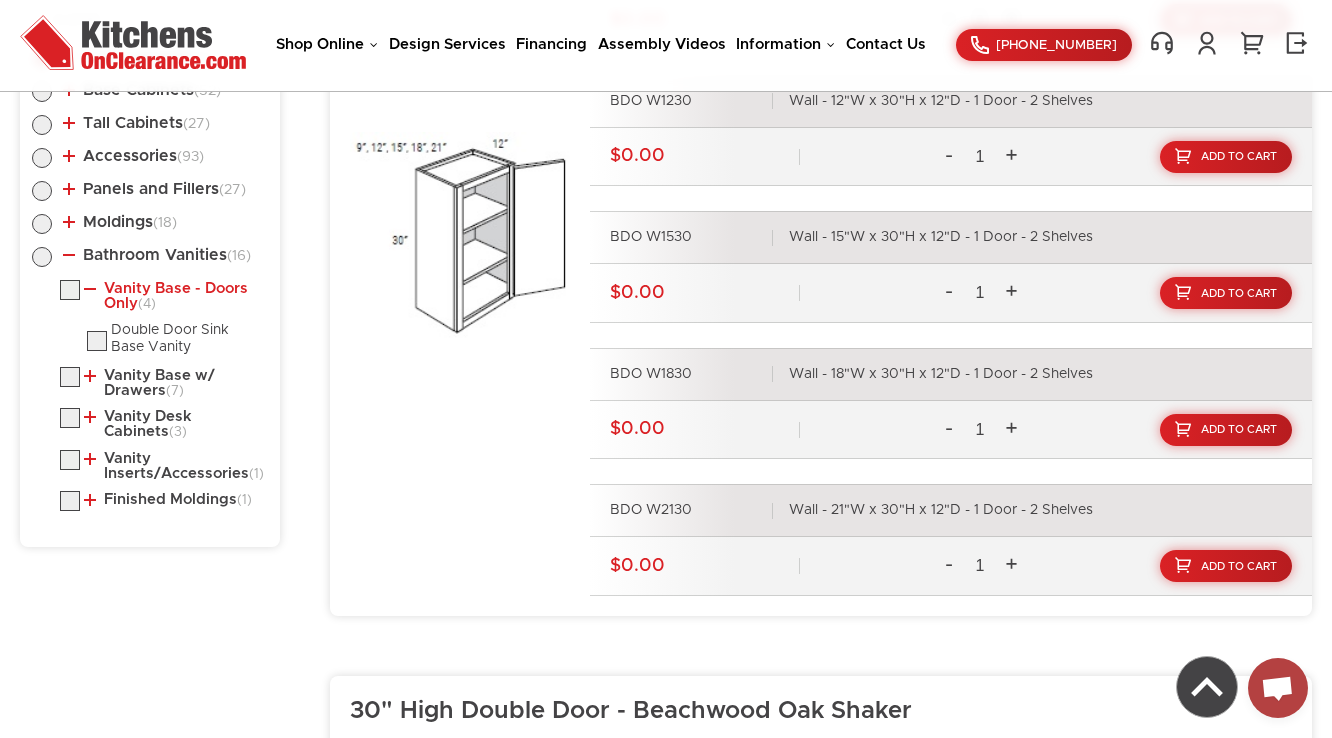 click on "Vanity Base - Doors Only                    							 (4)" at bounding box center (172, 296) 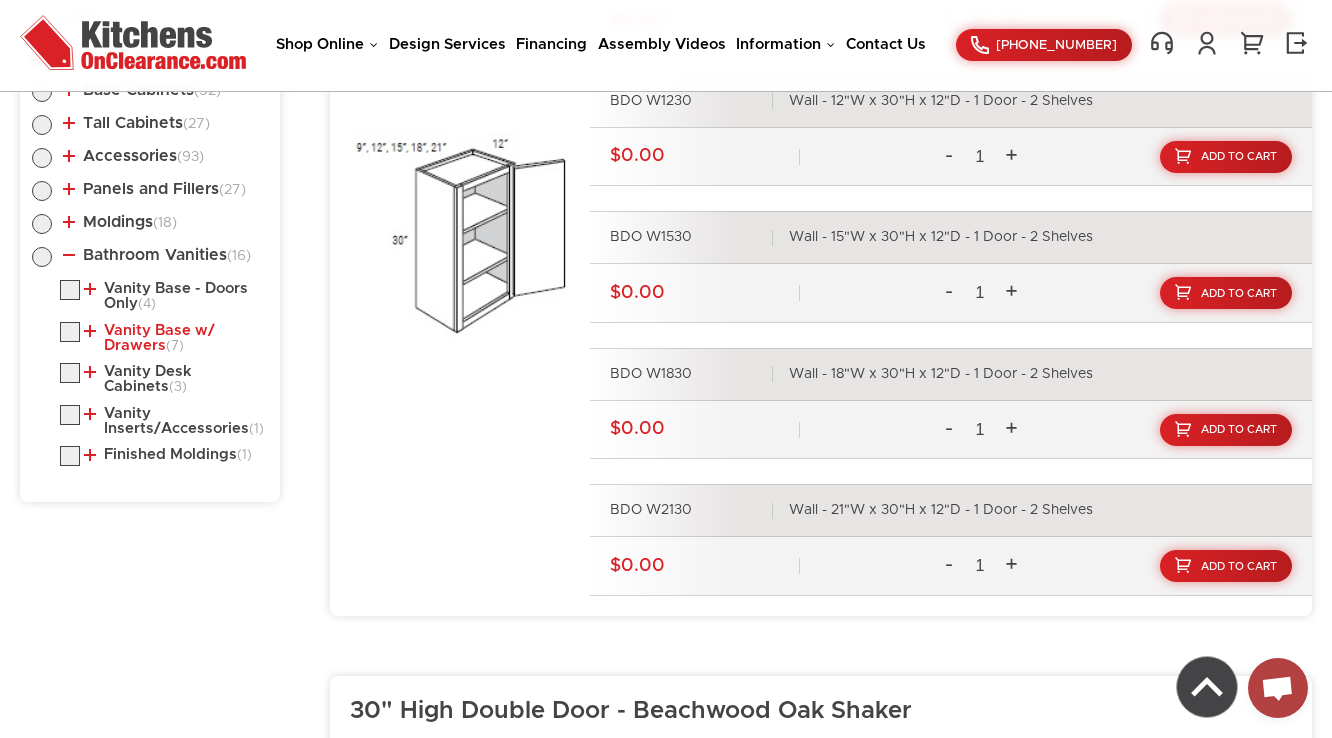 click on "Vanity Base w/ Drawers                    							 (7)" at bounding box center [172, 338] 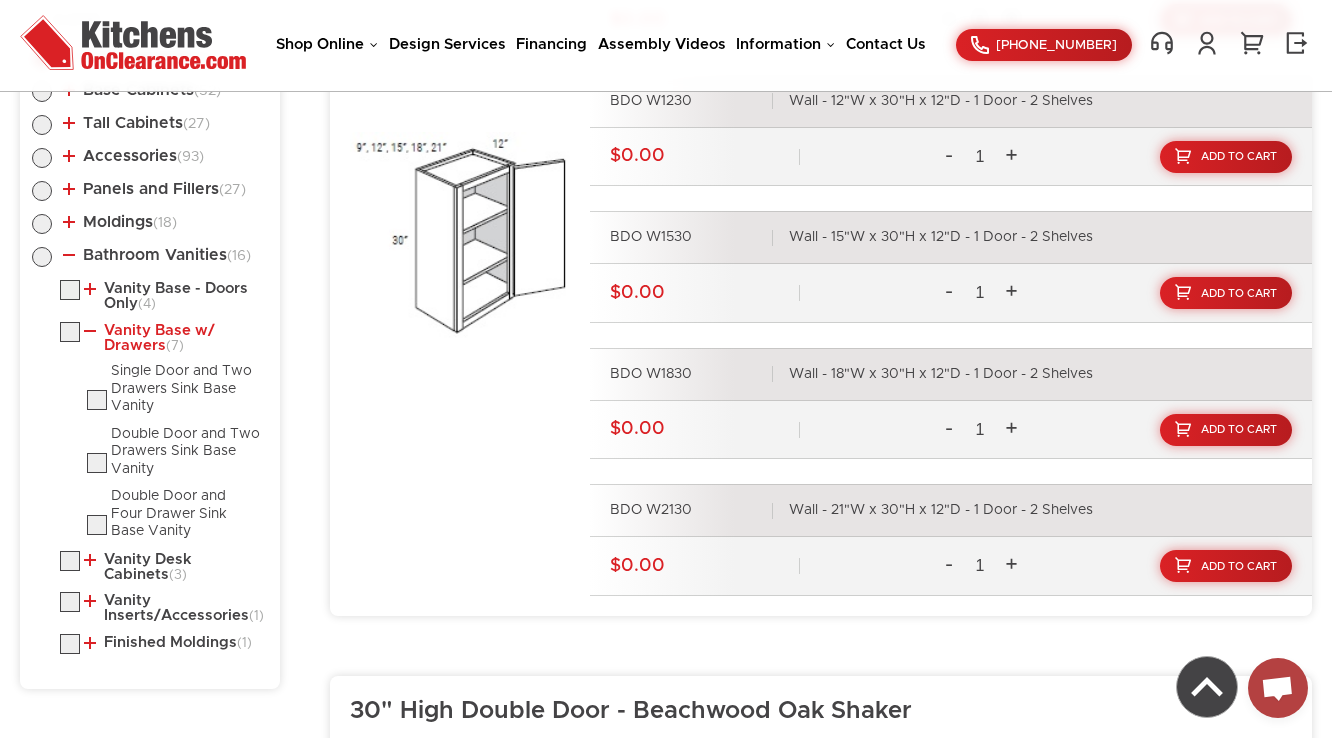 click on "Vanity Base w/ Drawers                    							 (7)" at bounding box center [172, 338] 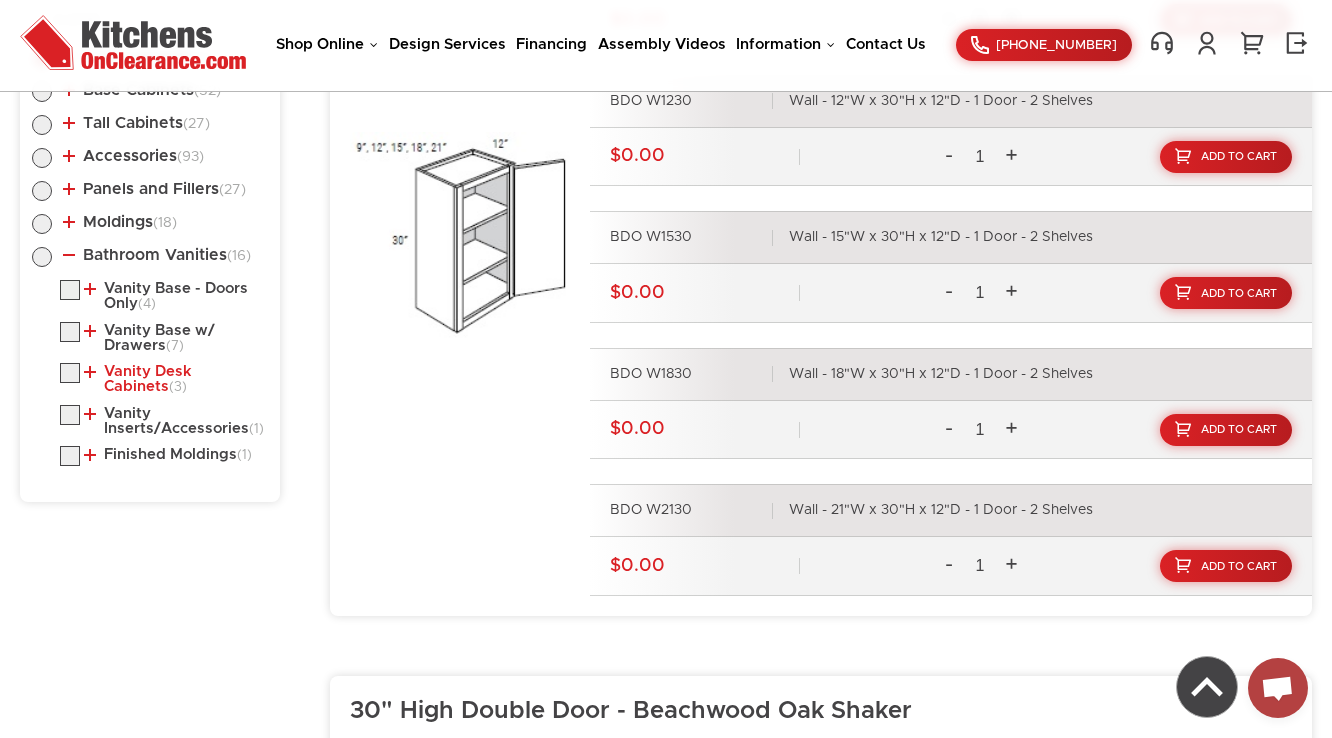 click on "Vanity Desk Cabinets                    							 (3)" at bounding box center [172, 379] 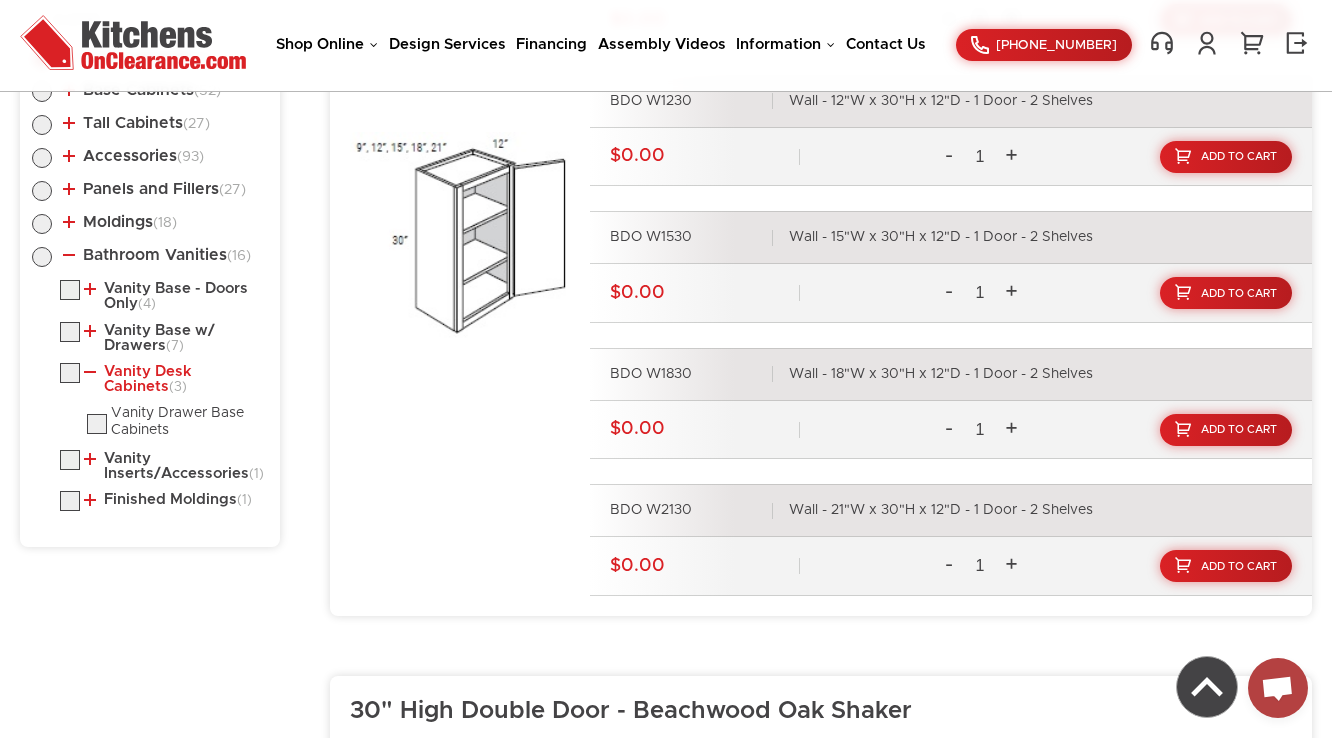 click on "Vanity Desk Cabinets                    							 (3)" at bounding box center (172, 379) 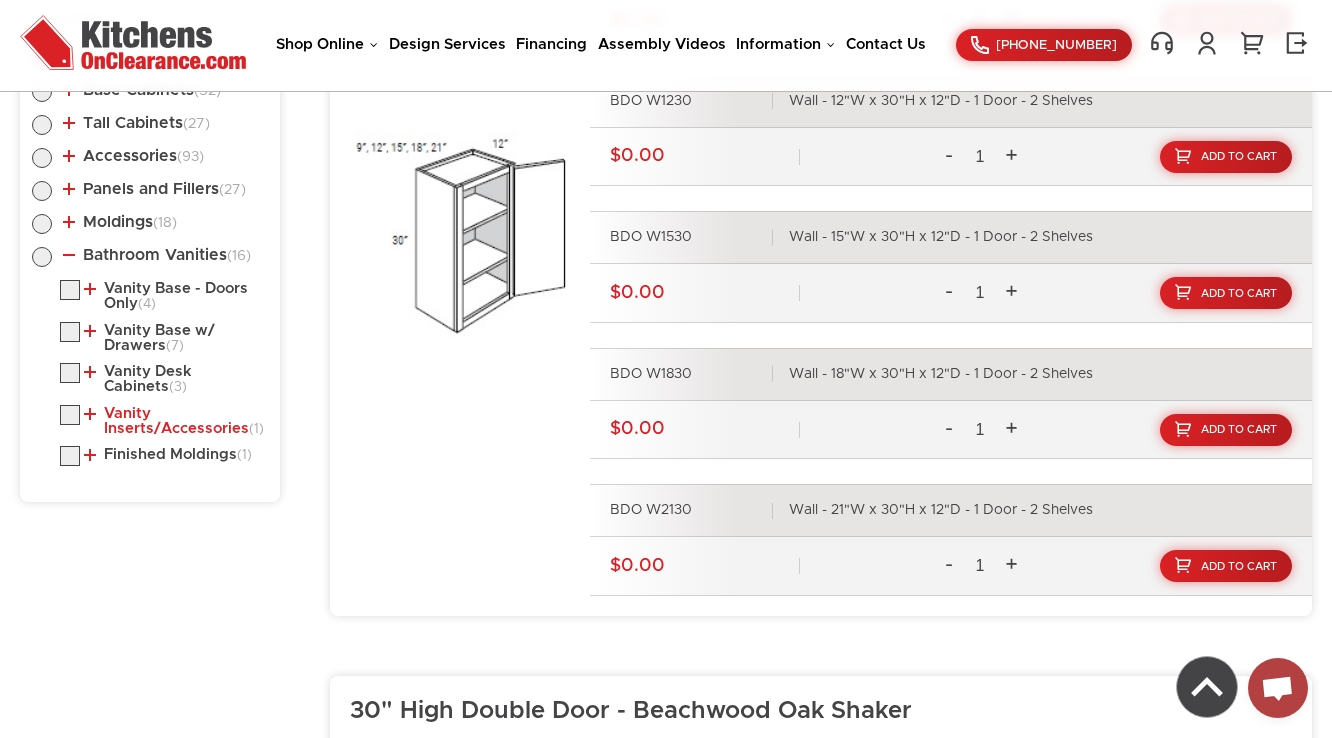 click on "Vanity Inserts/Accessories                    							 (1)" at bounding box center [172, 421] 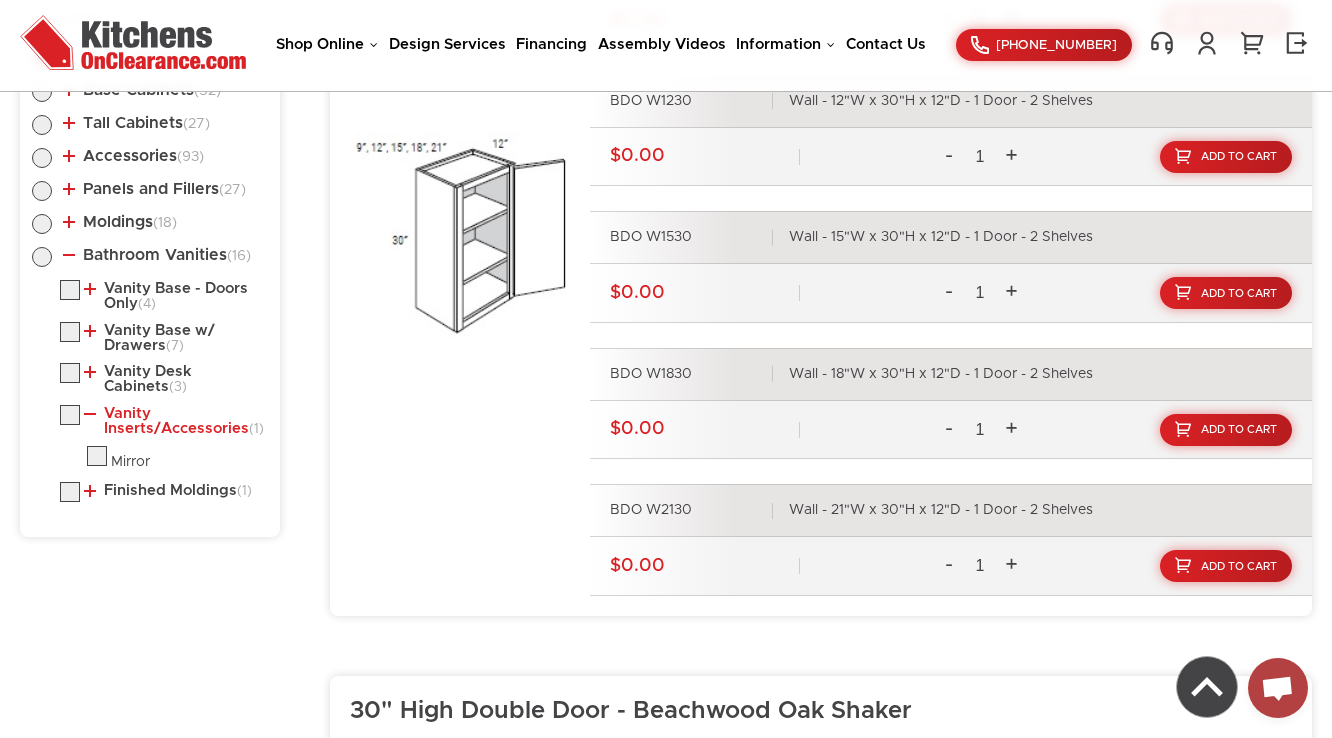click on "Vanity Inserts/Accessories                    							 (1)" at bounding box center (172, 421) 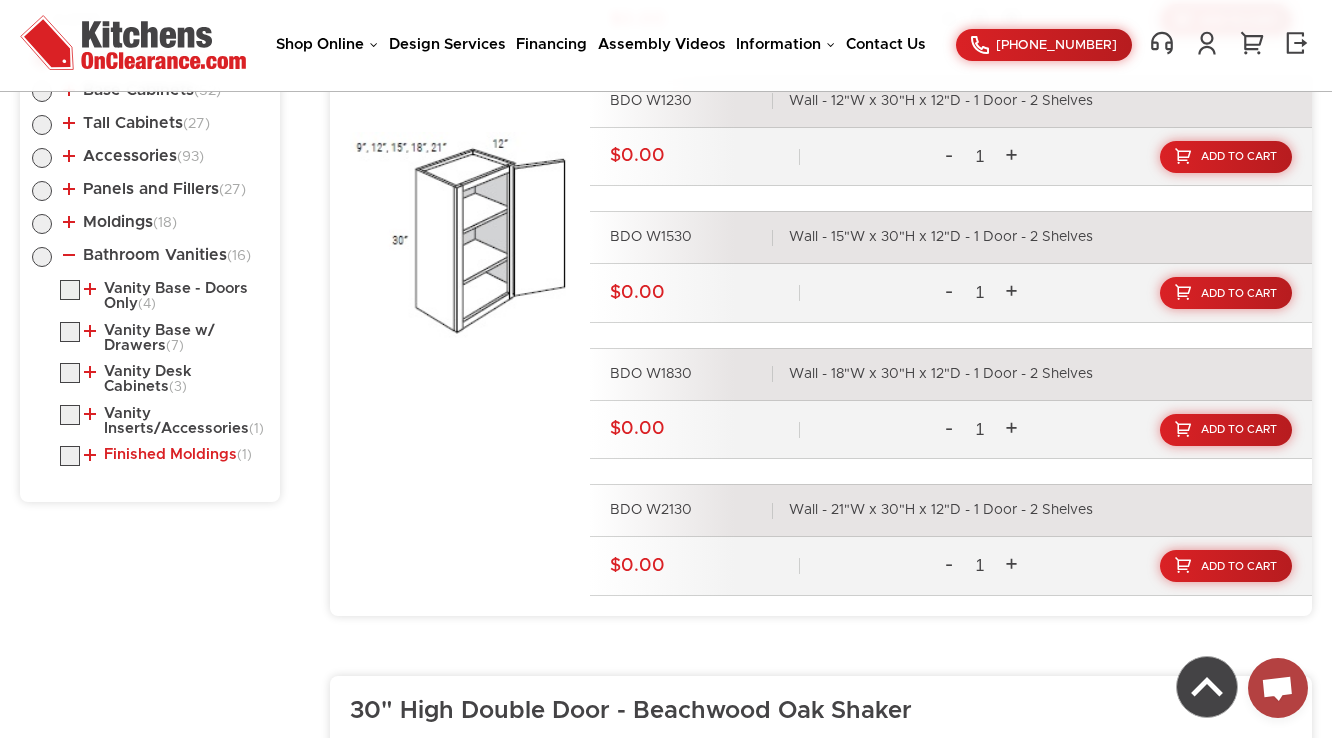click on "Finished Moldings                    							 (1)" at bounding box center (168, 455) 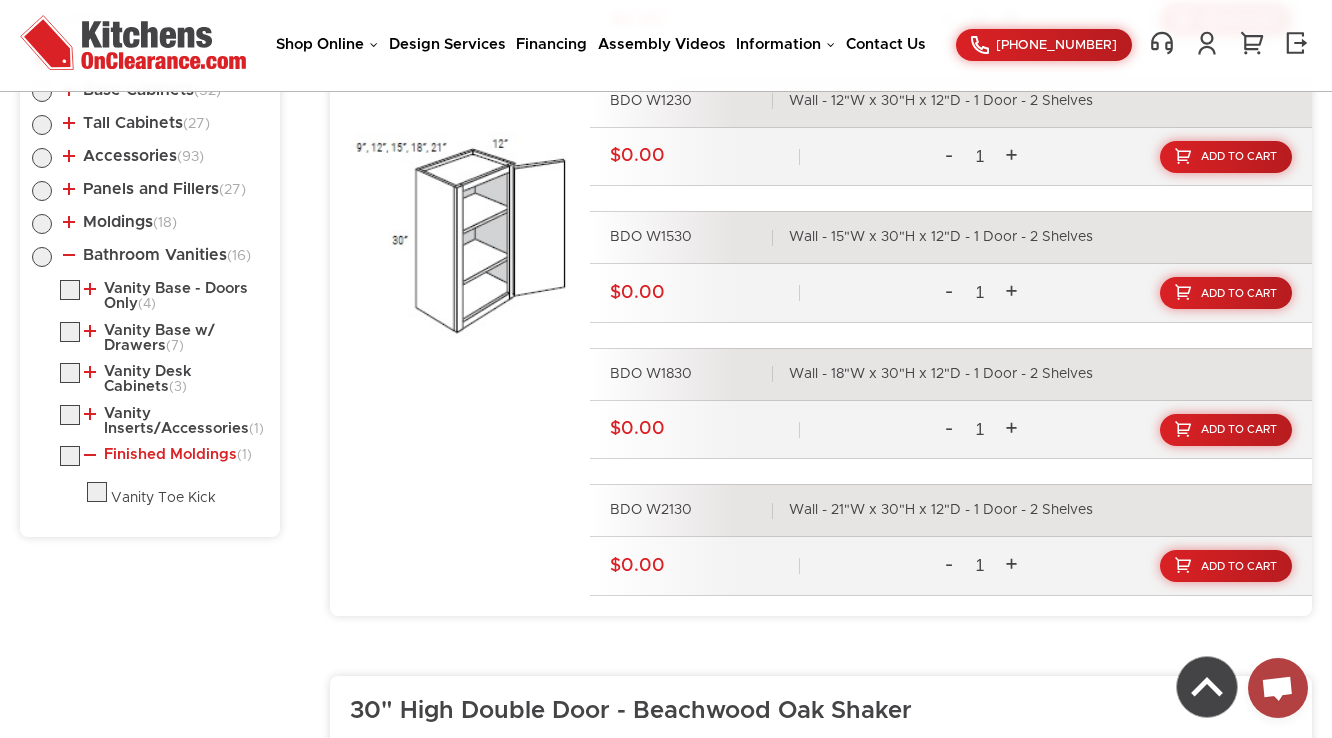 click on "Finished Moldings                    							 (1)" at bounding box center [168, 455] 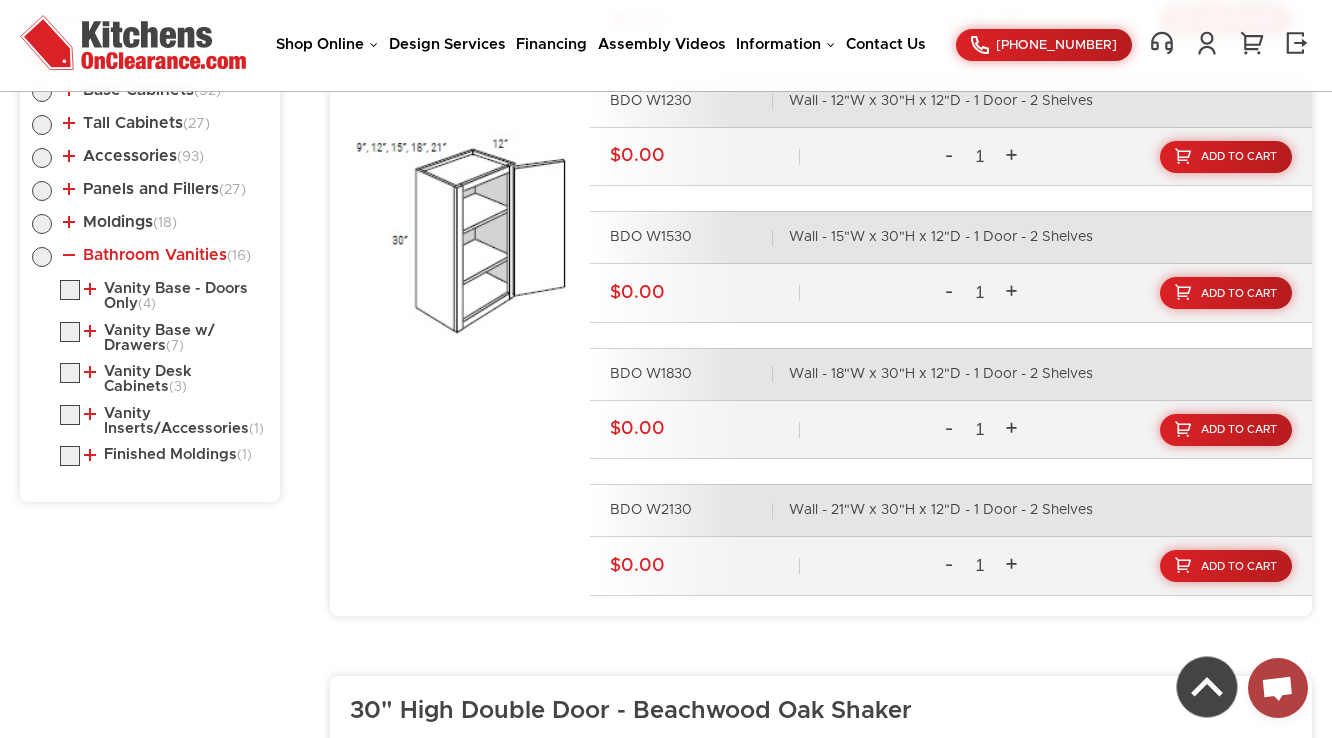 click on "Bathroom Vanities                				 (16)" at bounding box center (157, 255) 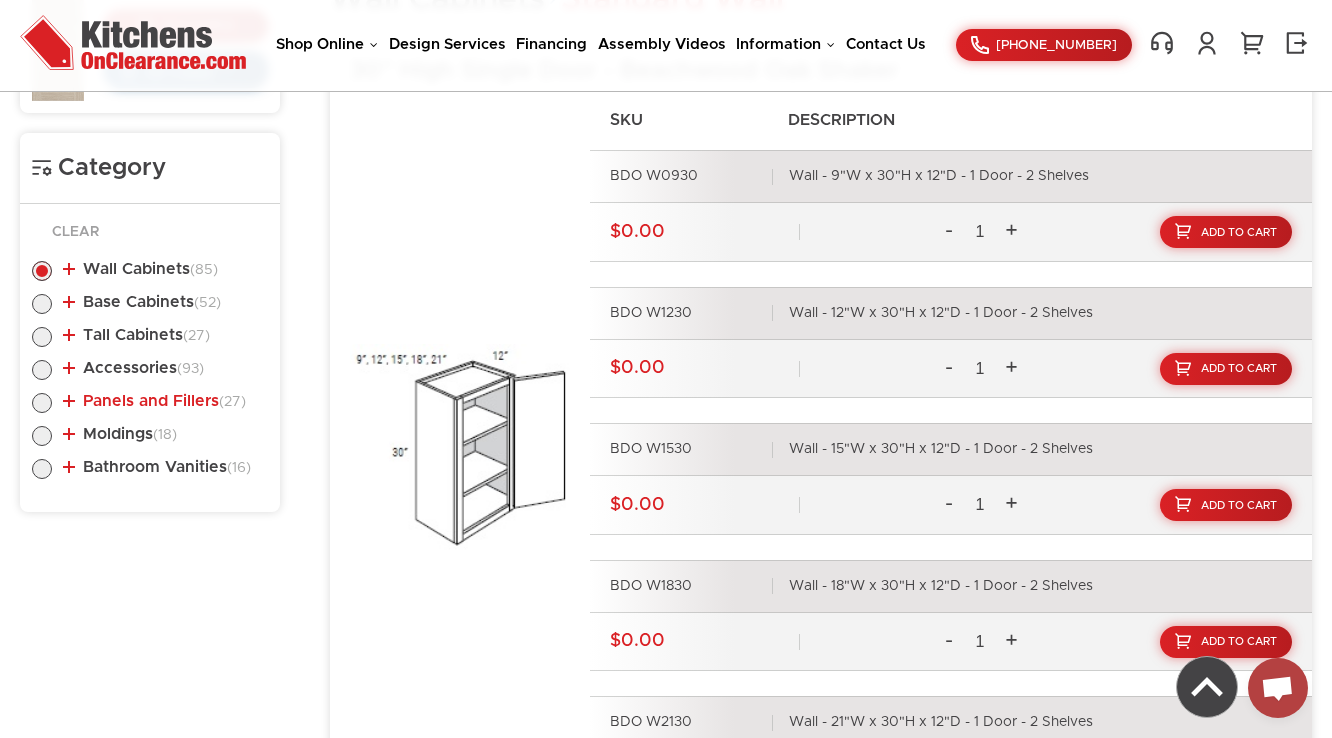 scroll, scrollTop: 885, scrollLeft: 0, axis: vertical 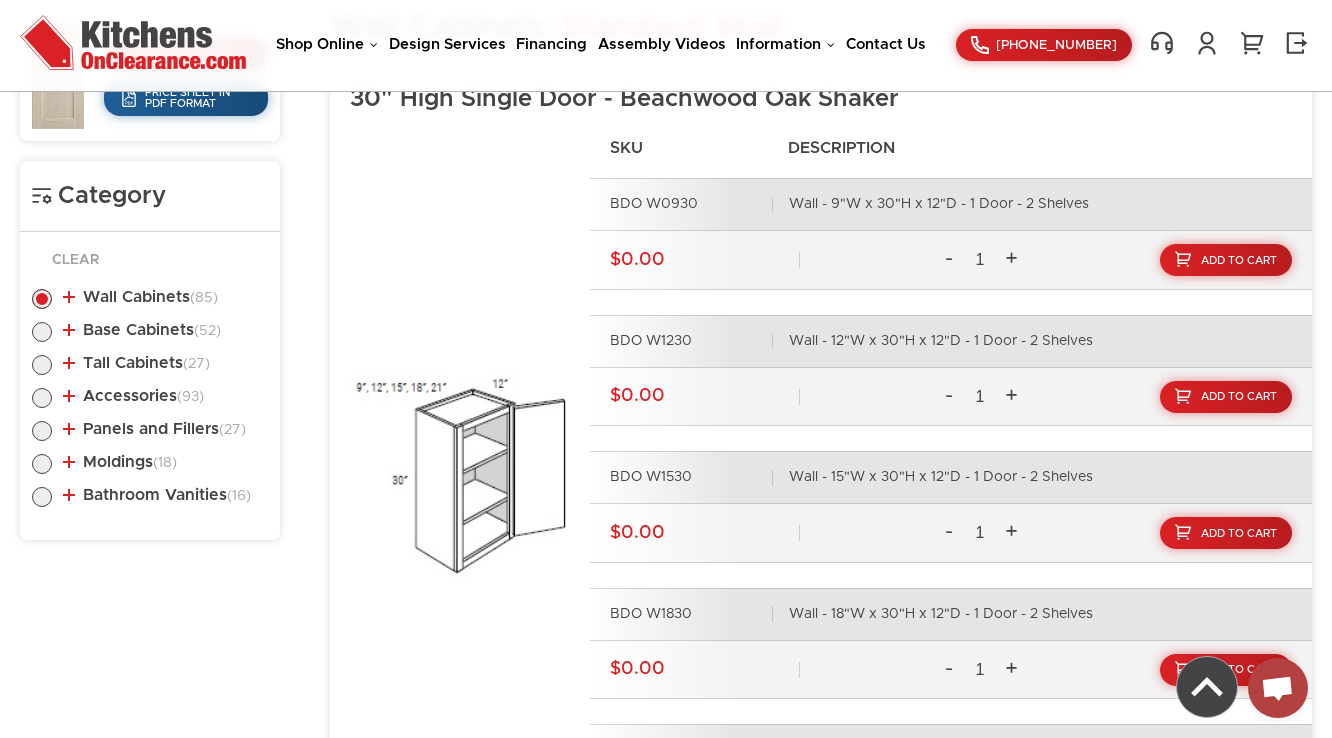 click on "Tall Cabinets                				 (27)
Pantry Cabinet                    							 (18)
Pantry Cabinet Single Door" at bounding box center (150, 366) 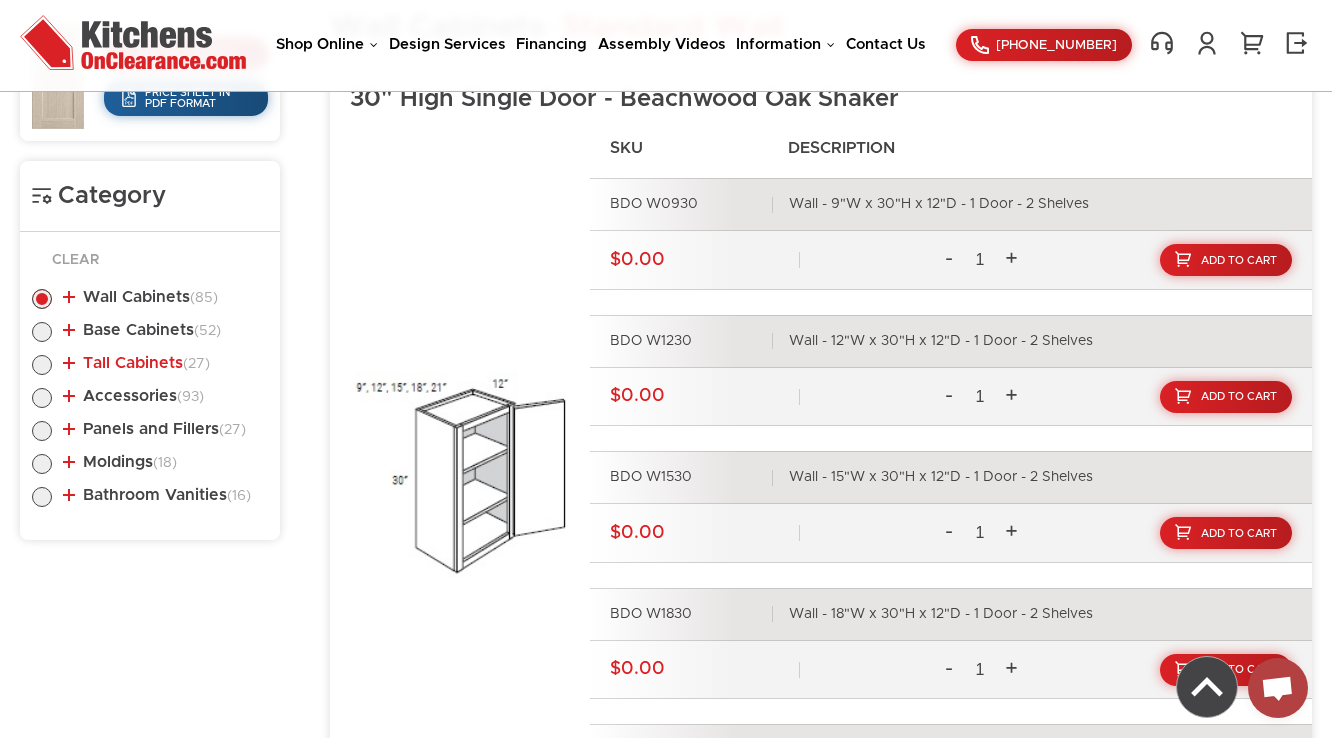 click on "Tall Cabinets                				 (27)" at bounding box center (136, 363) 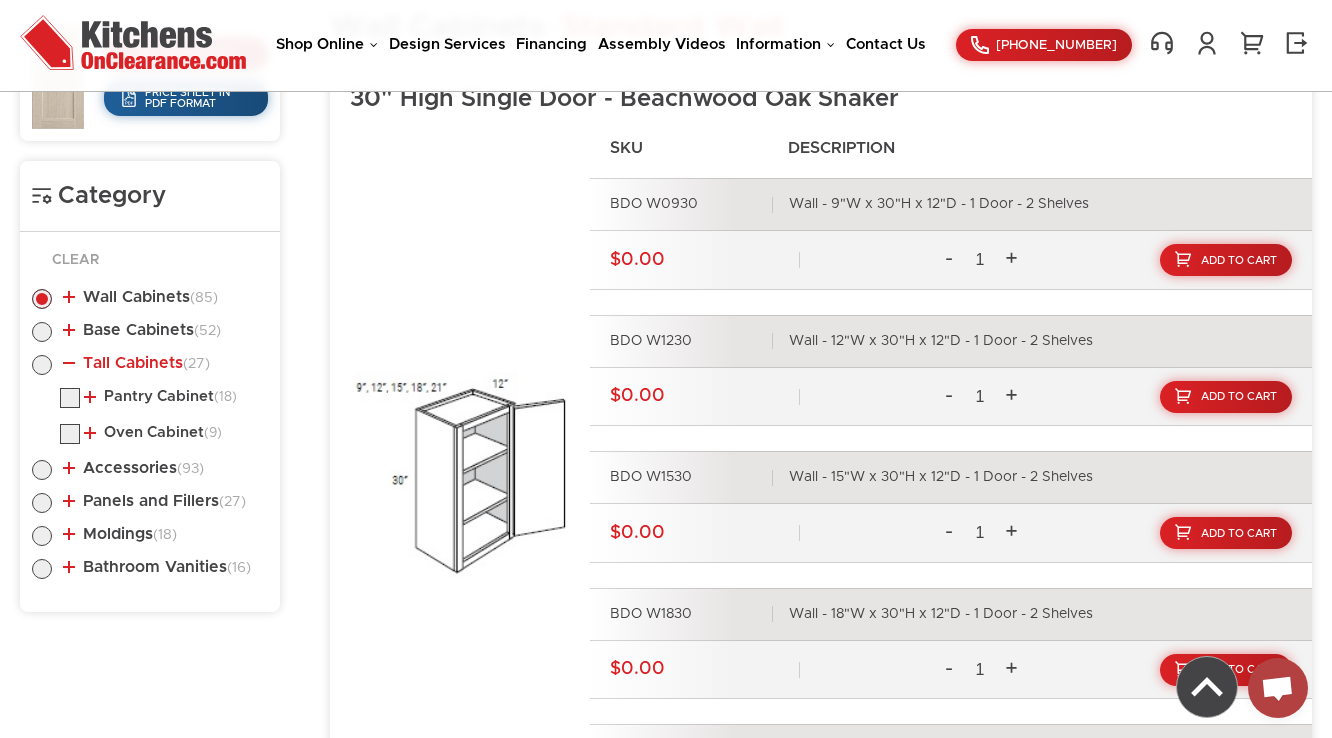 click on "Tall Cabinets                				 (27)" at bounding box center (136, 363) 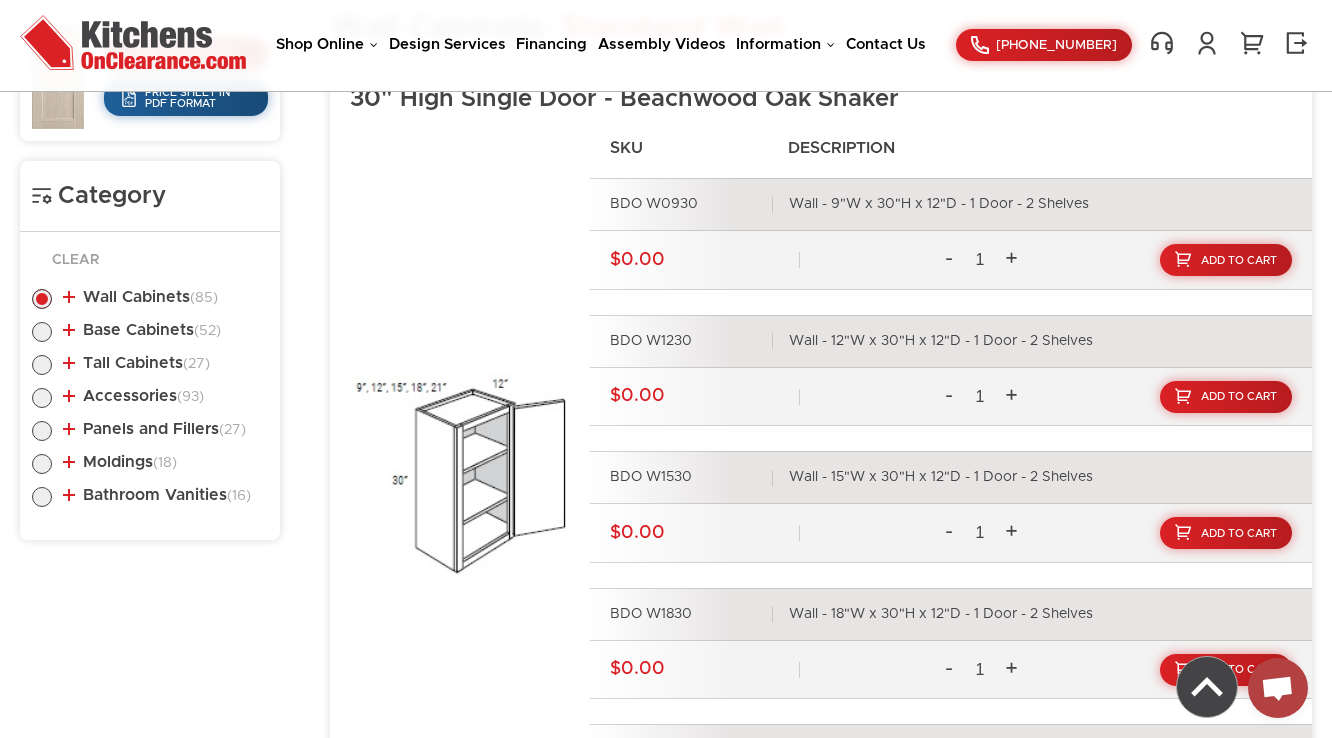 click on "Base Cabinets                				 (52)
Standard Base                    							 (22)
Single Door Base Cabinet" at bounding box center (150, 333) 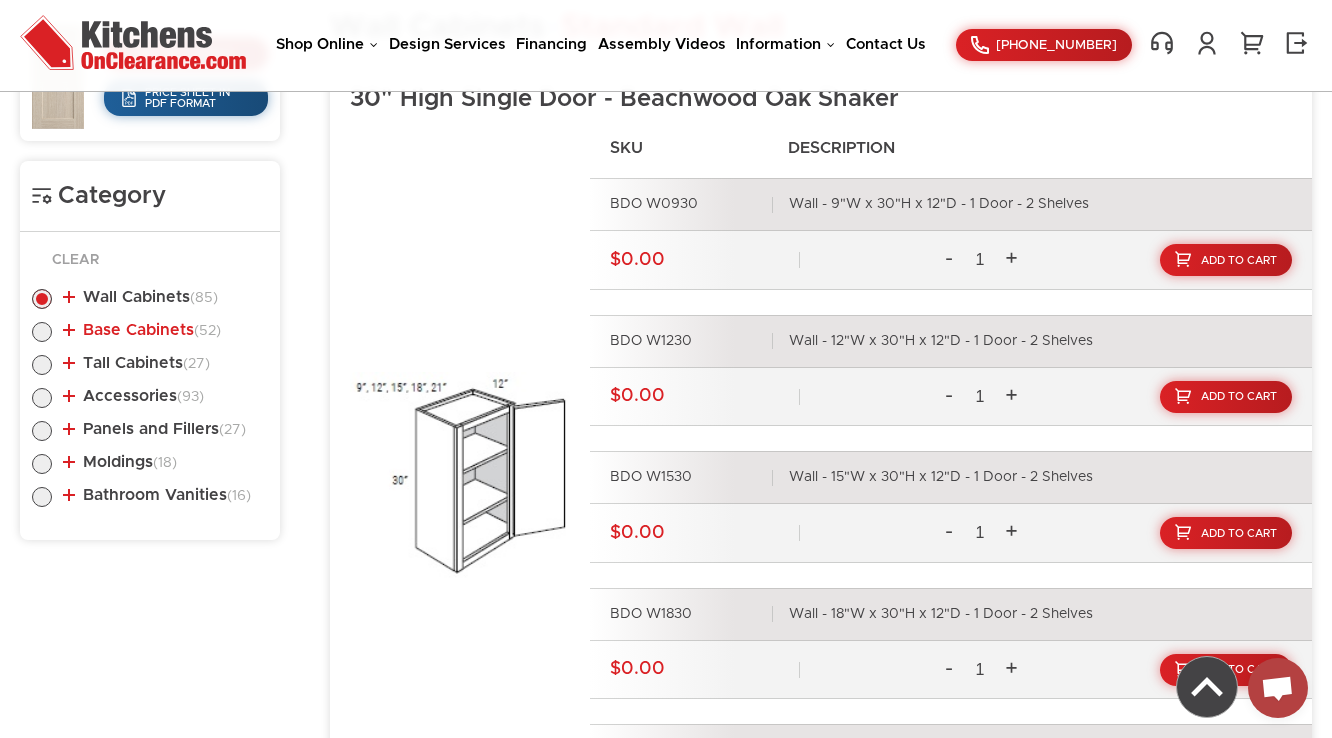 click on "Base Cabinets                				 (52)" at bounding box center [142, 330] 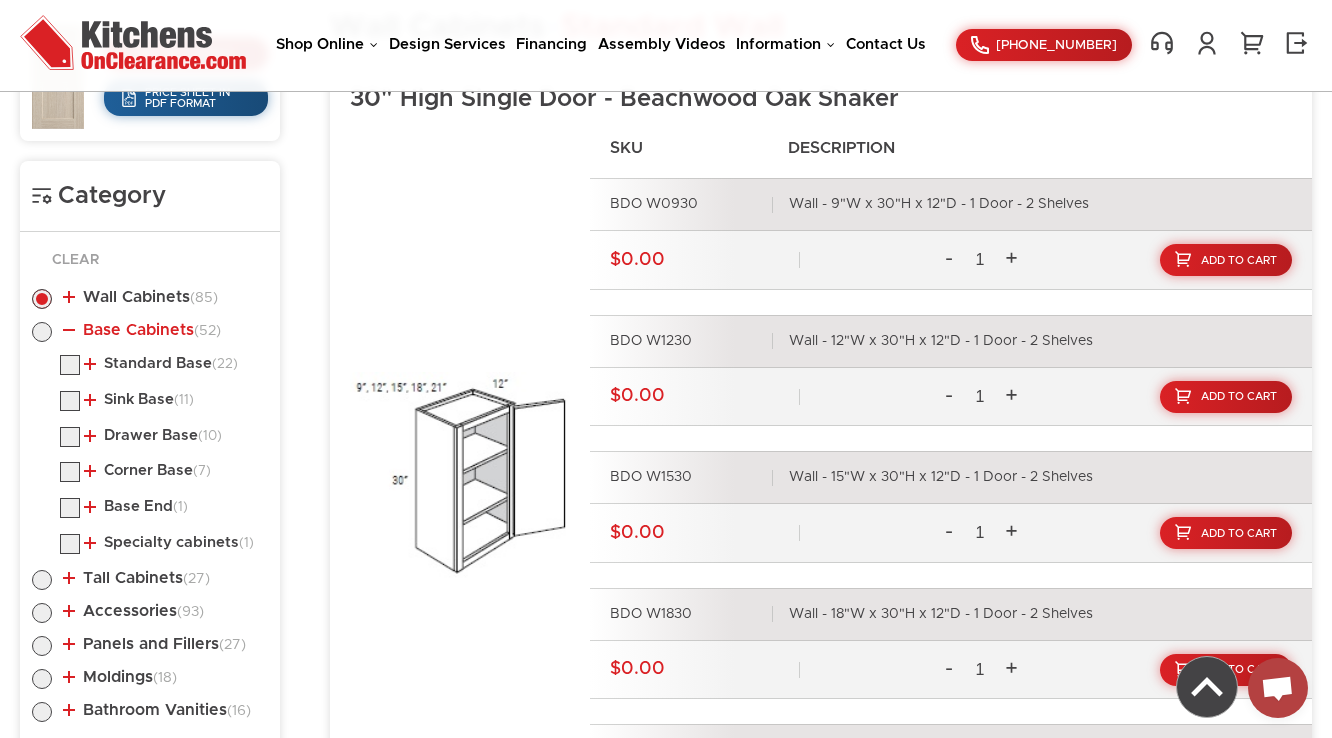 click on "Base Cabinets                				 (52)" at bounding box center (142, 330) 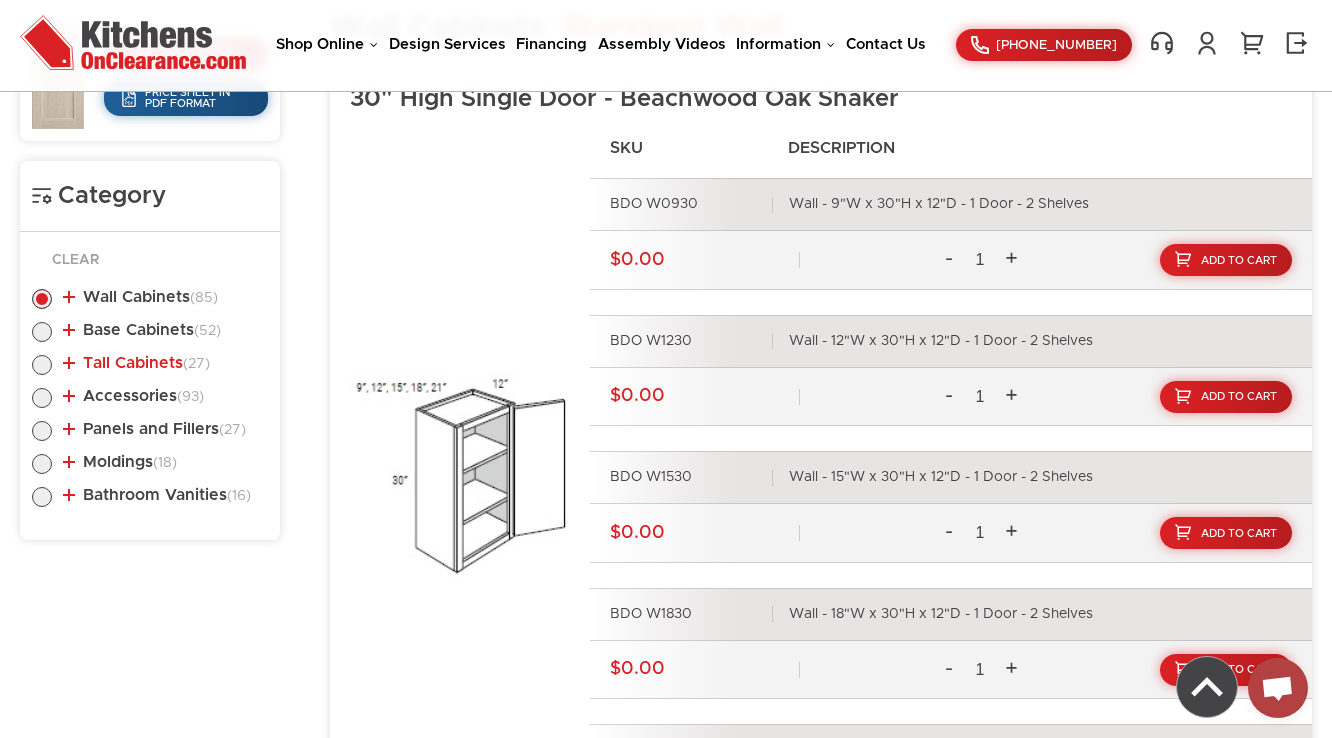 click on "Tall Cabinets                				 (27)" at bounding box center (136, 363) 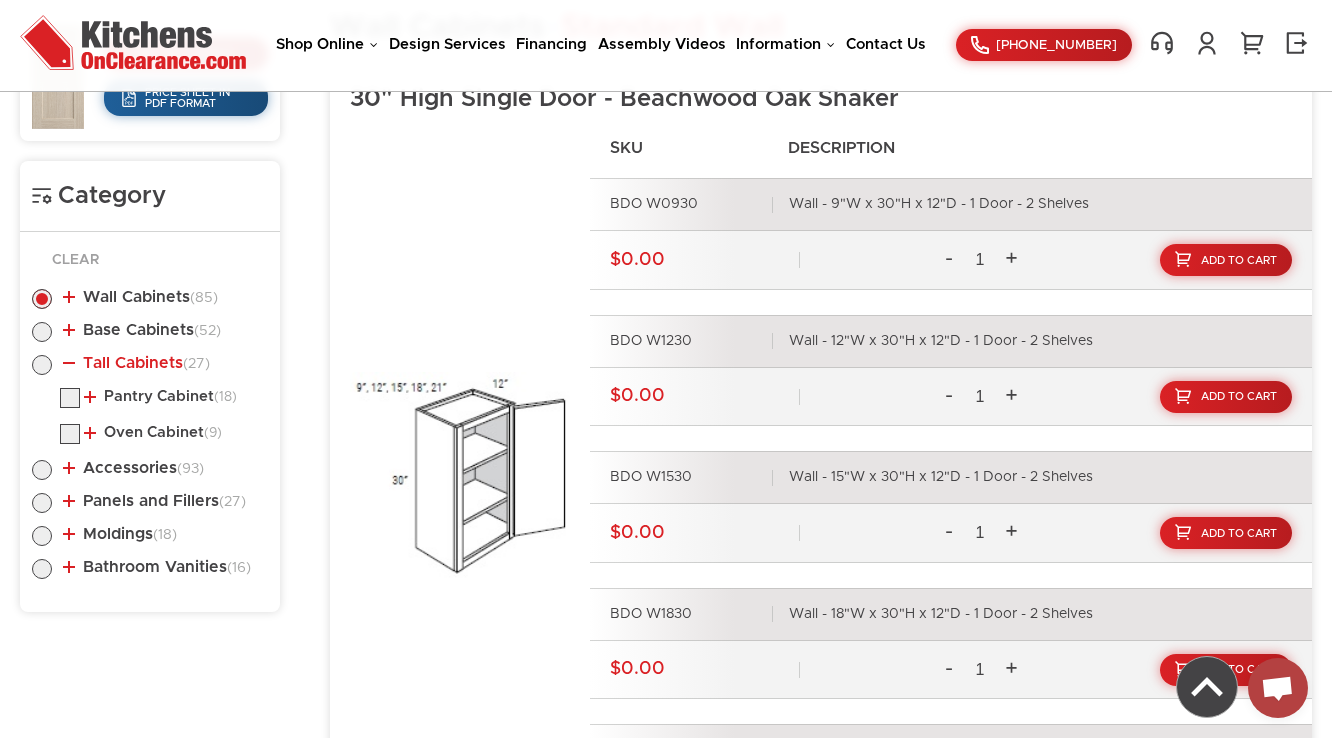 click on "Tall Cabinets                				 (27)" at bounding box center (136, 363) 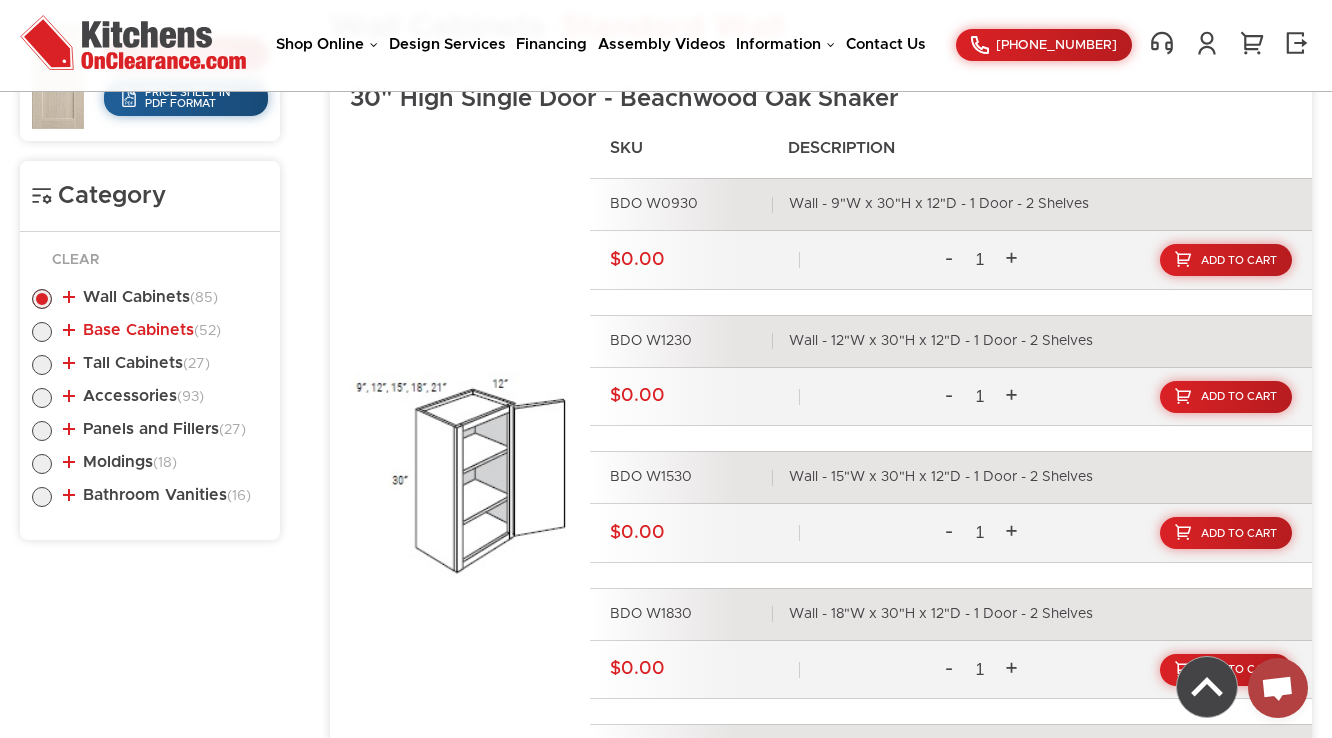 click on "Base Cabinets                				 (52)" at bounding box center [142, 330] 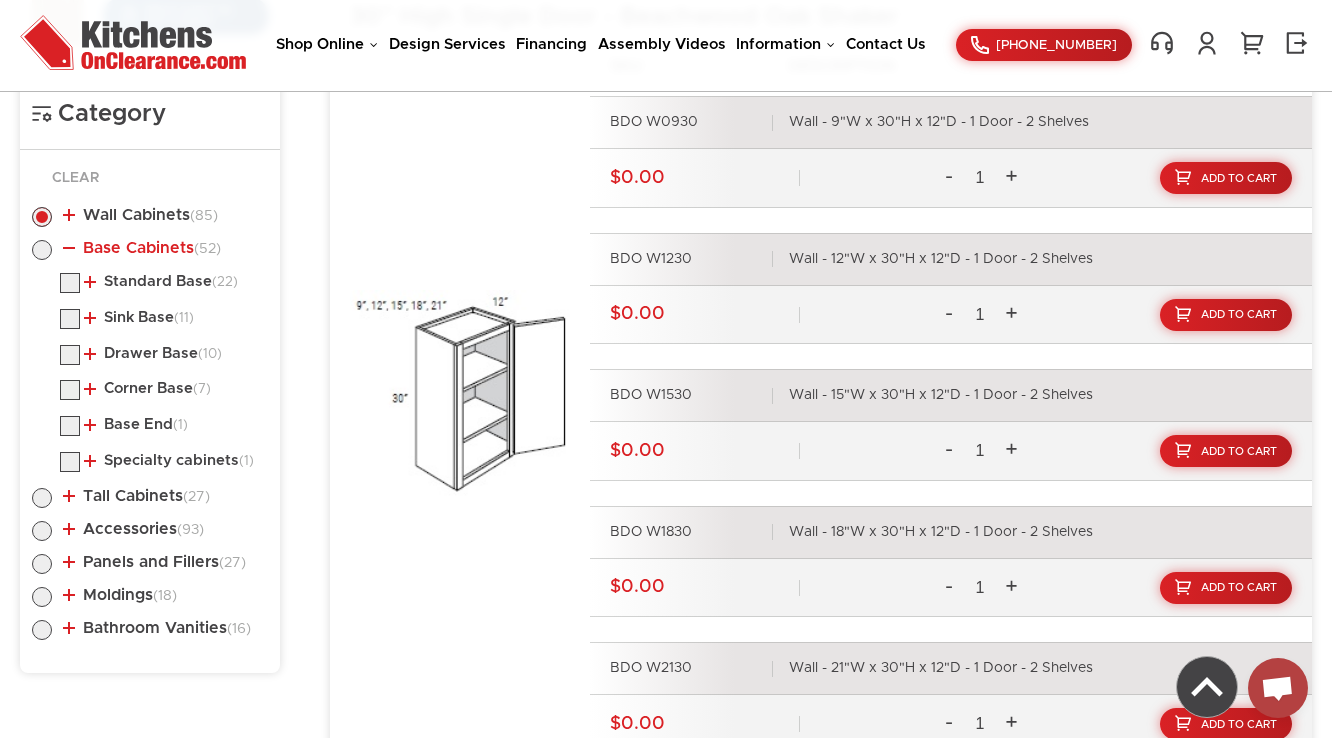 scroll, scrollTop: 965, scrollLeft: 0, axis: vertical 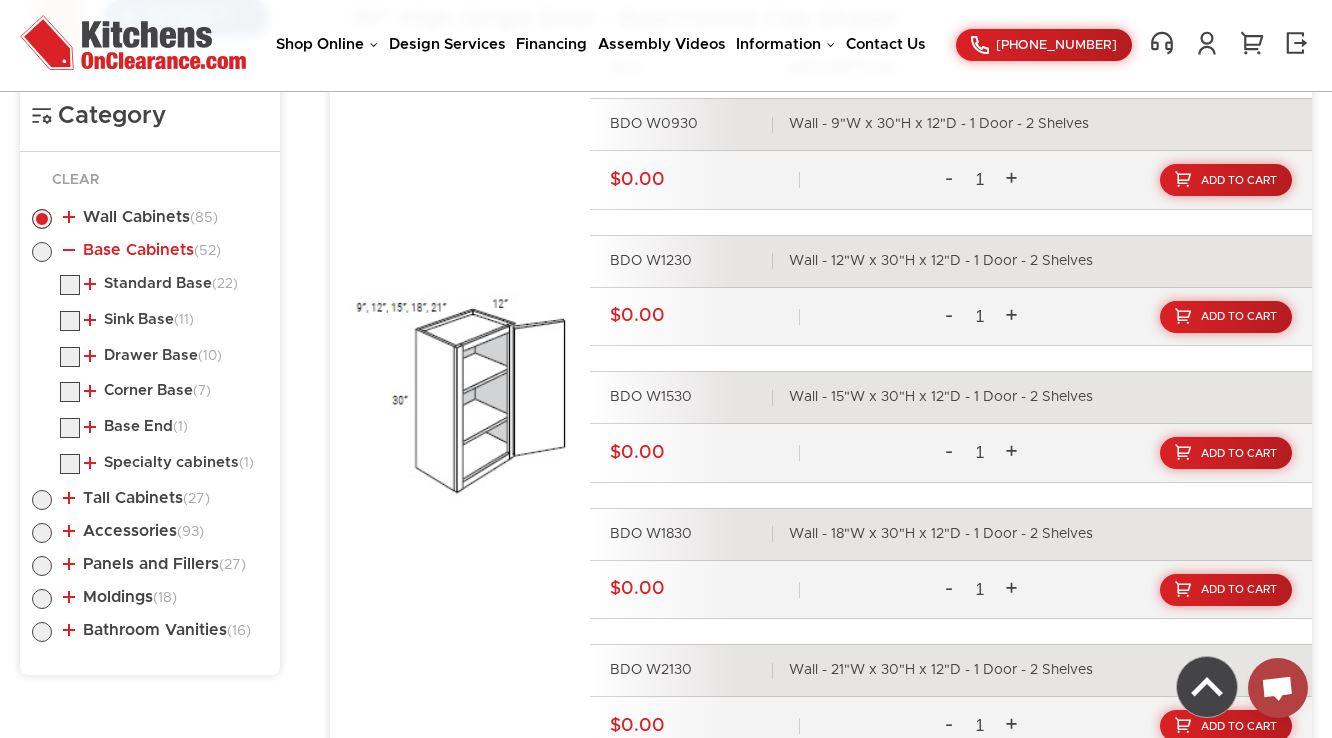 click on "Base Cabinets                				 (52)" at bounding box center [142, 250] 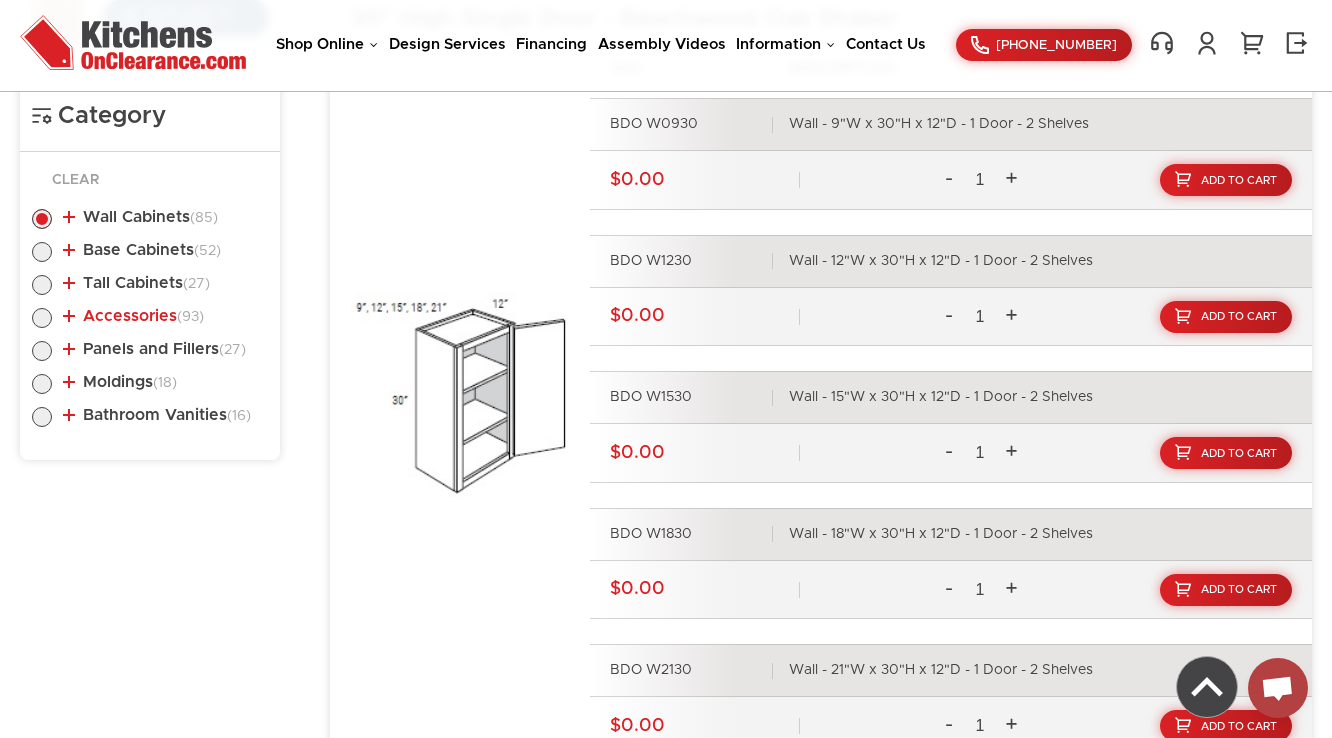 click on "Accessories                				 (93)" at bounding box center (133, 316) 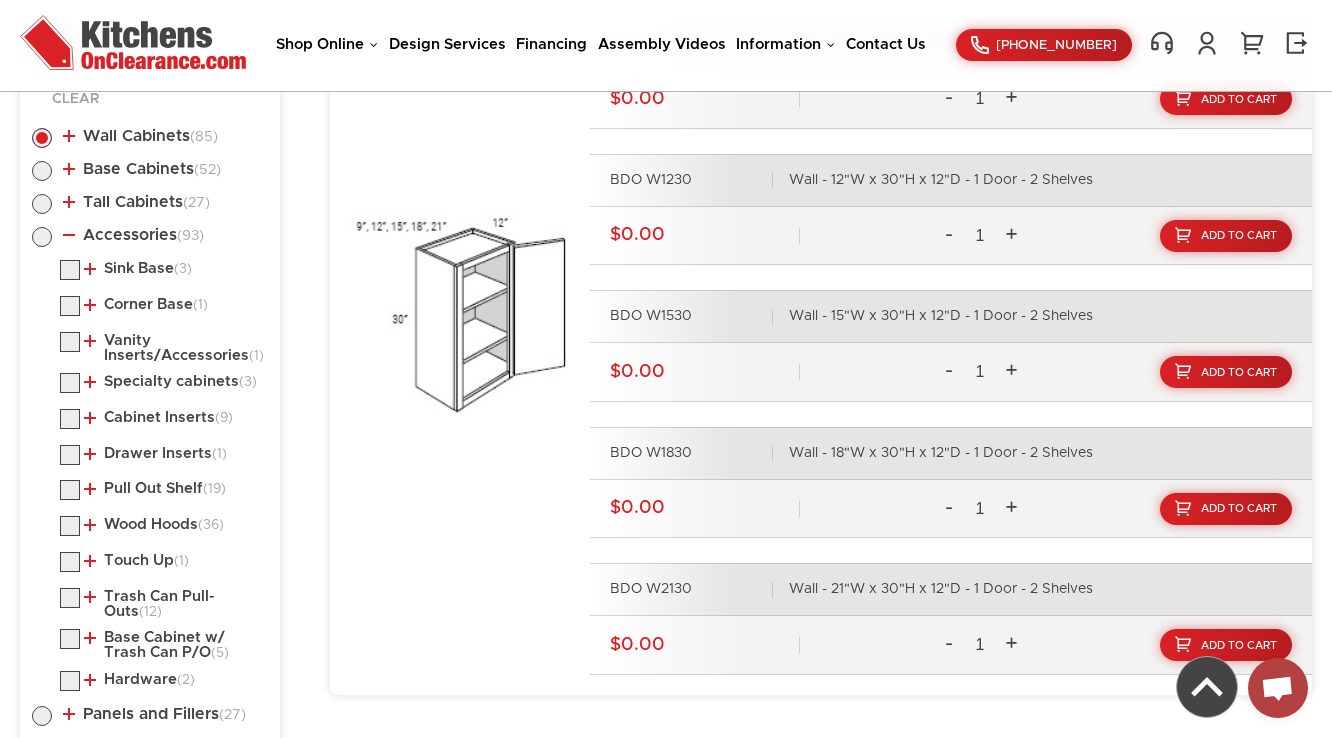 scroll, scrollTop: 1125, scrollLeft: 0, axis: vertical 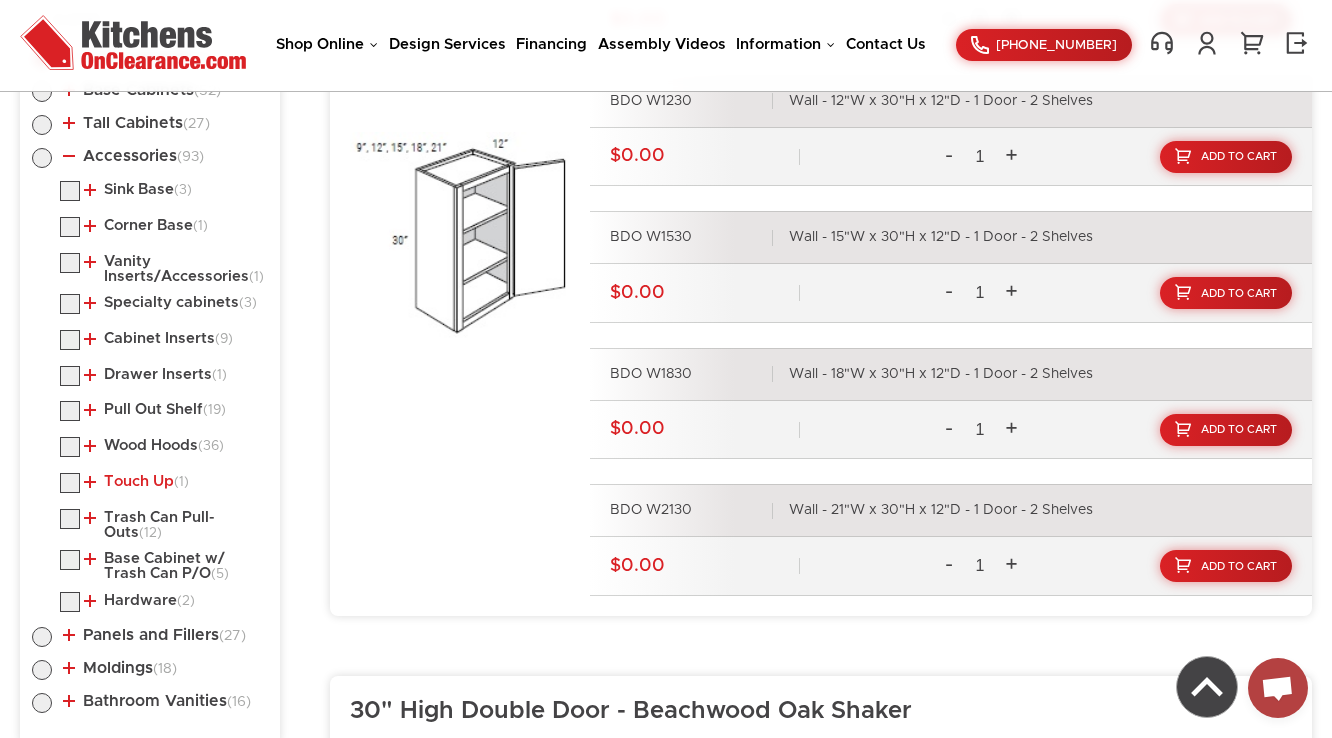click on "Touch Up                    							 (1)" at bounding box center [136, 482] 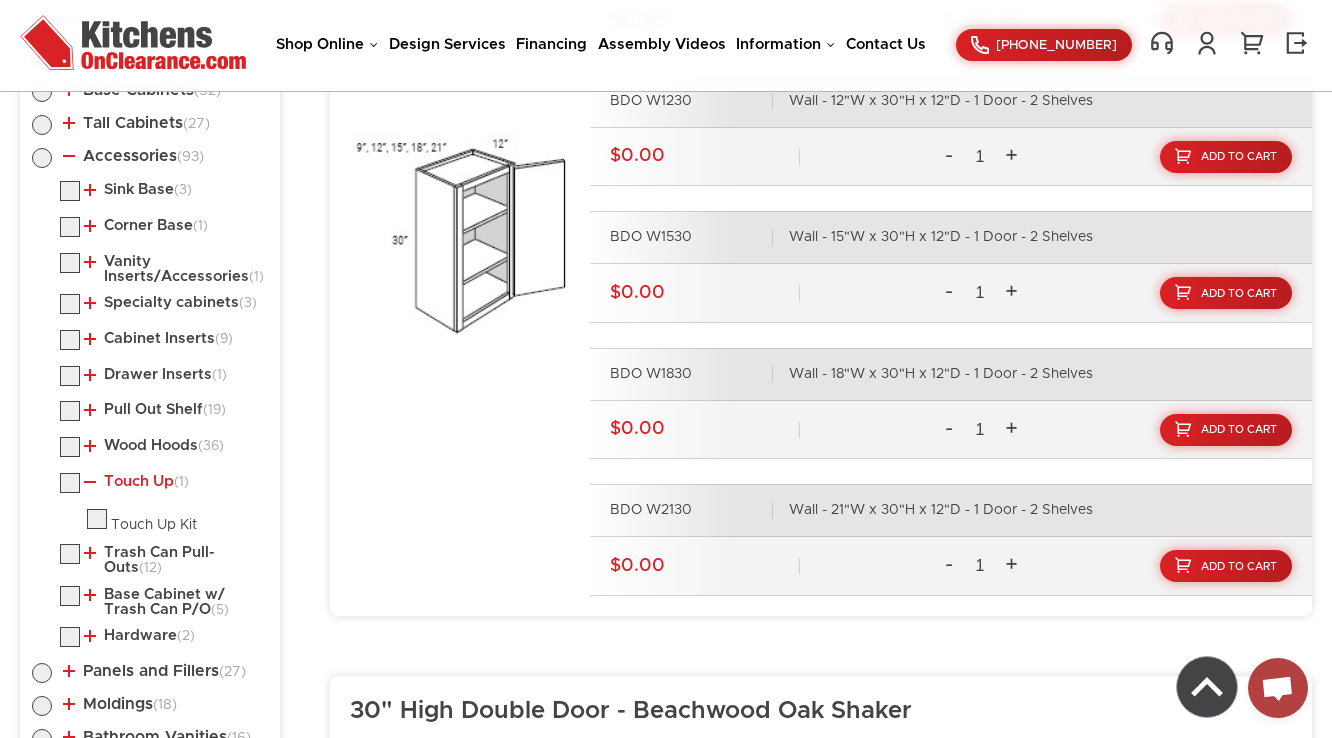click on "Touch Up                    							 (1)" at bounding box center (136, 482) 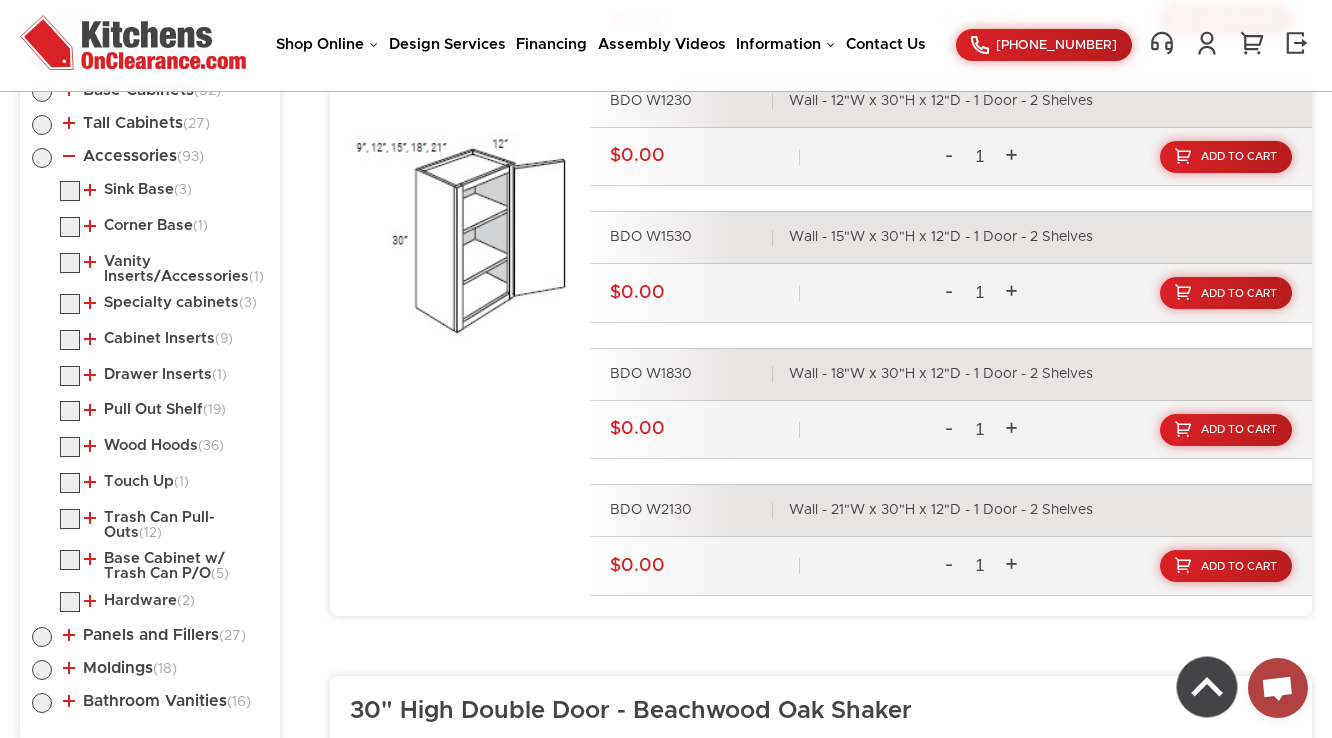 click on "Sink Base                    							 (3)
Tilt-Out Tray
Corner Base                    							 (1)
(1) (3)" at bounding box center (150, 399) 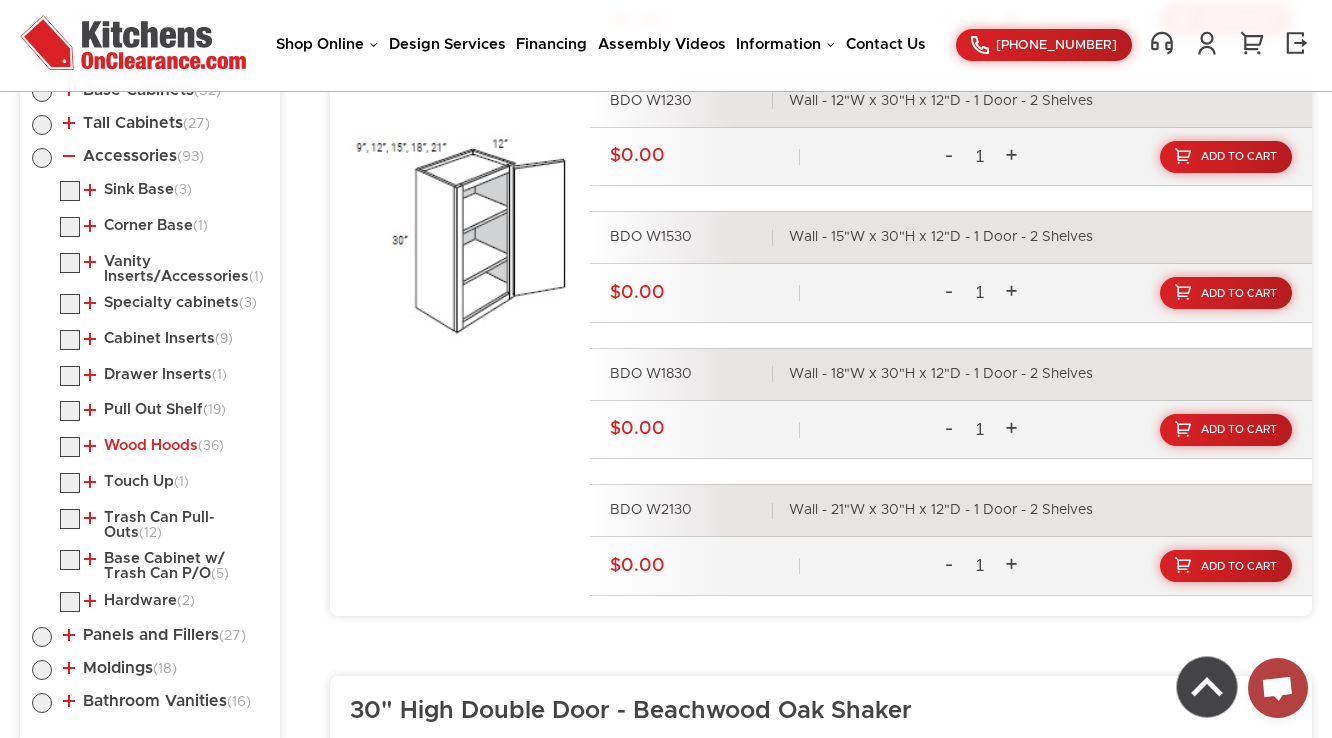 click on "Wood Hoods                    							 (36)" at bounding box center (154, 446) 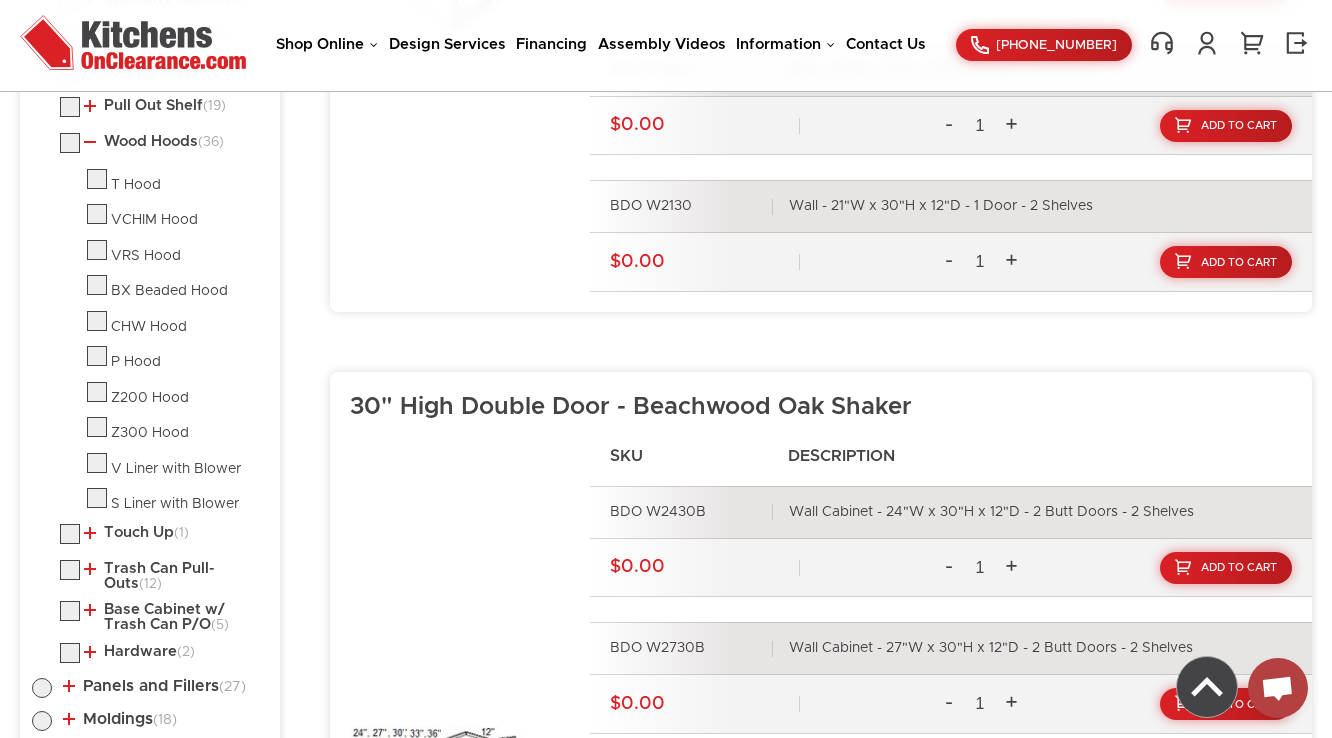 scroll, scrollTop: 1365, scrollLeft: 0, axis: vertical 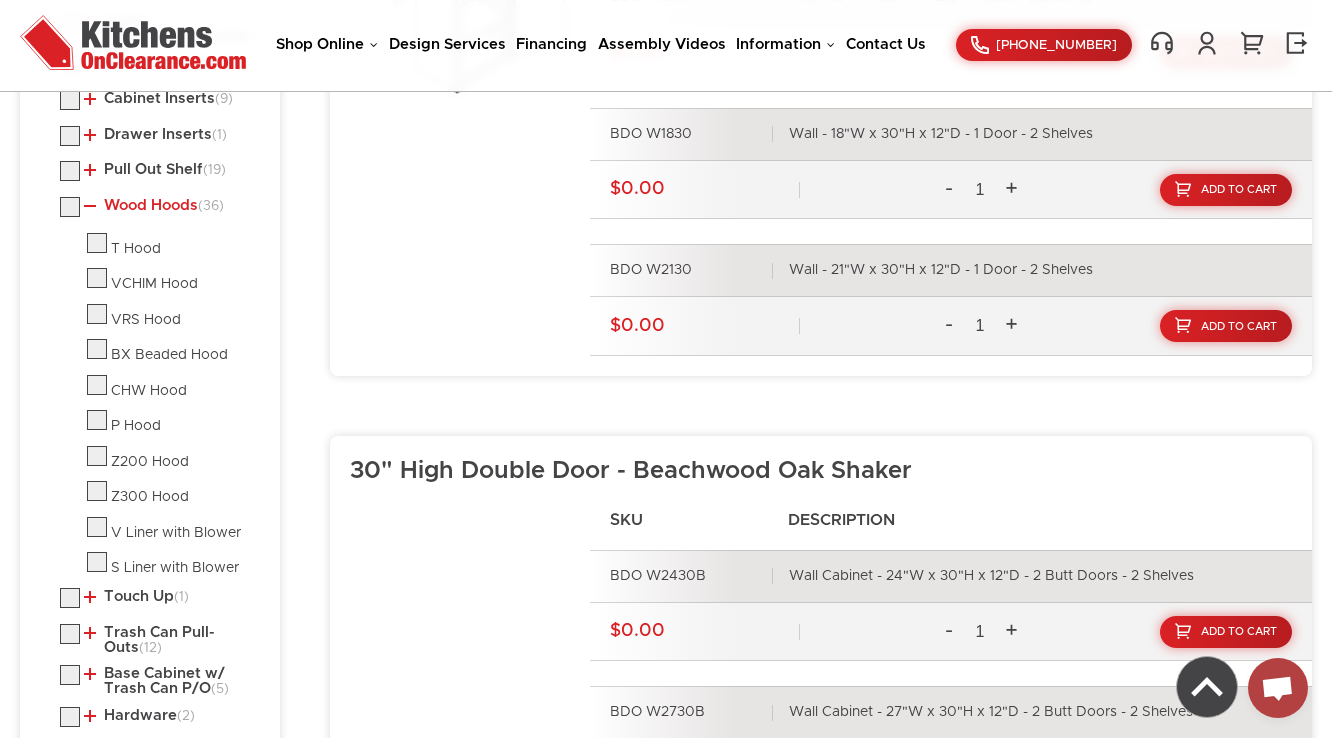 click on "Wood Hoods                    							 (36)" at bounding box center [154, 206] 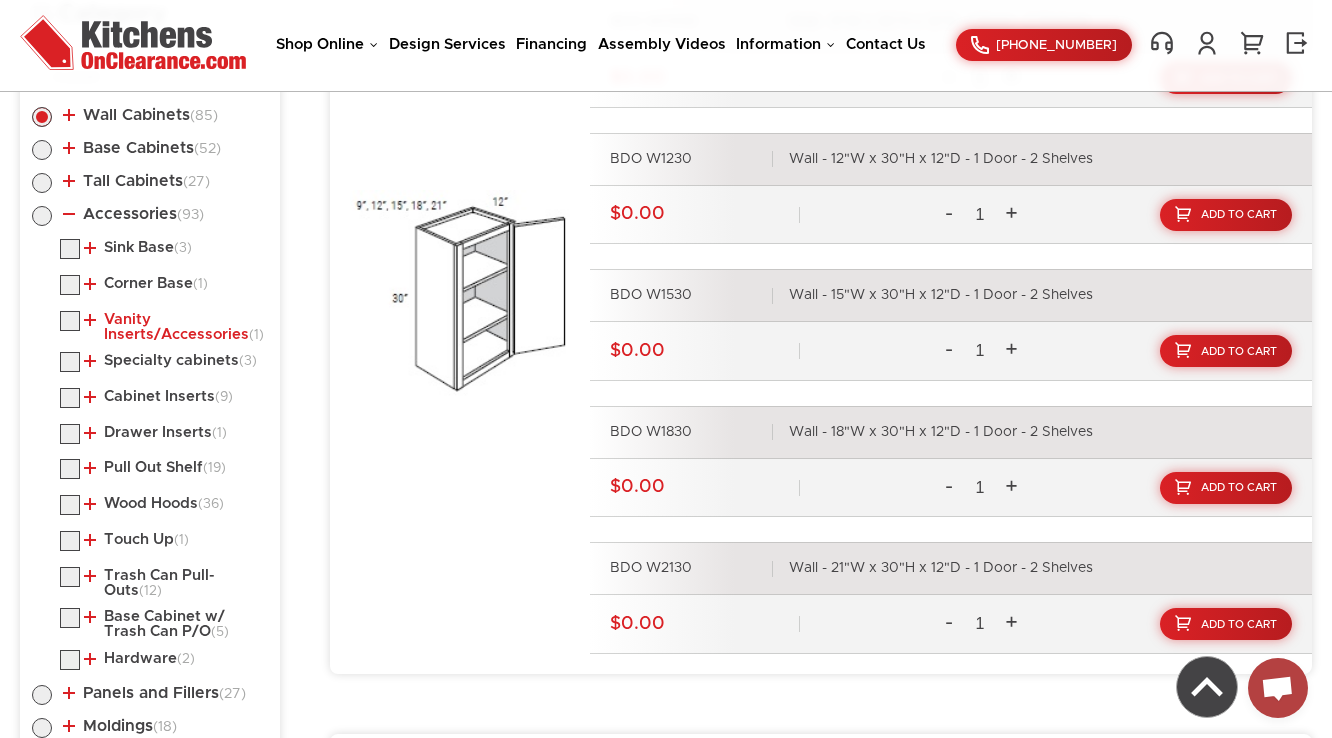 scroll, scrollTop: 1045, scrollLeft: 0, axis: vertical 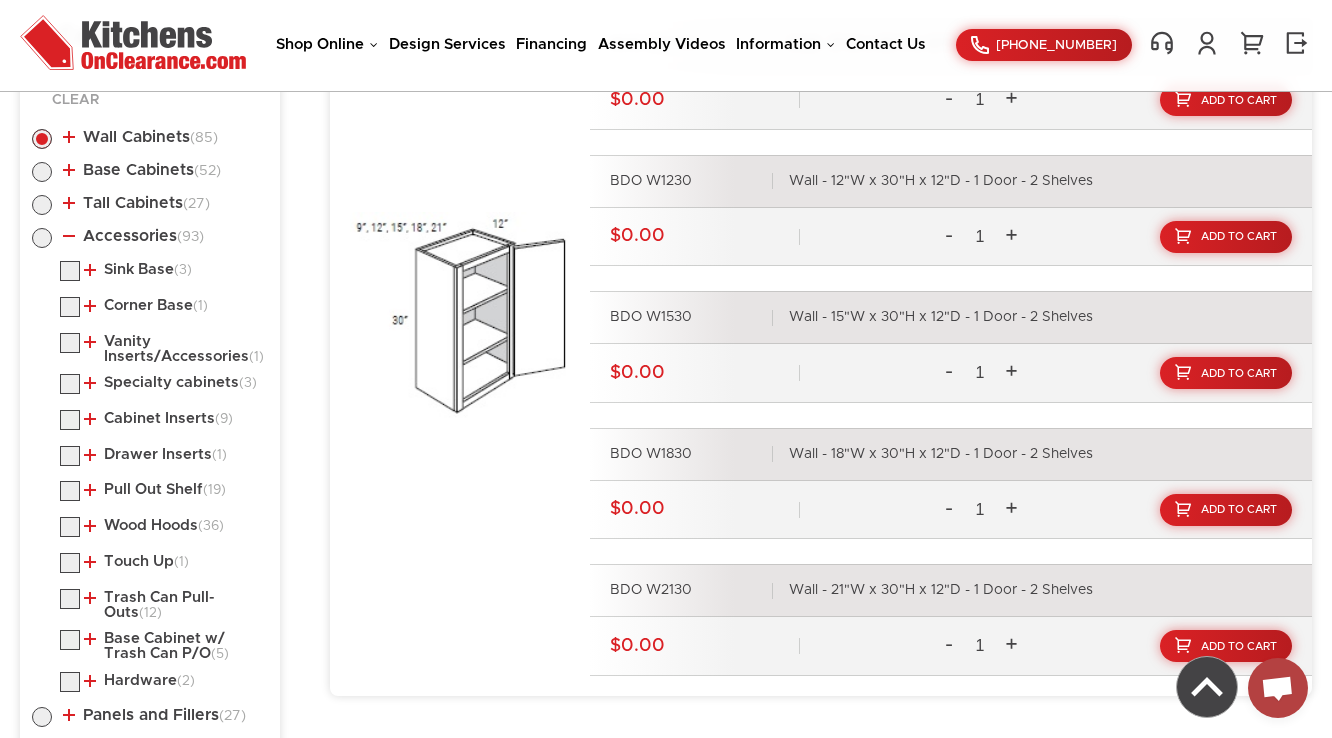 click on "Sink Base                    							 (3)
Tilt-Out Tray" at bounding box center [164, 274] 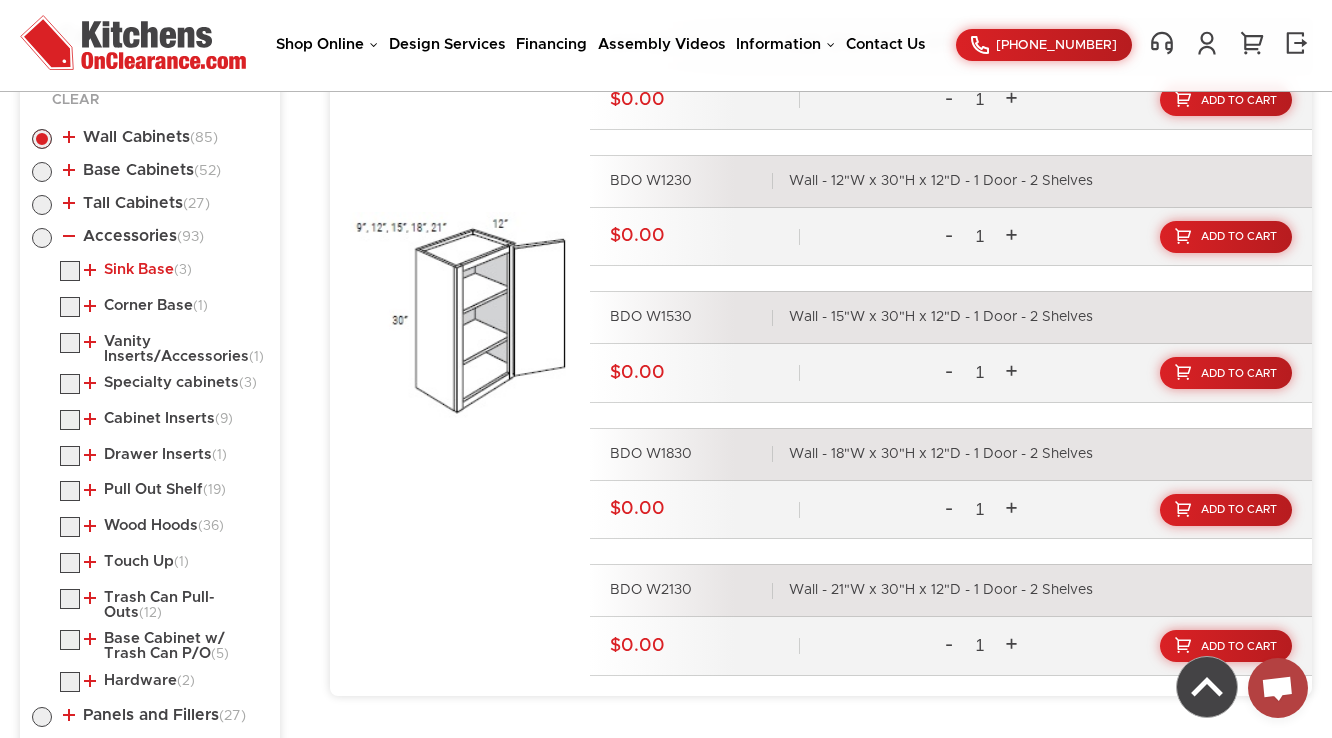 click on "Sink Base                    							 (3)" at bounding box center [138, 270] 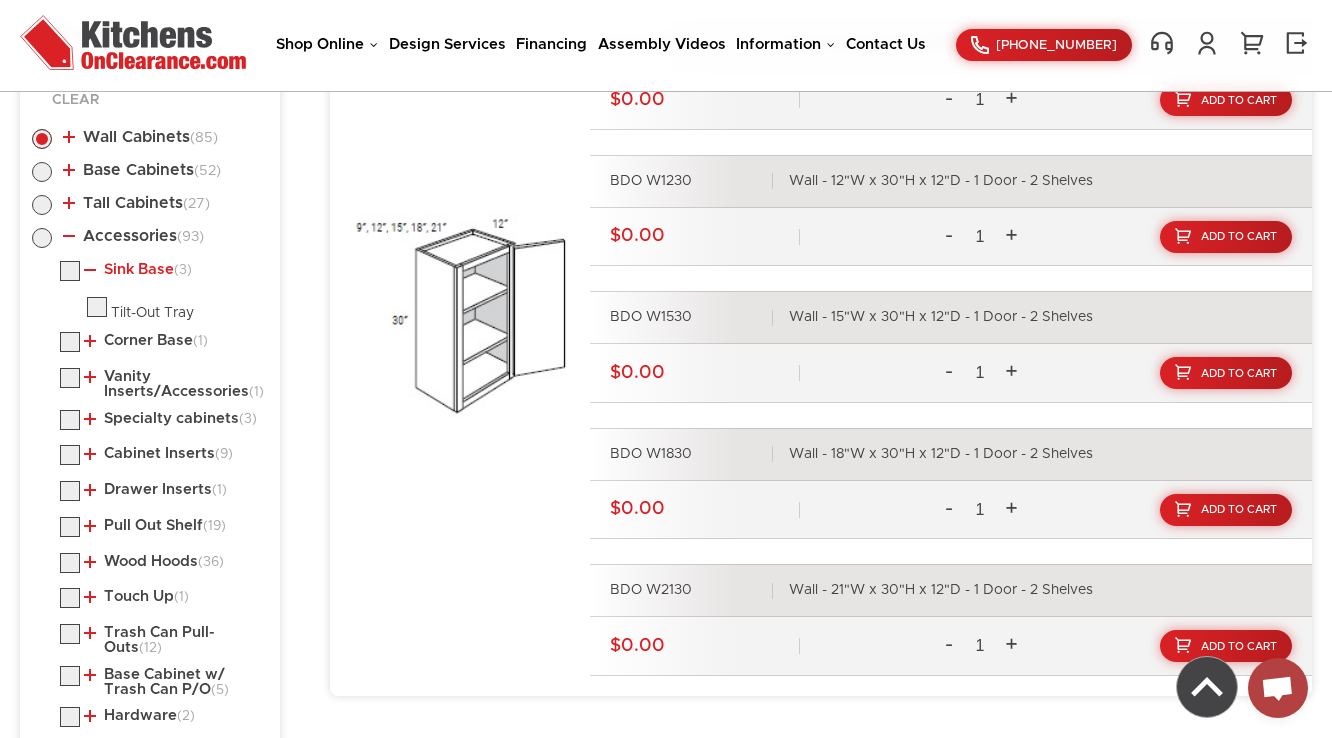 click on "Sink Base                    							 (3)" at bounding box center [138, 270] 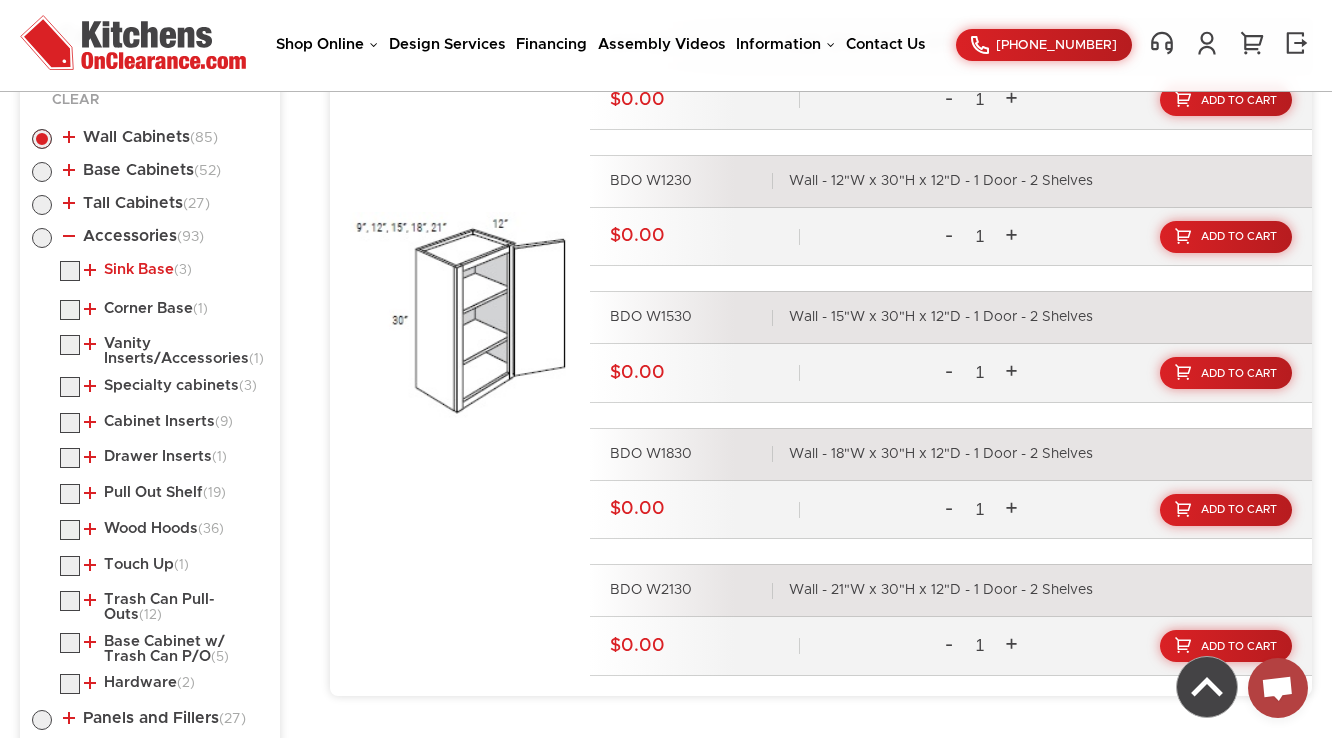 click on "Sink Base                    							 (3)" at bounding box center (138, 270) 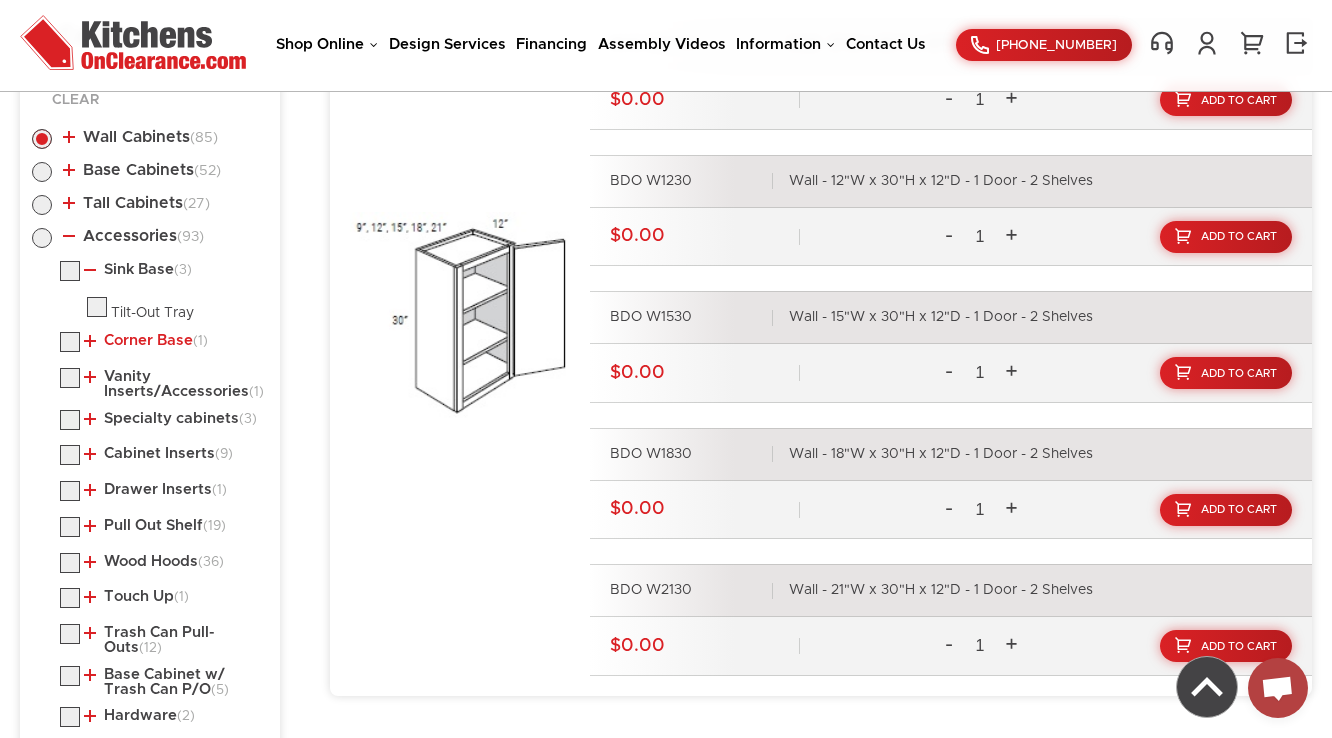 click on "Corner Base                    							 (1)" at bounding box center (146, 341) 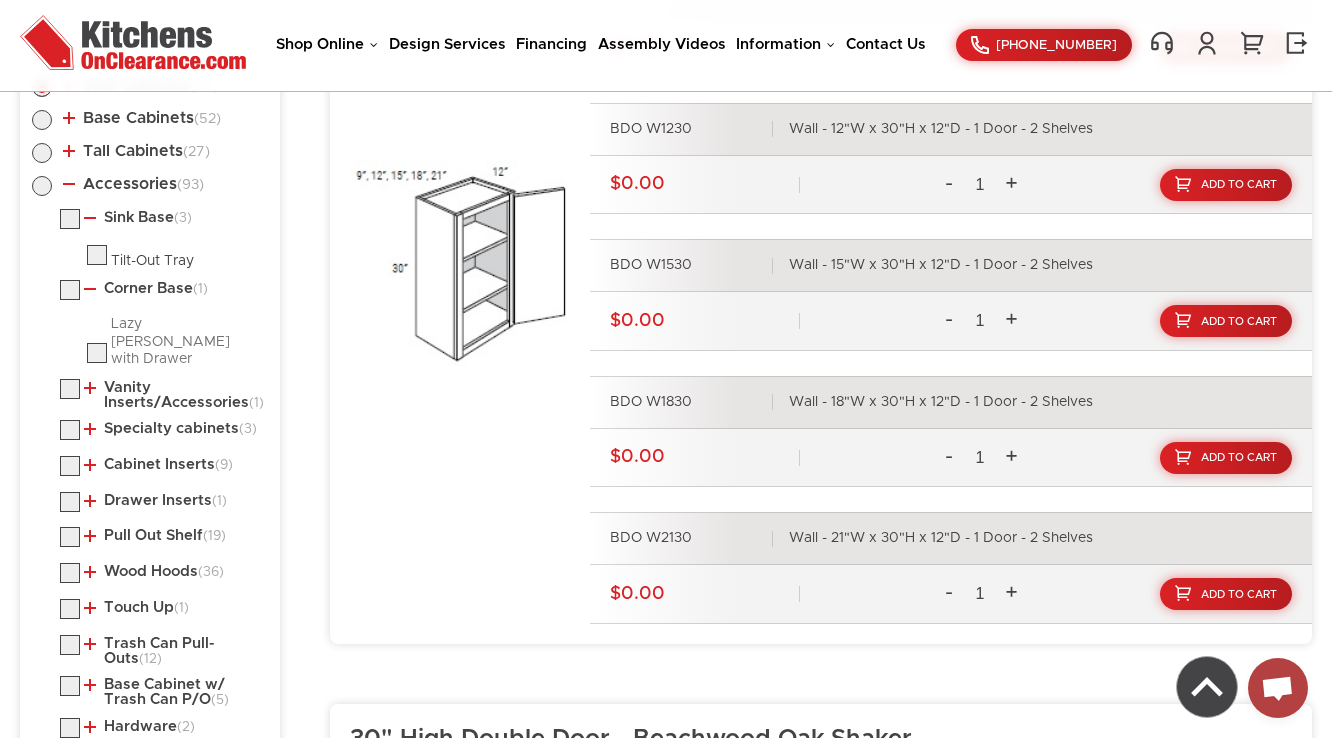 scroll, scrollTop: 1125, scrollLeft: 0, axis: vertical 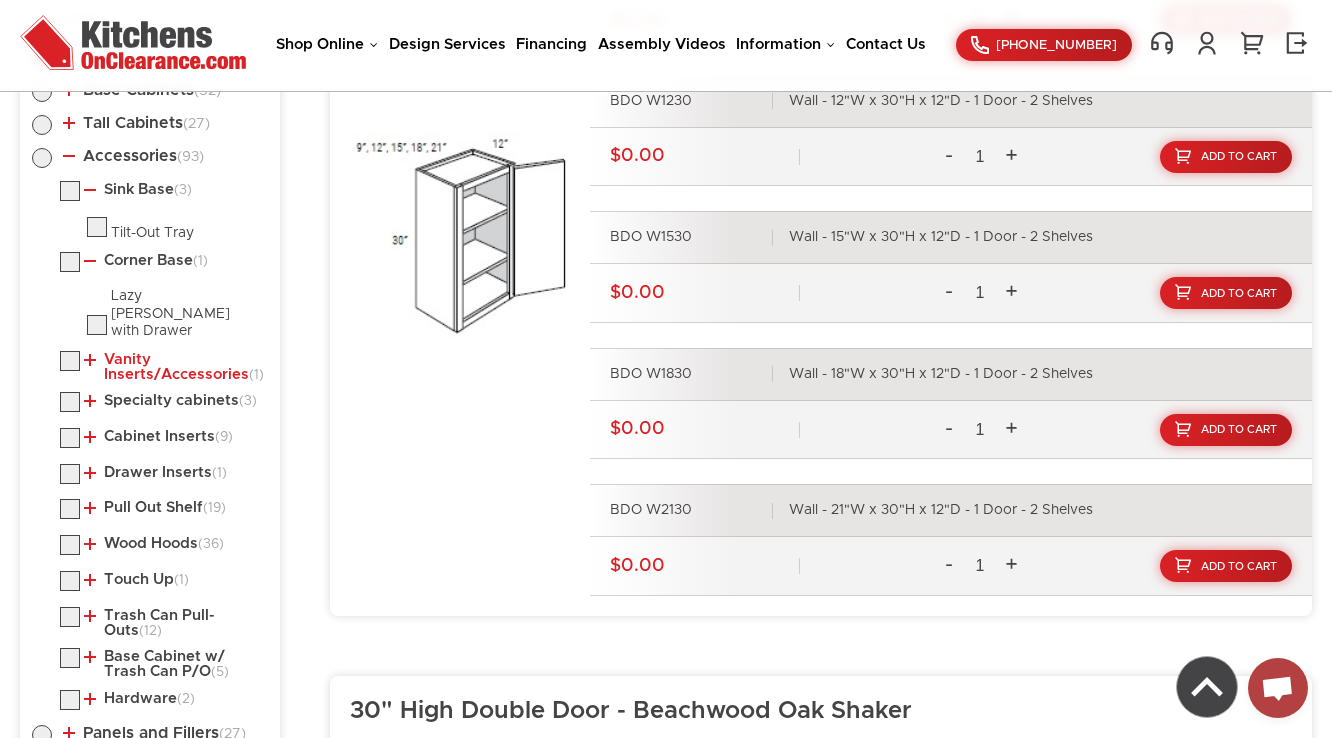 click on "Vanity Inserts/Accessories                    							 (1)" at bounding box center (172, 367) 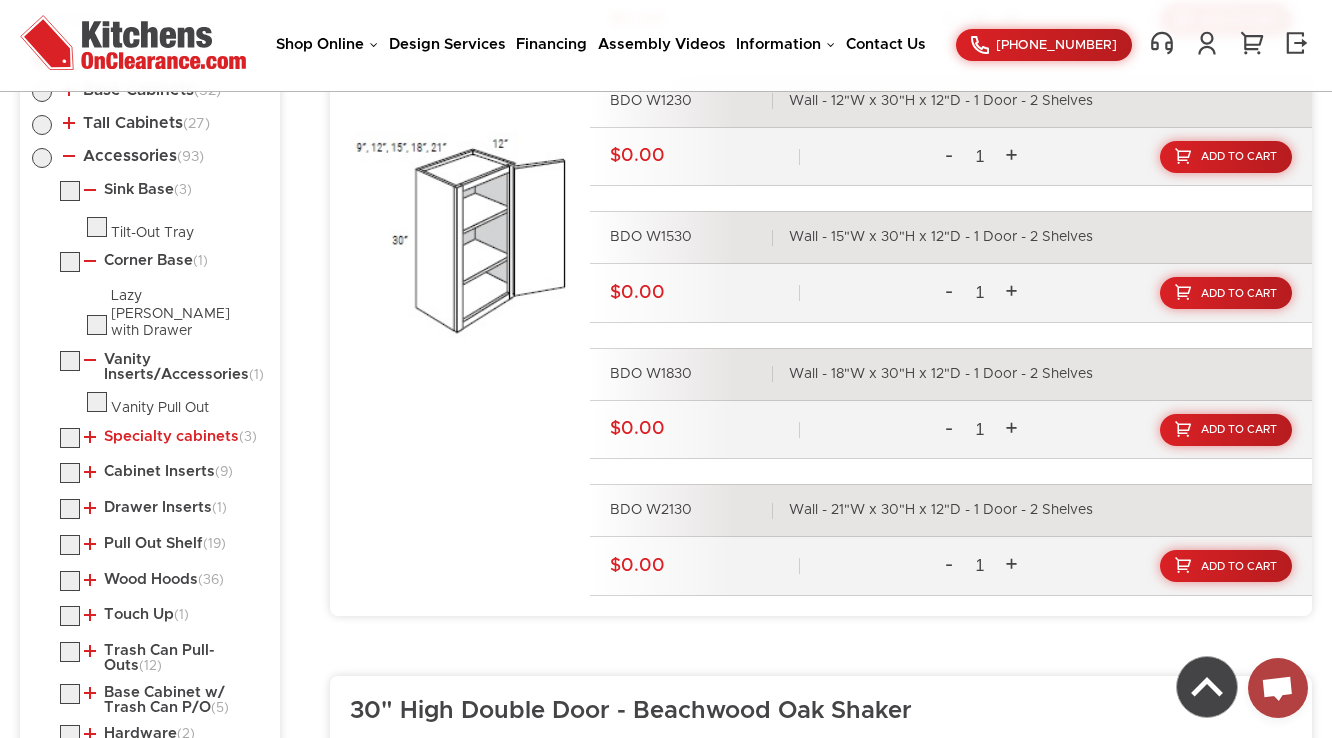 click on "Specialty cabinets                    							 (3)" at bounding box center (170, 437) 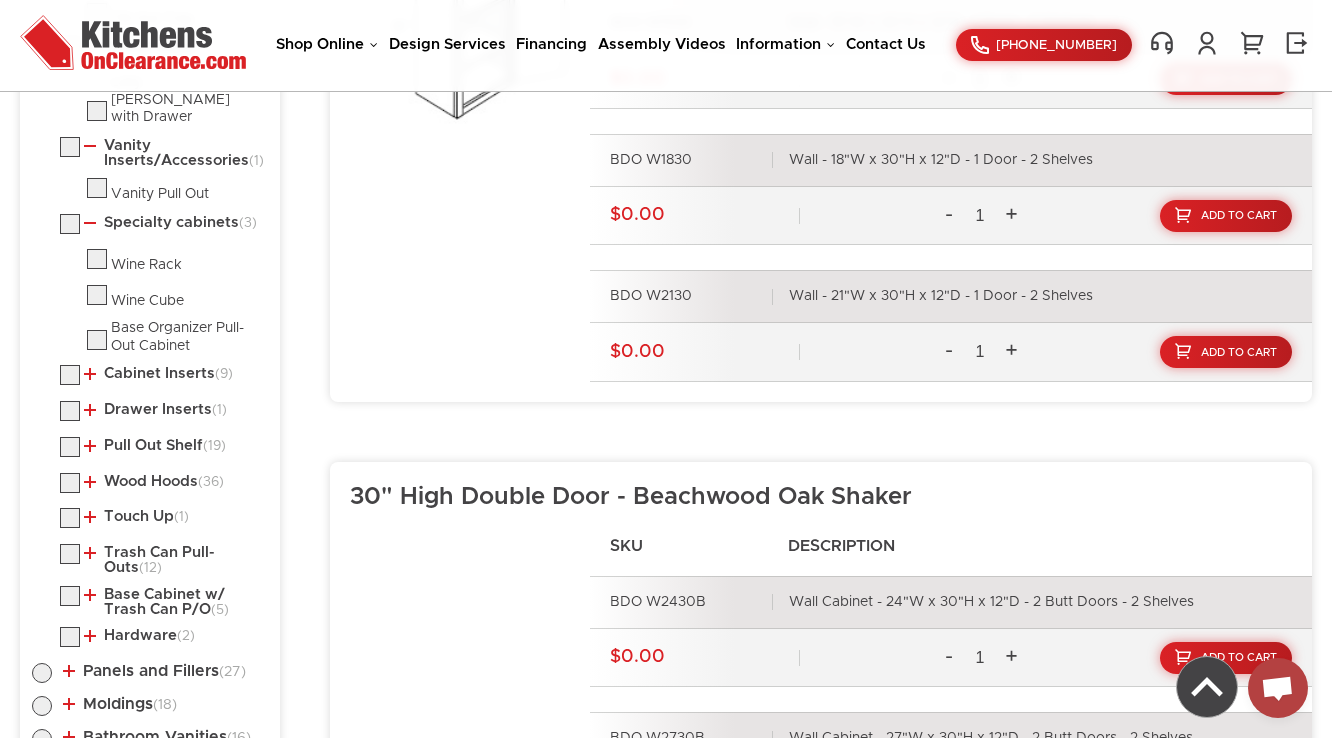 scroll, scrollTop: 1365, scrollLeft: 0, axis: vertical 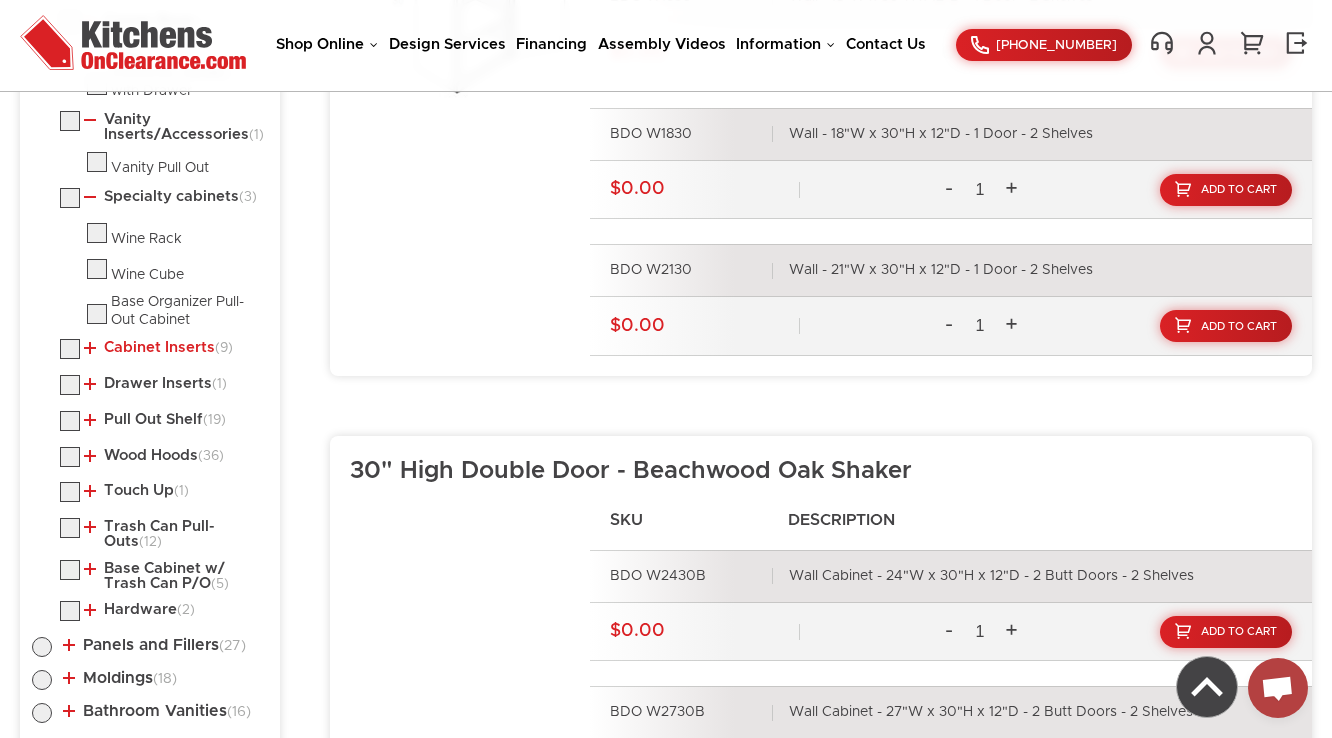 click on "Cabinet Inserts                    							 (9)" at bounding box center [158, 348] 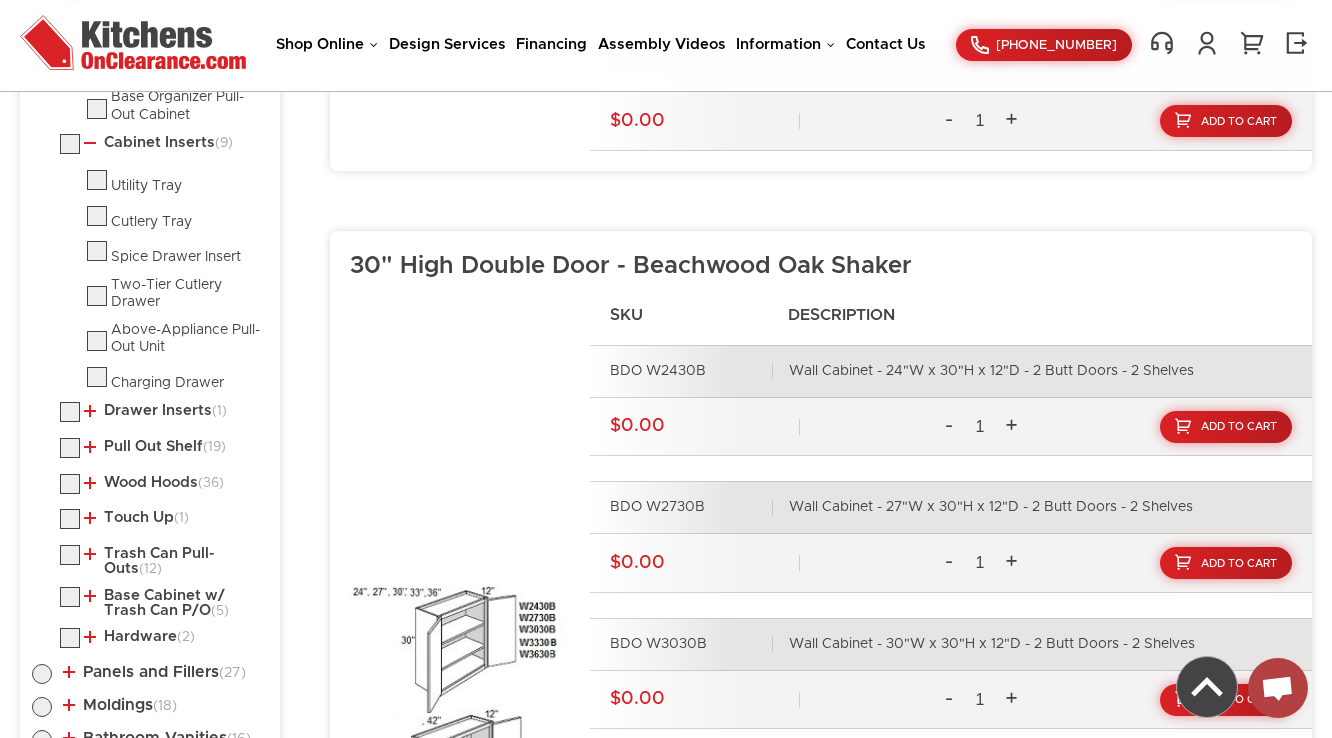 scroll, scrollTop: 1605, scrollLeft: 0, axis: vertical 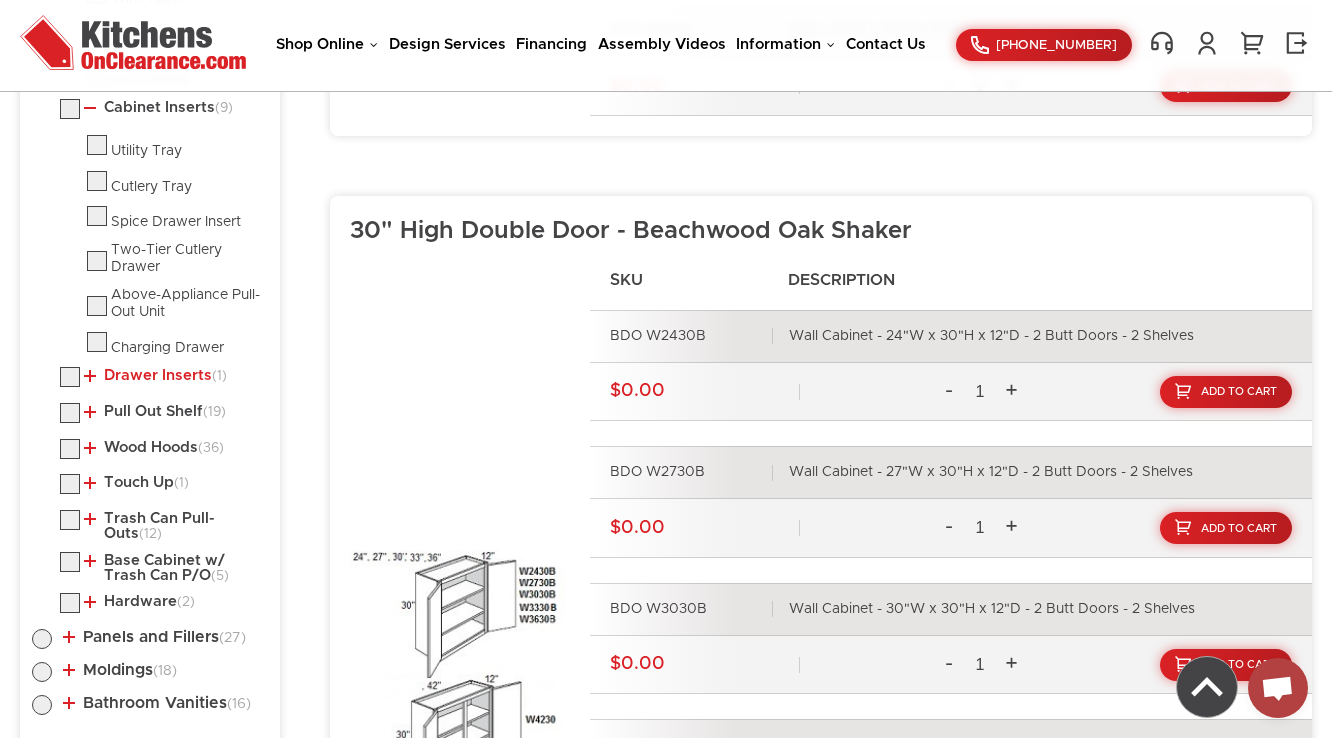 click on "Drawer Inserts                    							 (1)" at bounding box center [155, 376] 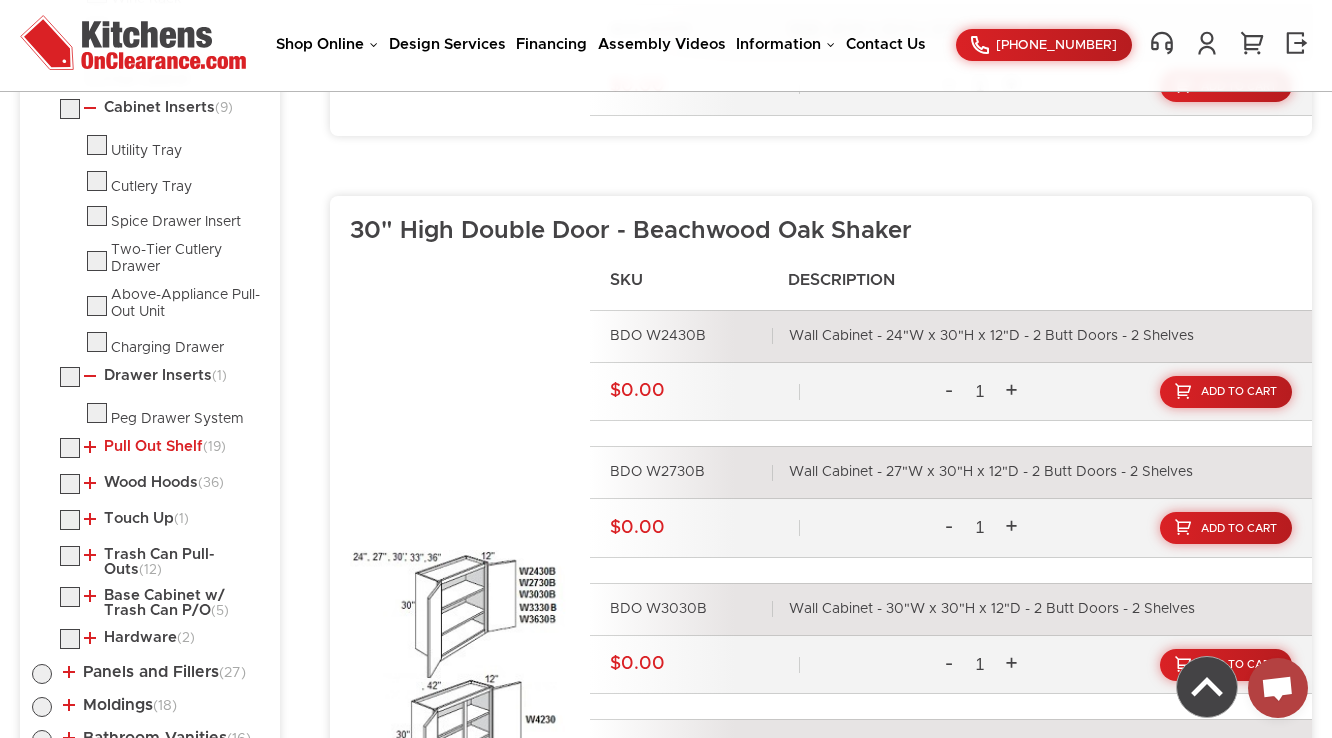 click on "Pull Out Shelf                    							 (19)" at bounding box center [155, 447] 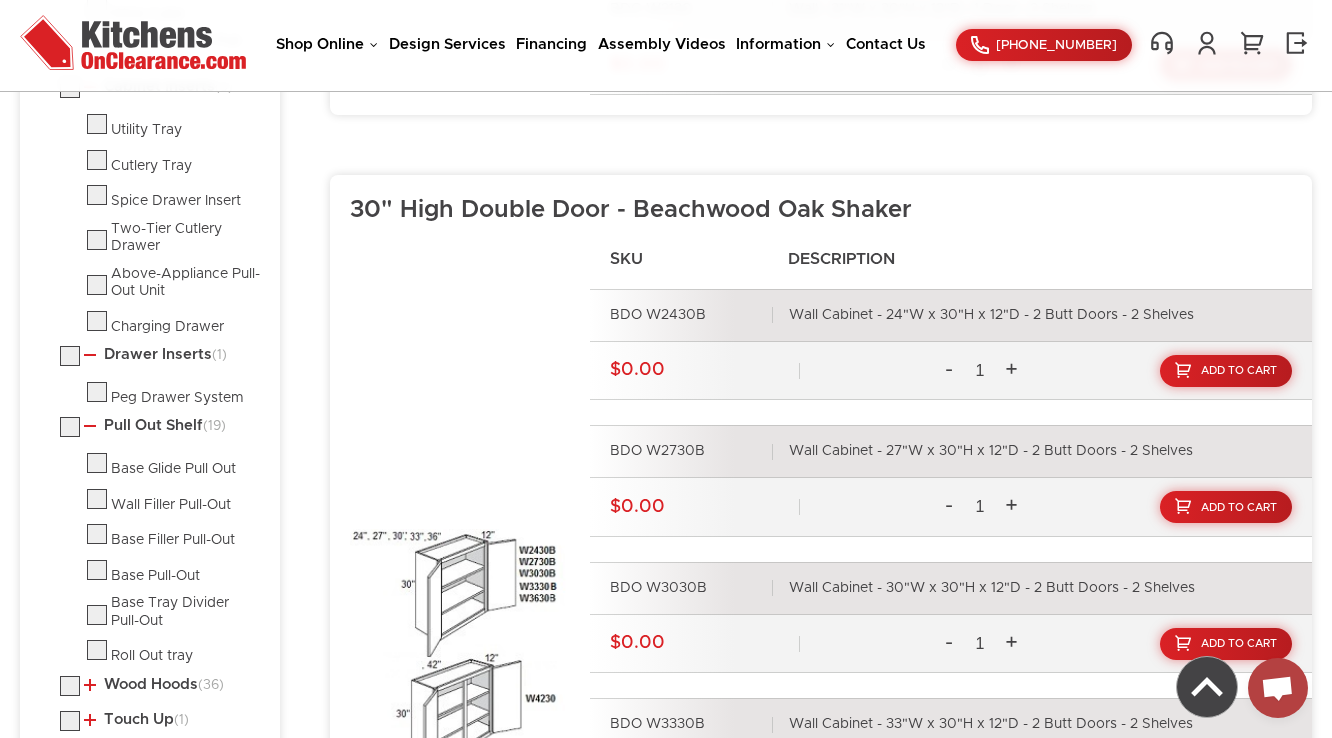 scroll, scrollTop: 1765, scrollLeft: 0, axis: vertical 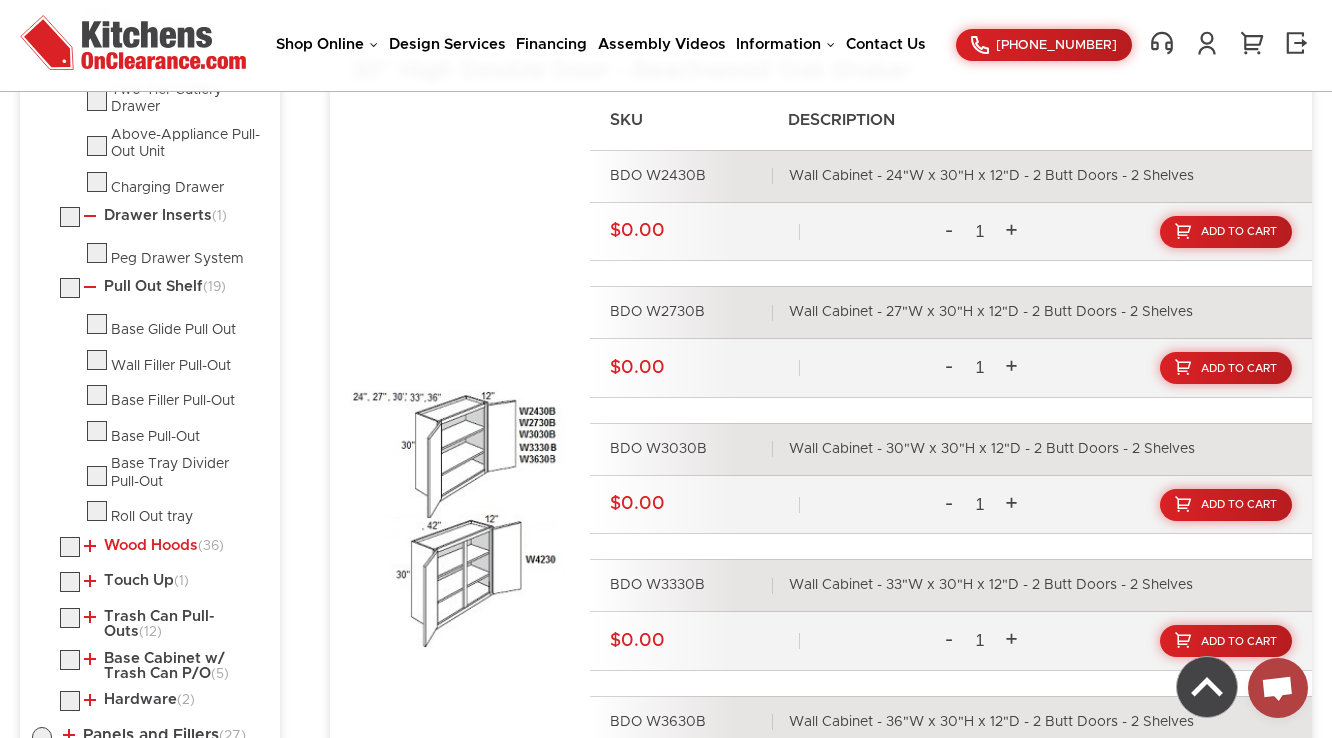 click on "Wood Hoods                    							 (36)" at bounding box center (154, 546) 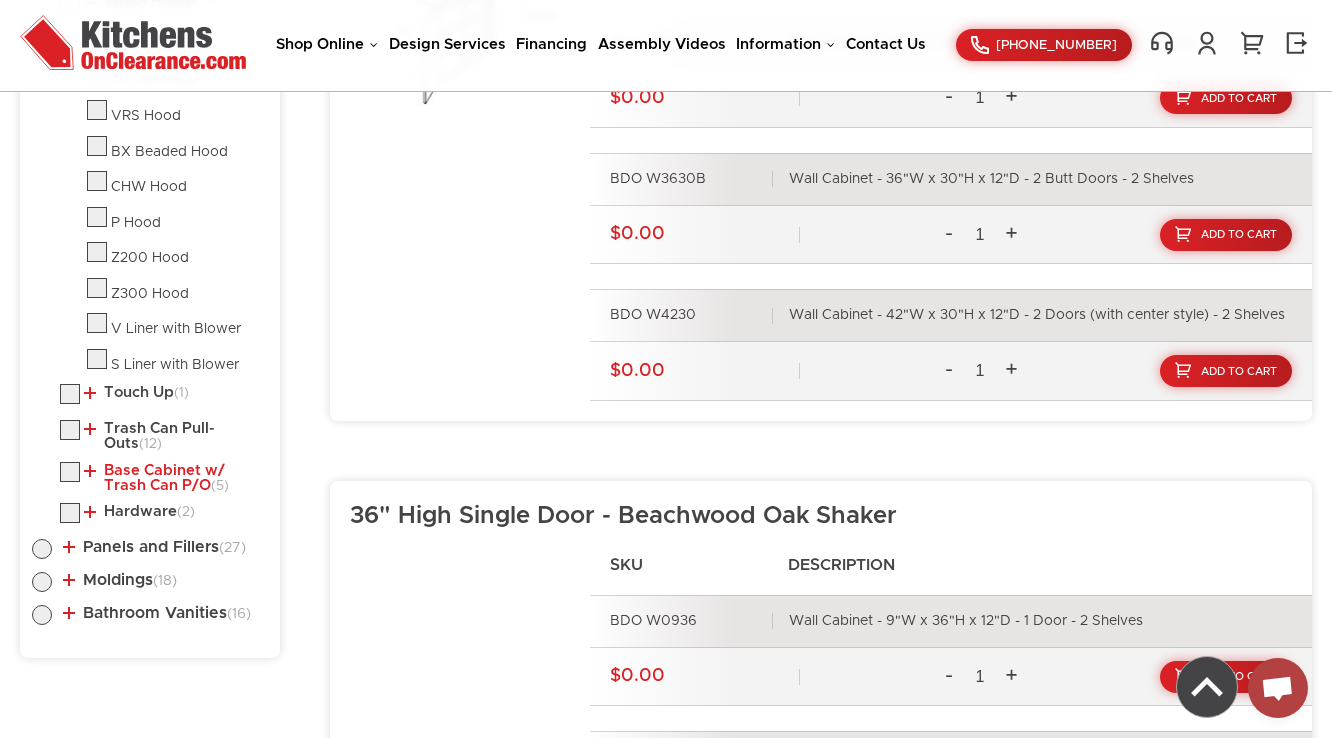 scroll, scrollTop: 2405, scrollLeft: 0, axis: vertical 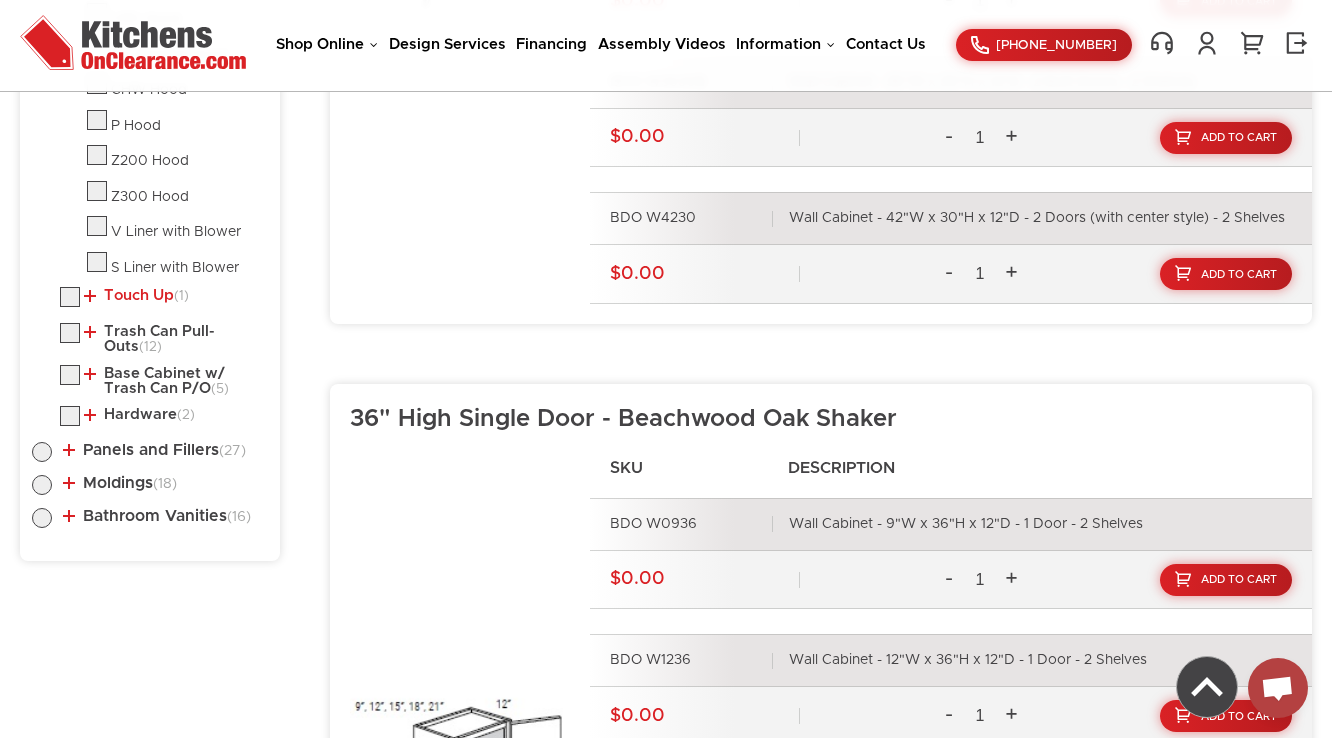 click on "Touch Up                    							 (1)
Touch Up Kit" at bounding box center [164, 300] 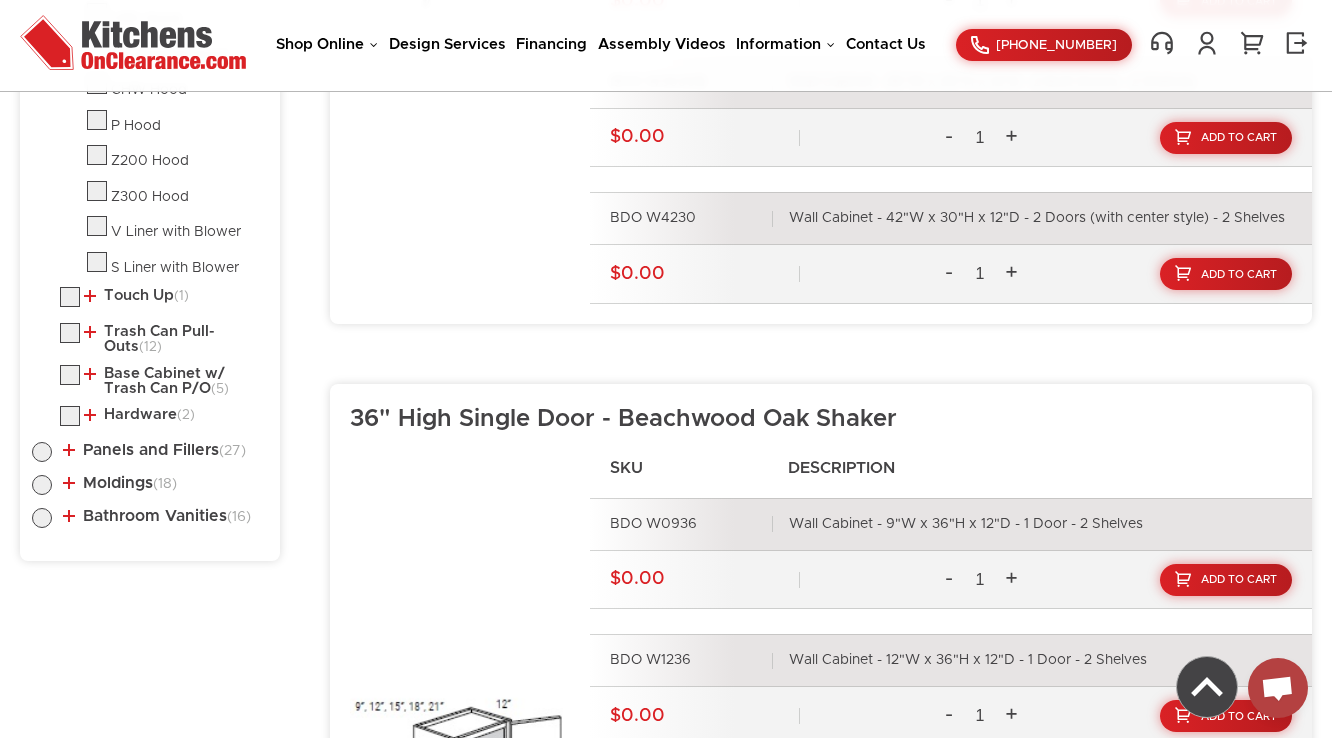 click on "Touch Up                    							 (1)
Touch Up Kit" at bounding box center [164, 300] 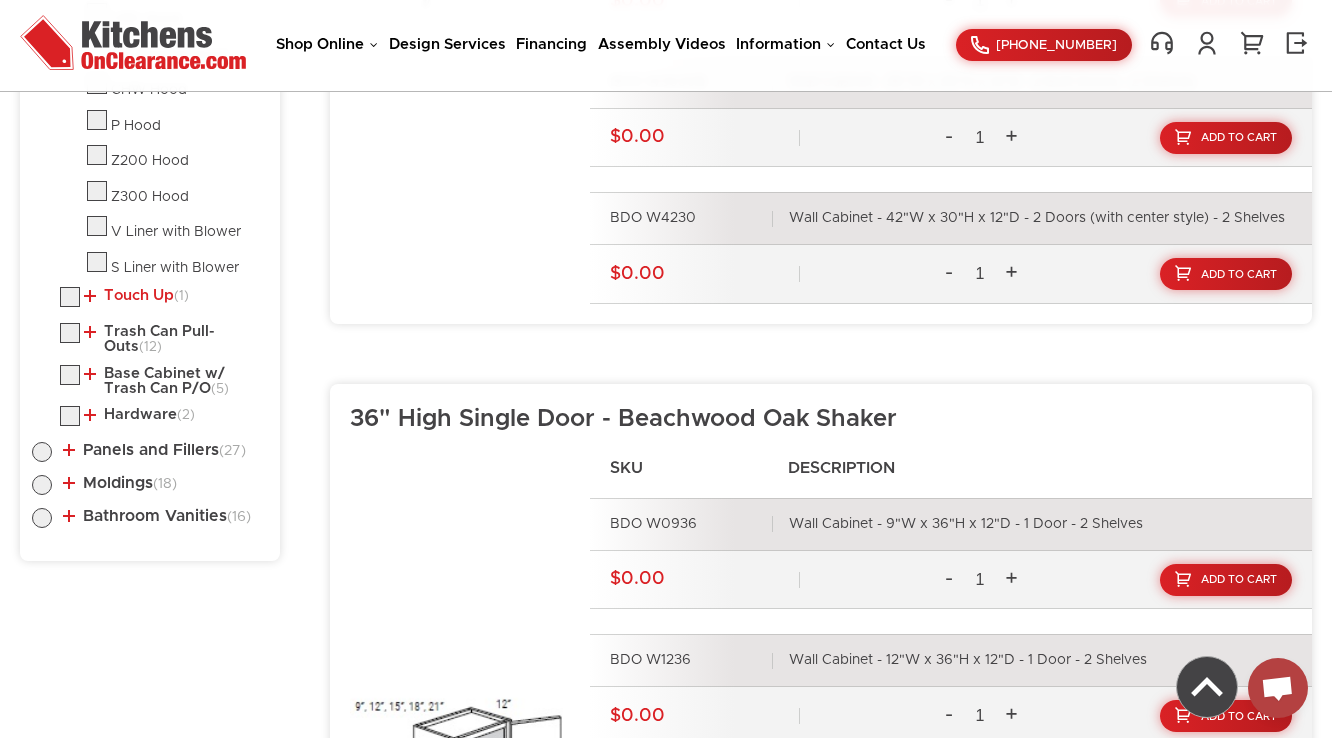 click on "Touch Up                    							 (1)" at bounding box center [136, 296] 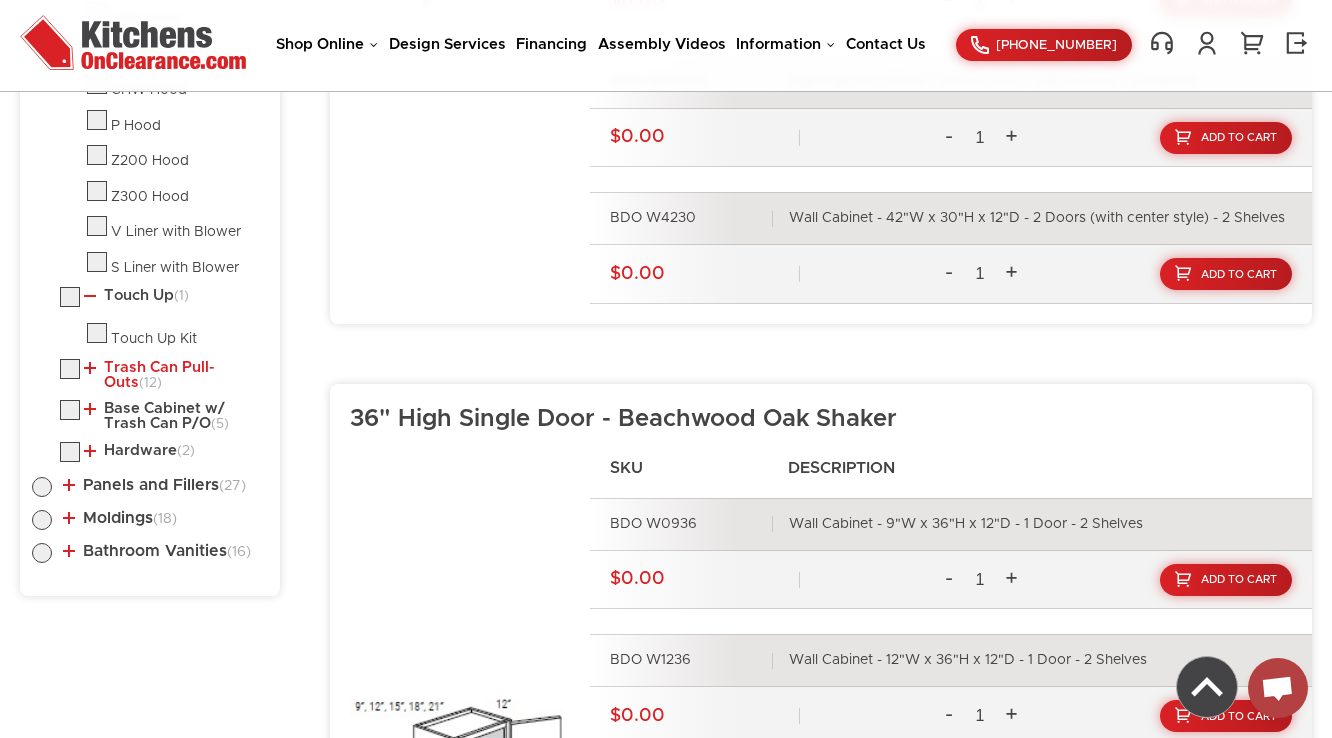 click on "Trash Can Pull-Outs                    							 (12)" at bounding box center (172, 375) 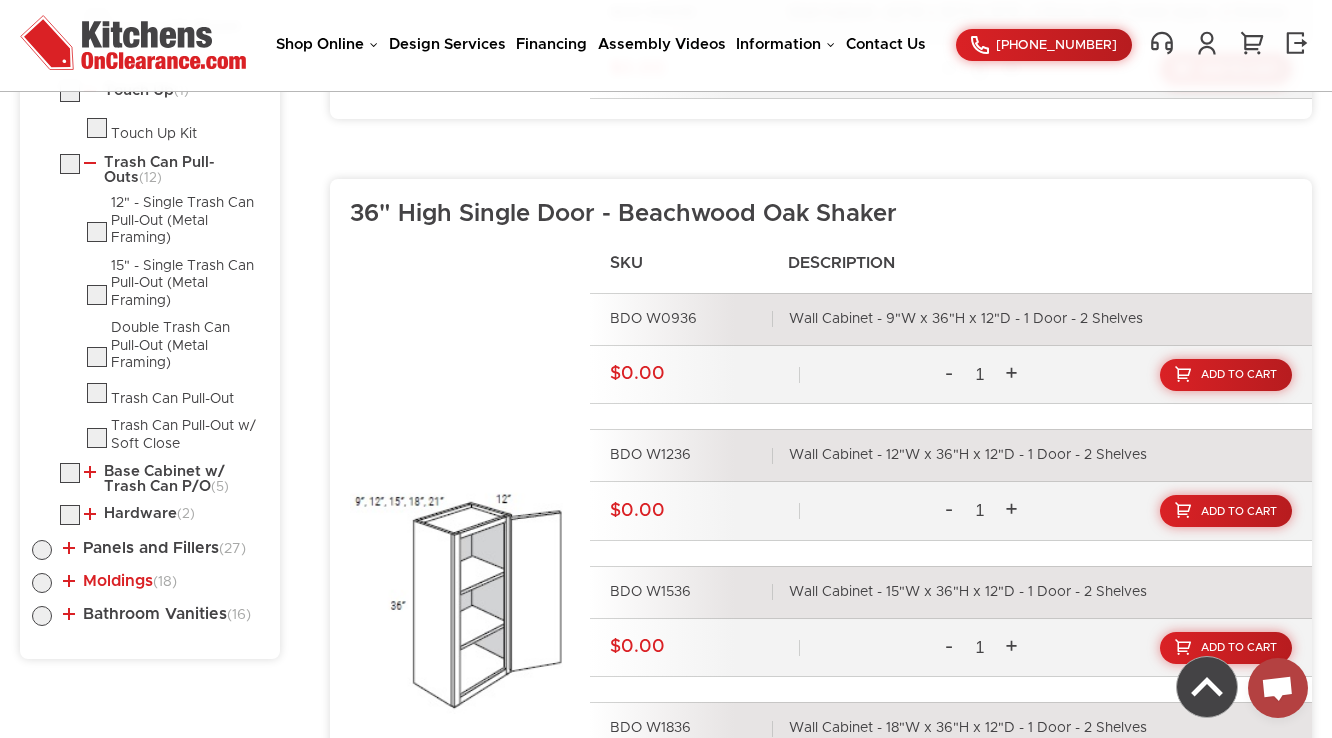 scroll, scrollTop: 2725, scrollLeft: 0, axis: vertical 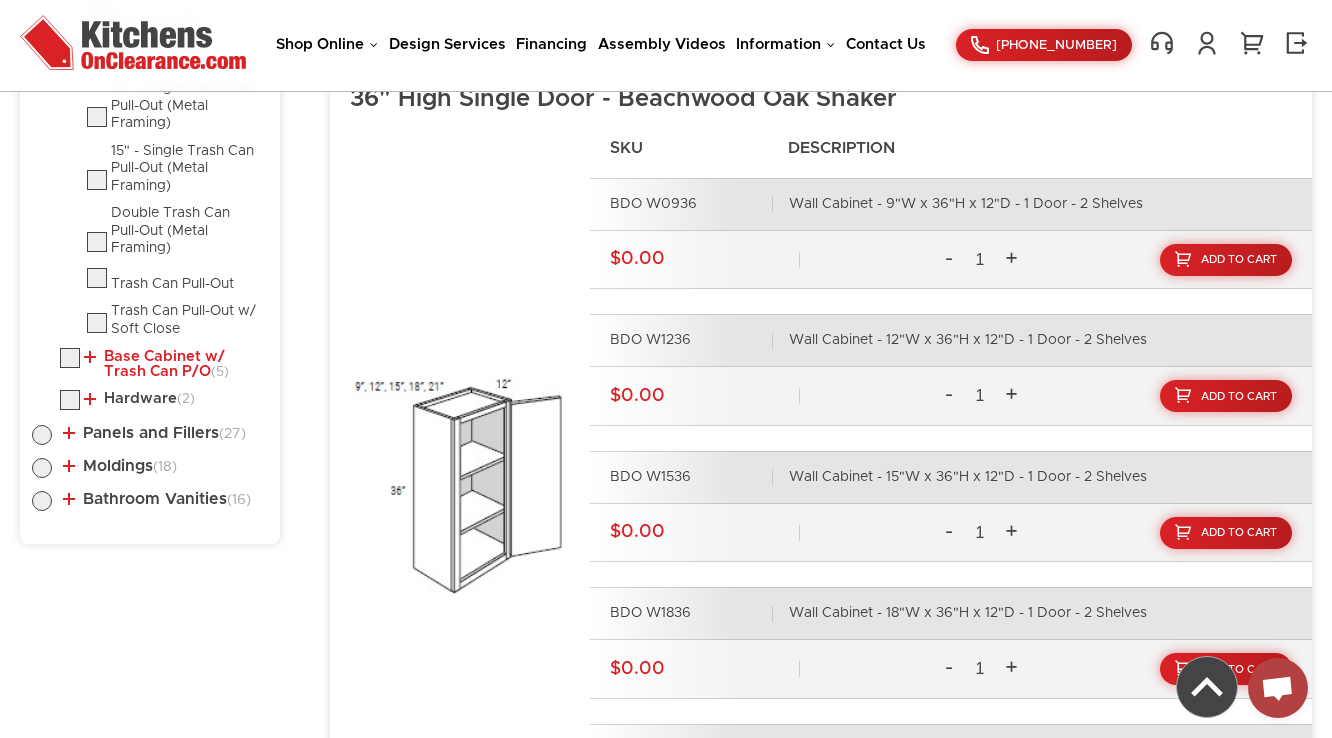 click on "Base Cabinet w/ Trash Can P/O                    							 (5)" at bounding box center (172, 364) 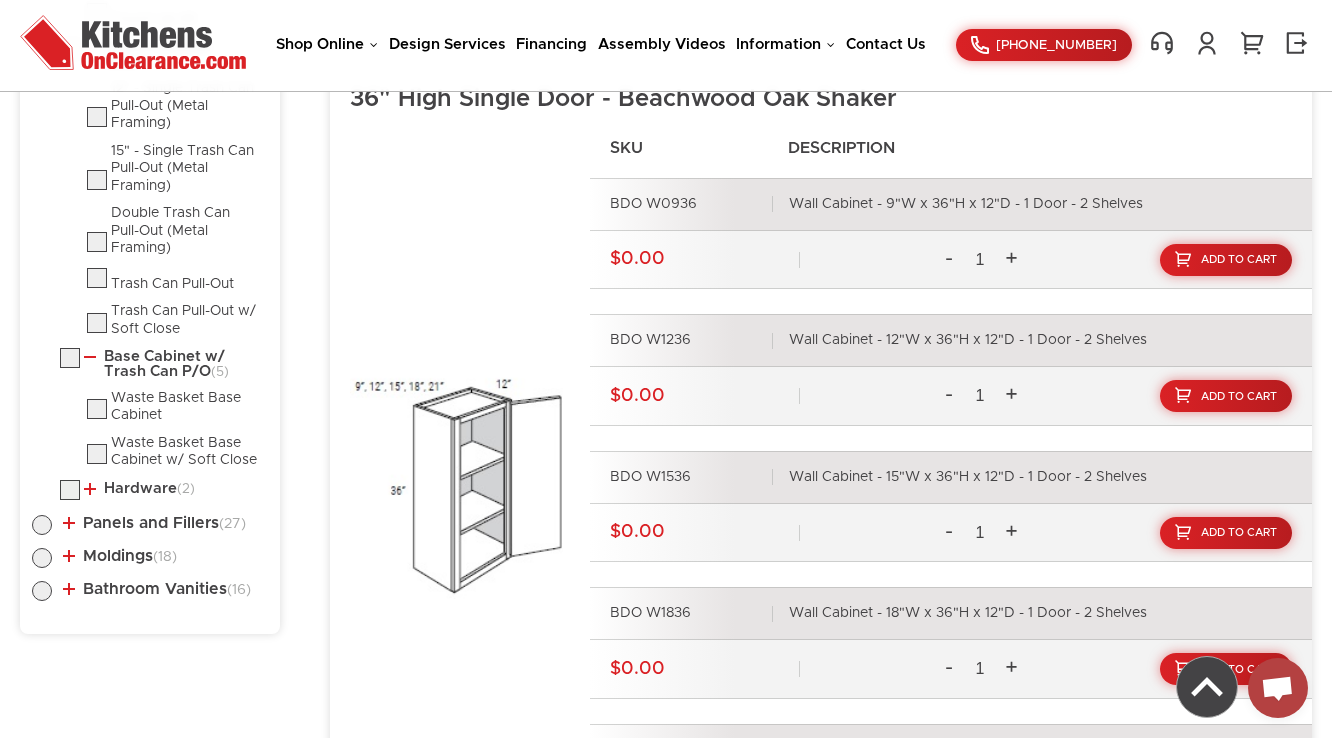 click on "Sink Base                    							 (3)
Tilt-Out Tray
Corner Base                    							 (1)
(1) (3)" at bounding box center [150, -457] 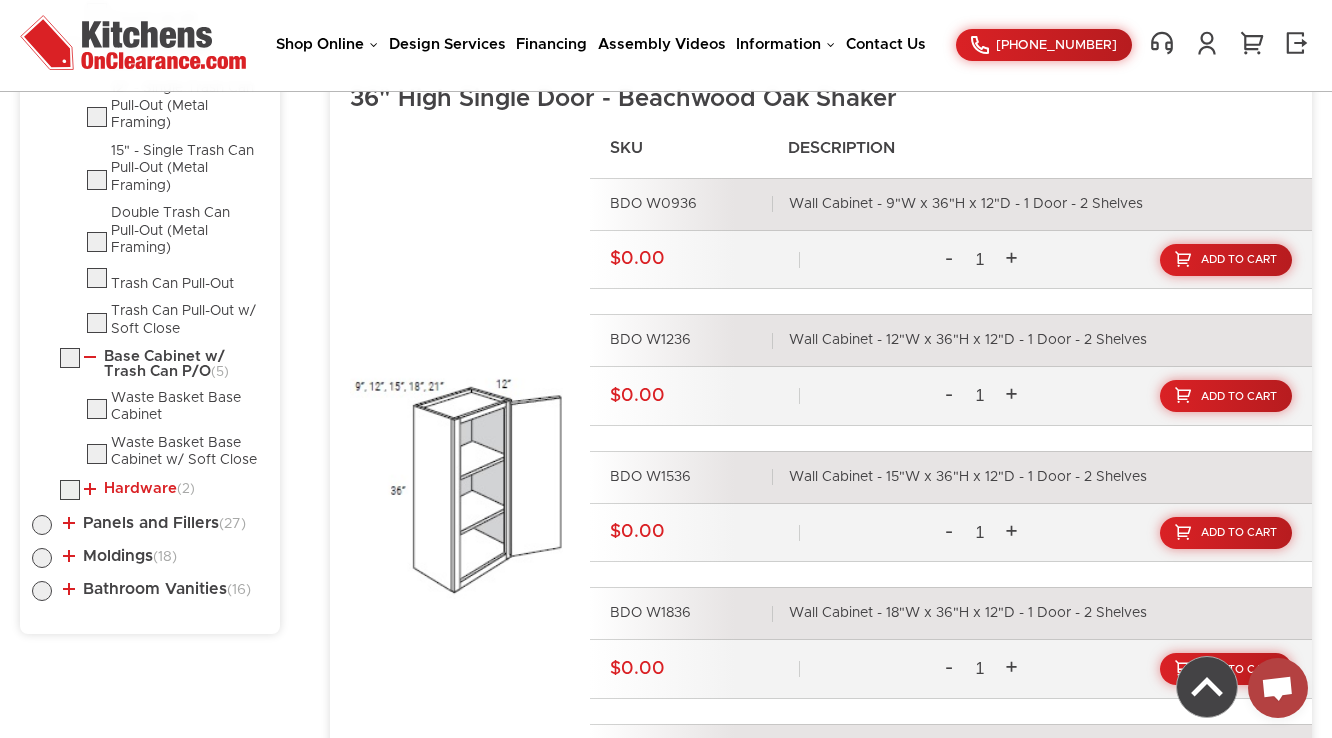 click on "Hardware                    							 (2)" at bounding box center [139, 489] 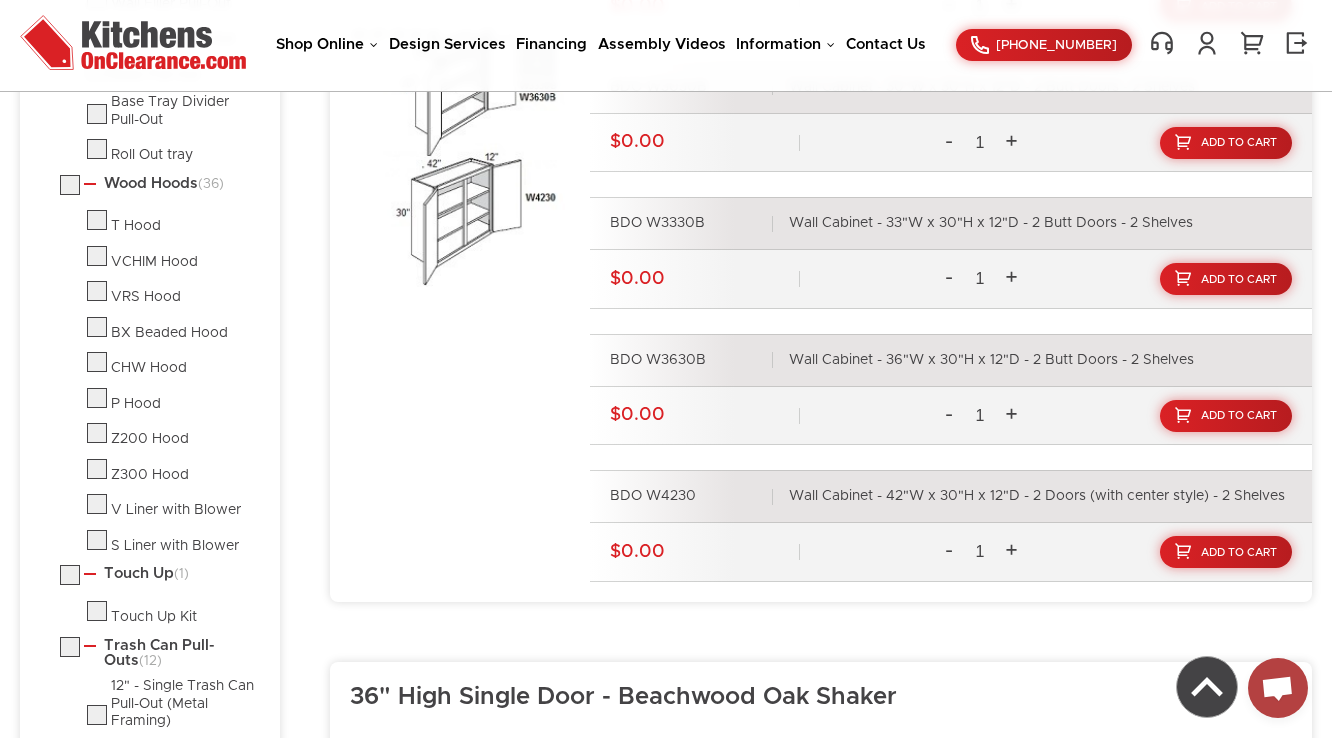 scroll, scrollTop: 2485, scrollLeft: 0, axis: vertical 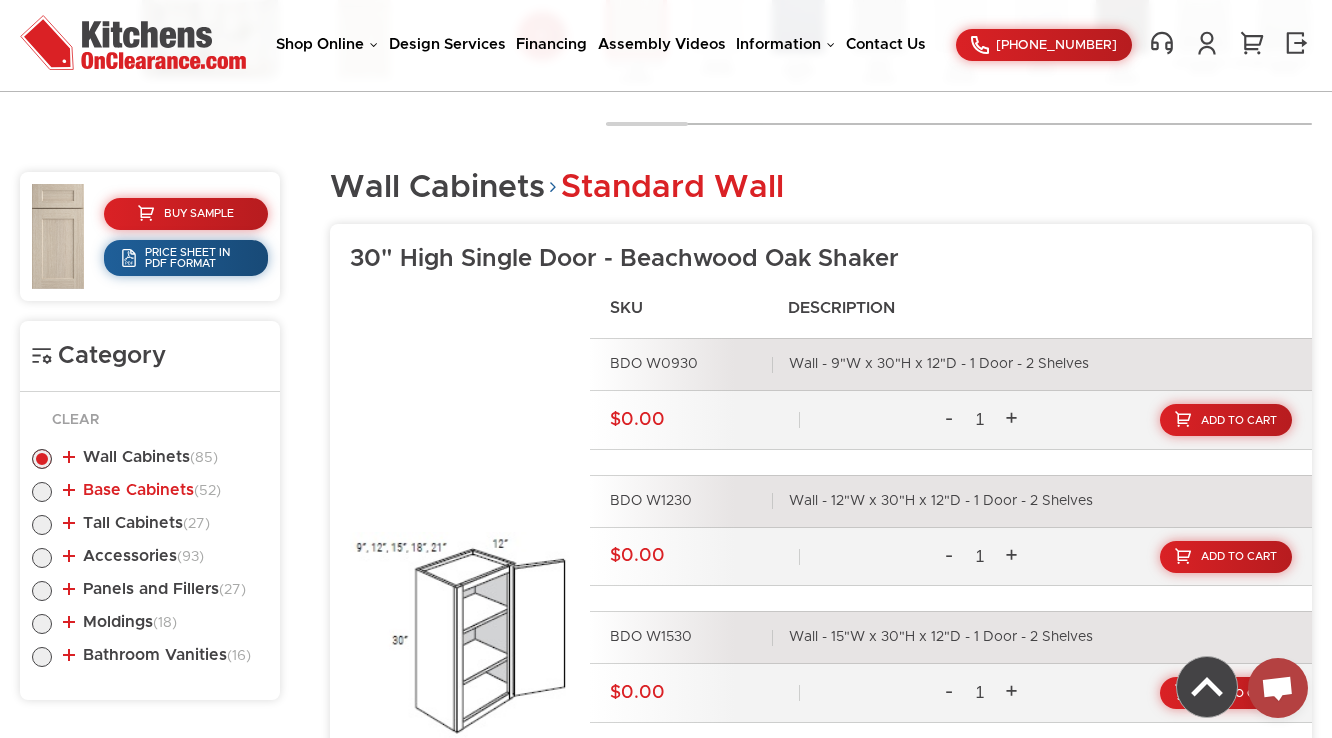 click on "Base Cabinets                				 (52)" at bounding box center [142, 490] 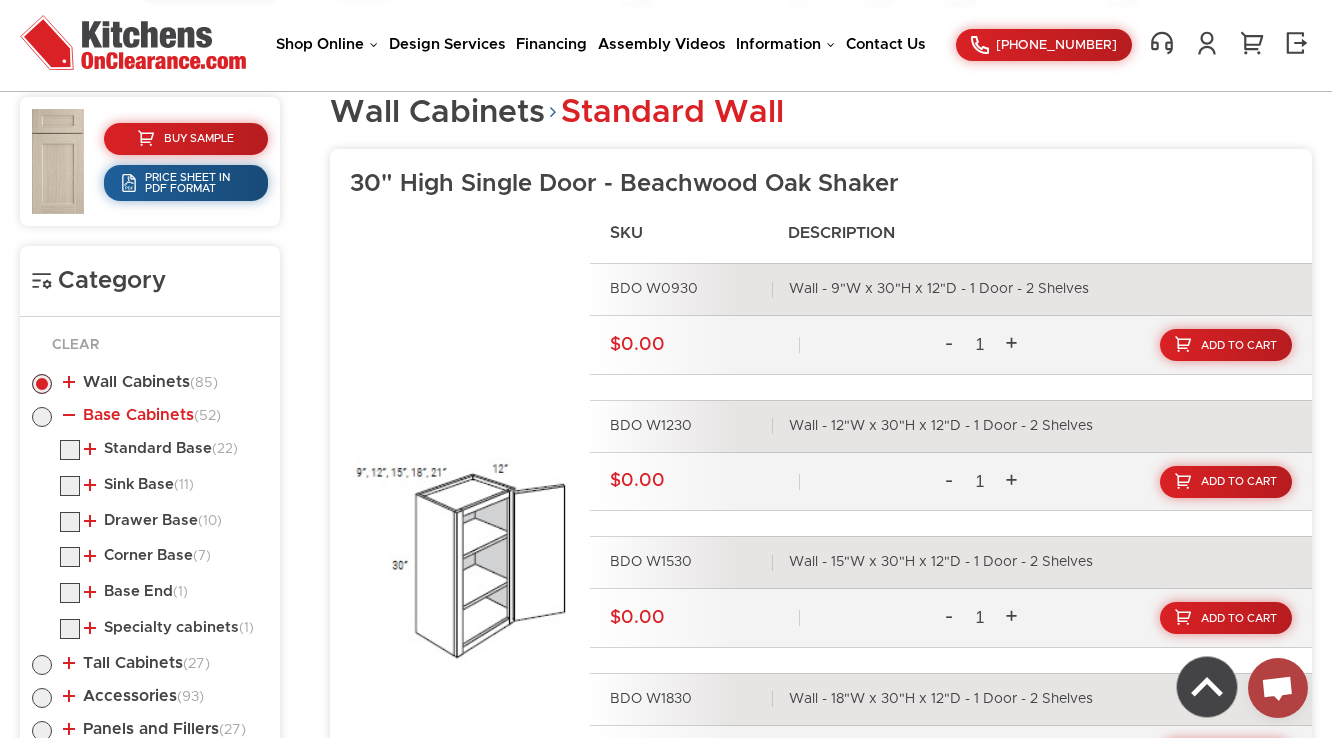 scroll, scrollTop: 885, scrollLeft: 0, axis: vertical 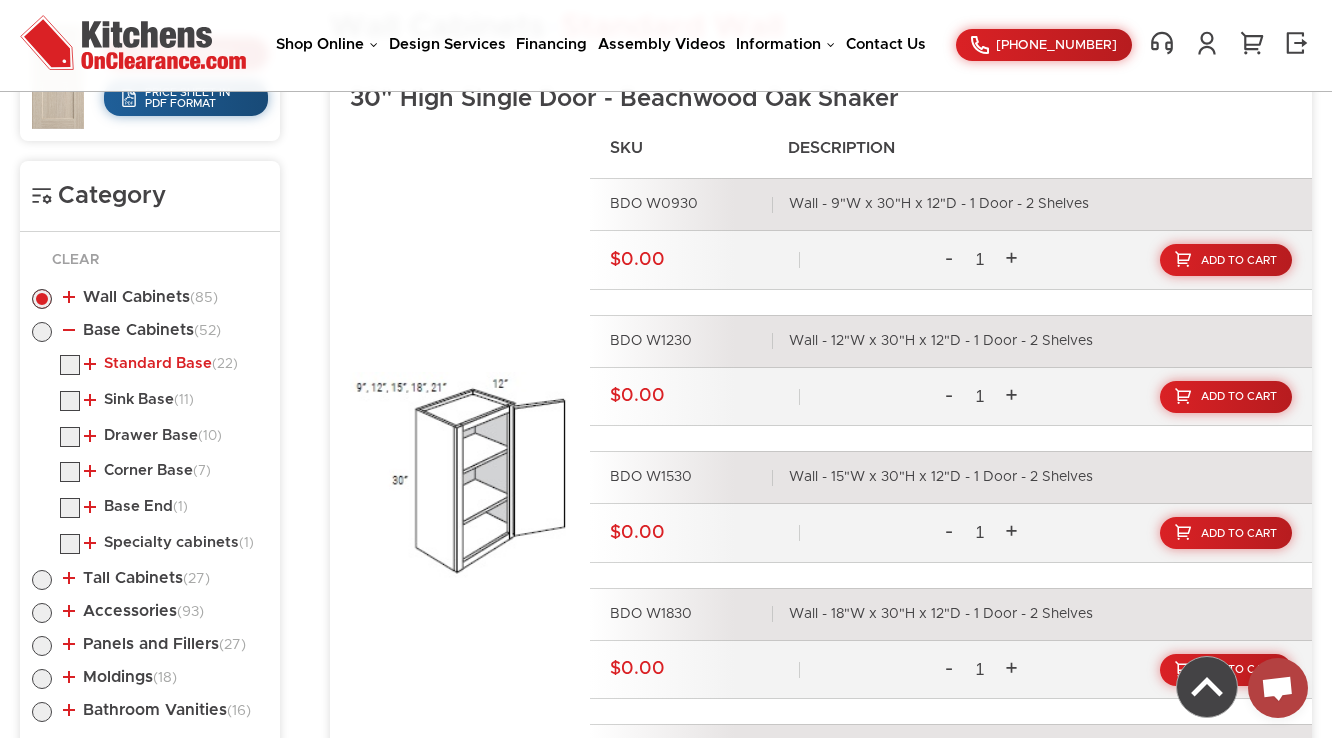 click on "Standard Base                    							 (22)" at bounding box center [161, 364] 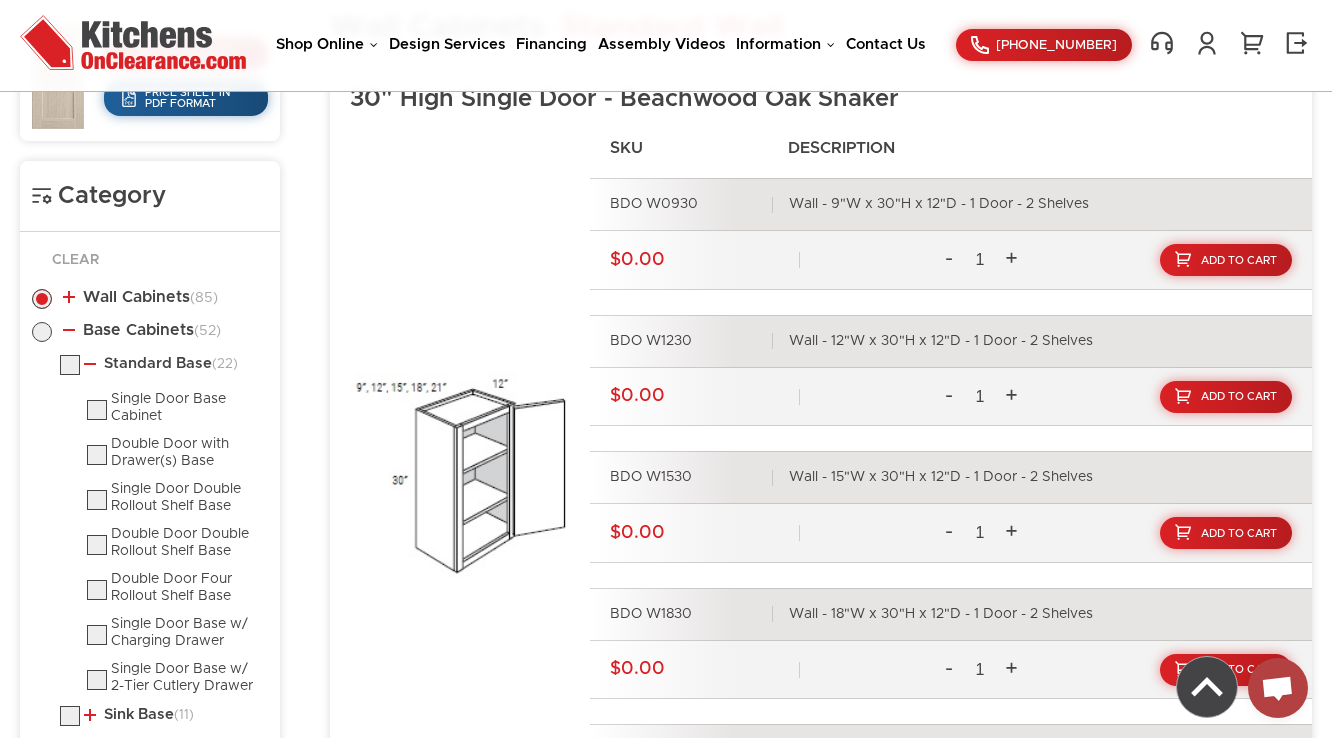 scroll, scrollTop: 1125, scrollLeft: 0, axis: vertical 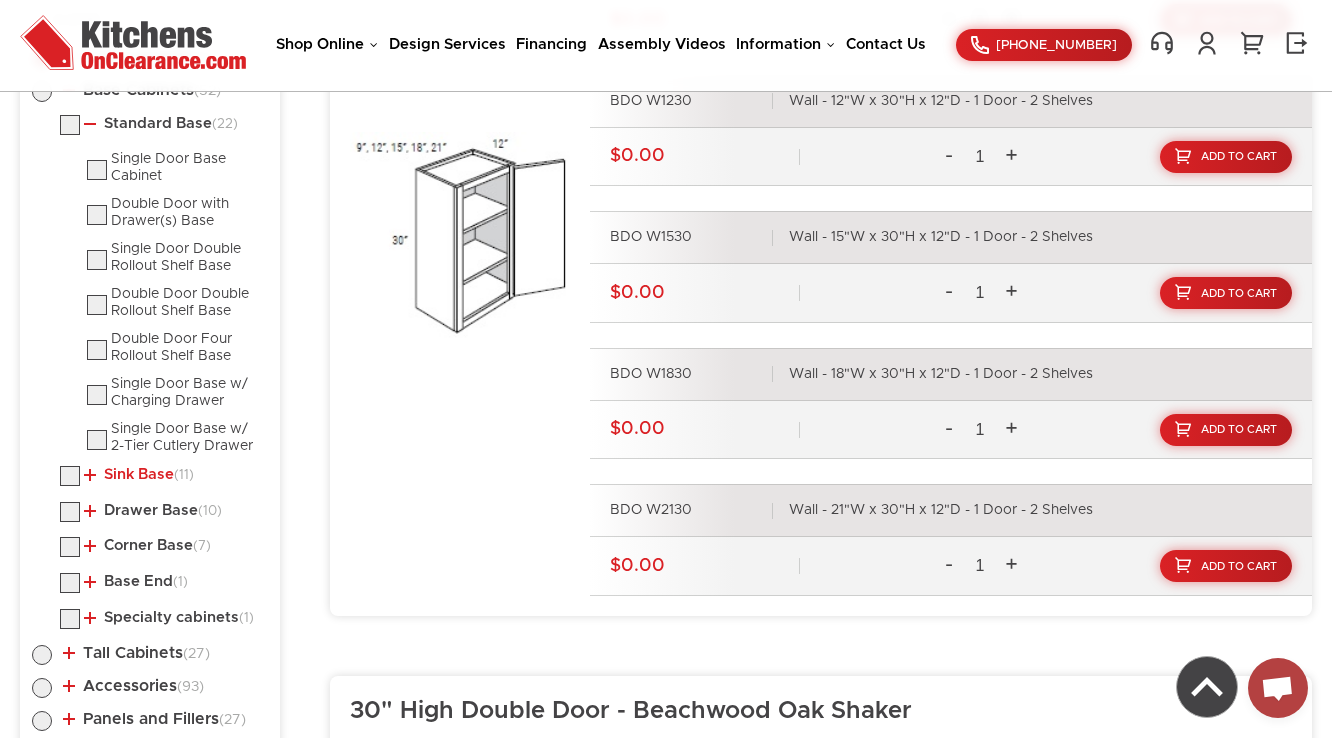 click on "Sink Base                    							 (11)" at bounding box center [139, 475] 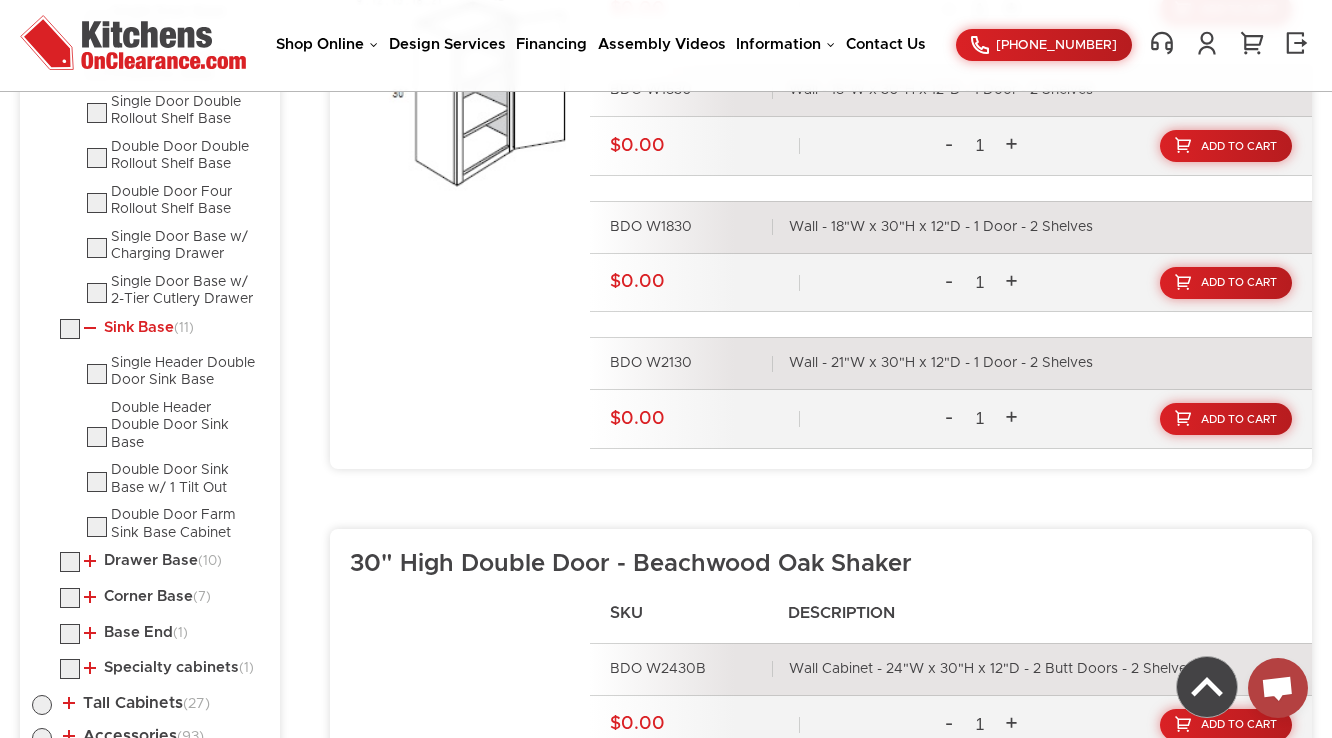 scroll, scrollTop: 1285, scrollLeft: 0, axis: vertical 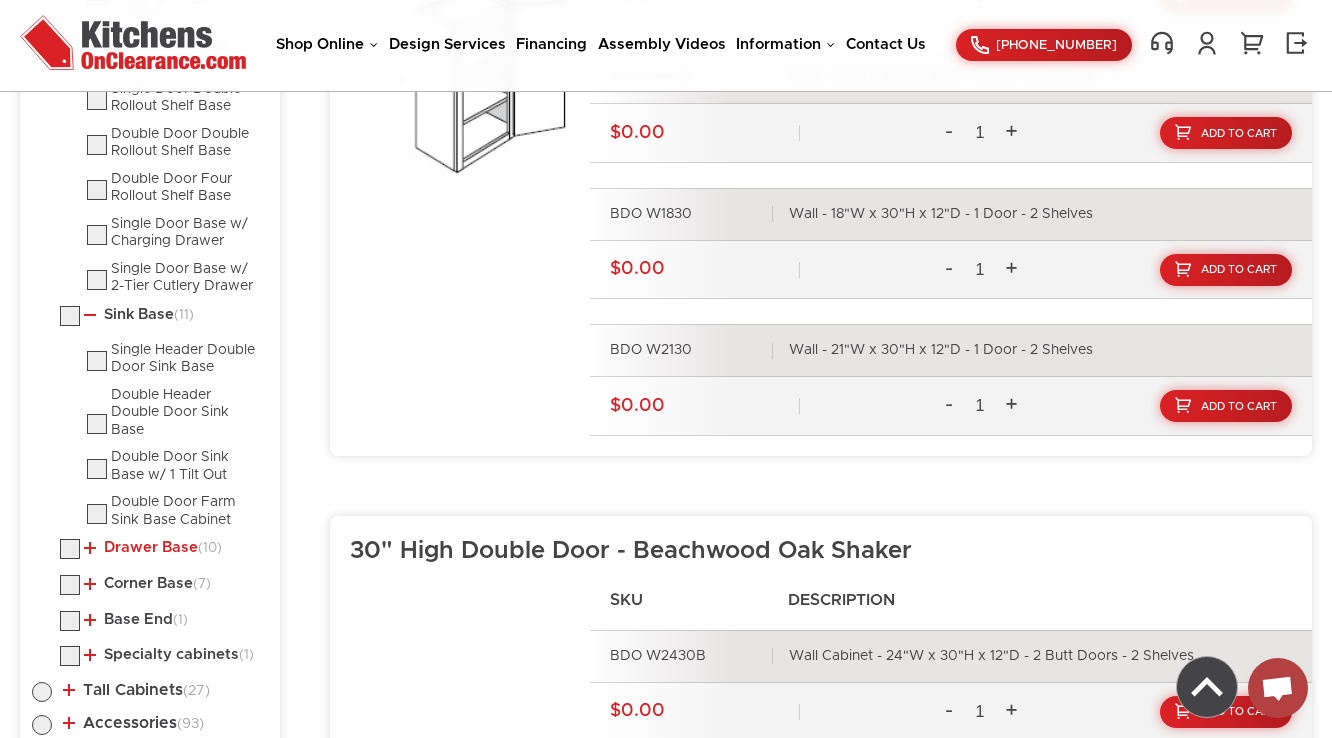 click on "Drawer Base                    							 (10)" at bounding box center [153, 548] 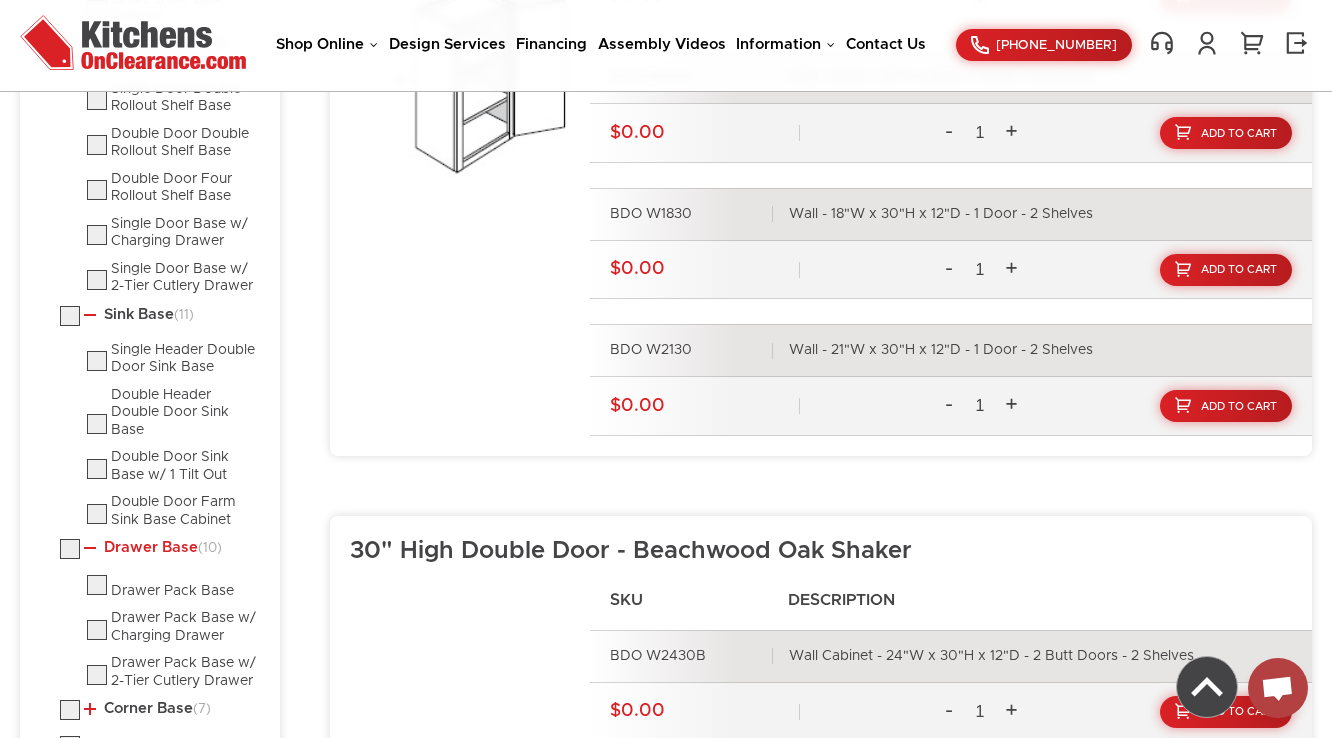 scroll, scrollTop: 1605, scrollLeft: 0, axis: vertical 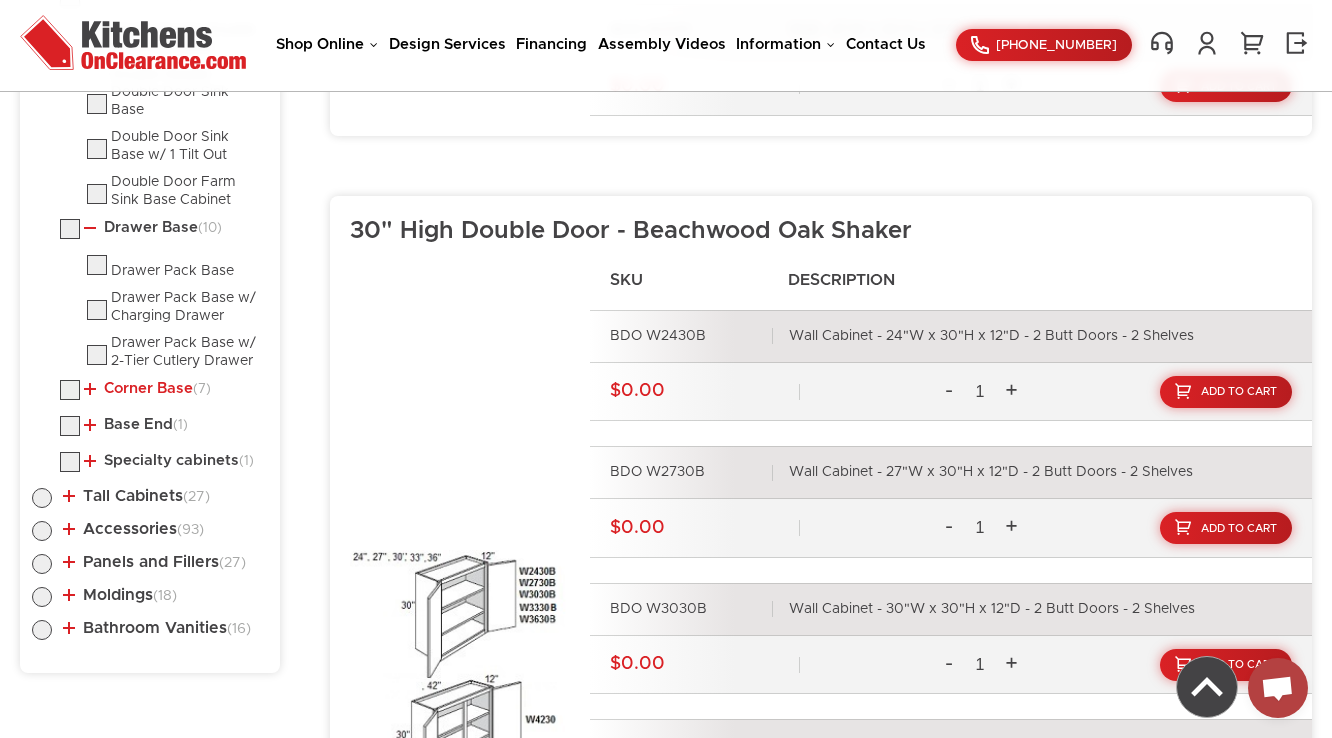 click on "Corner Base                    							 (7)" at bounding box center [147, 389] 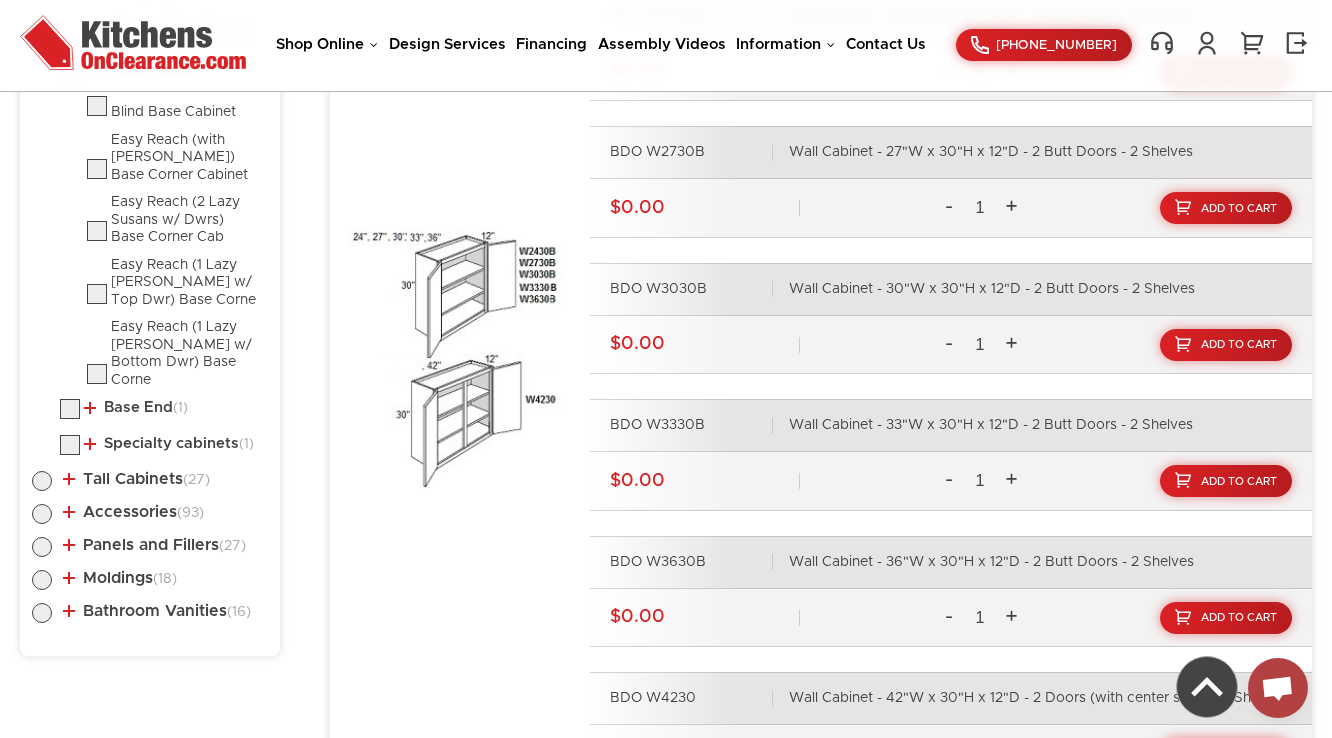 scroll, scrollTop: 1845, scrollLeft: 0, axis: vertical 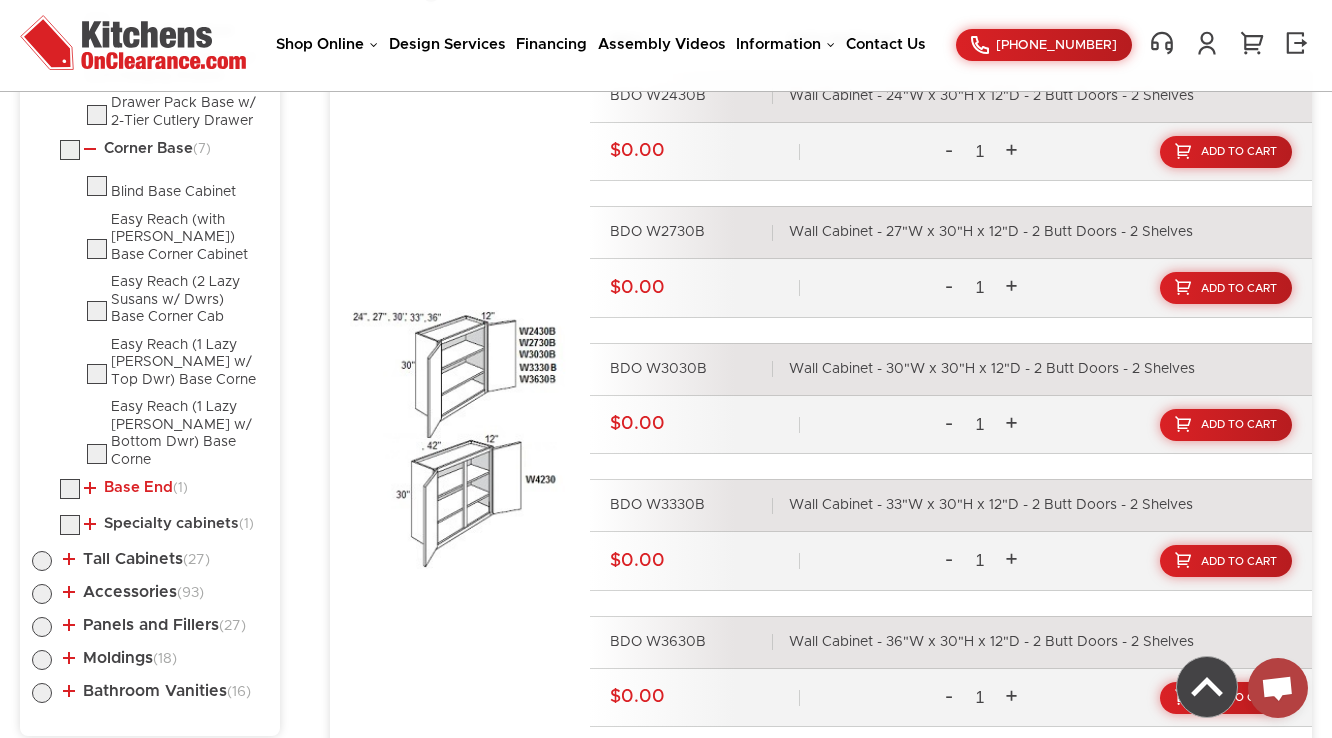 click on "Base End                    							 (1)" at bounding box center (136, 488) 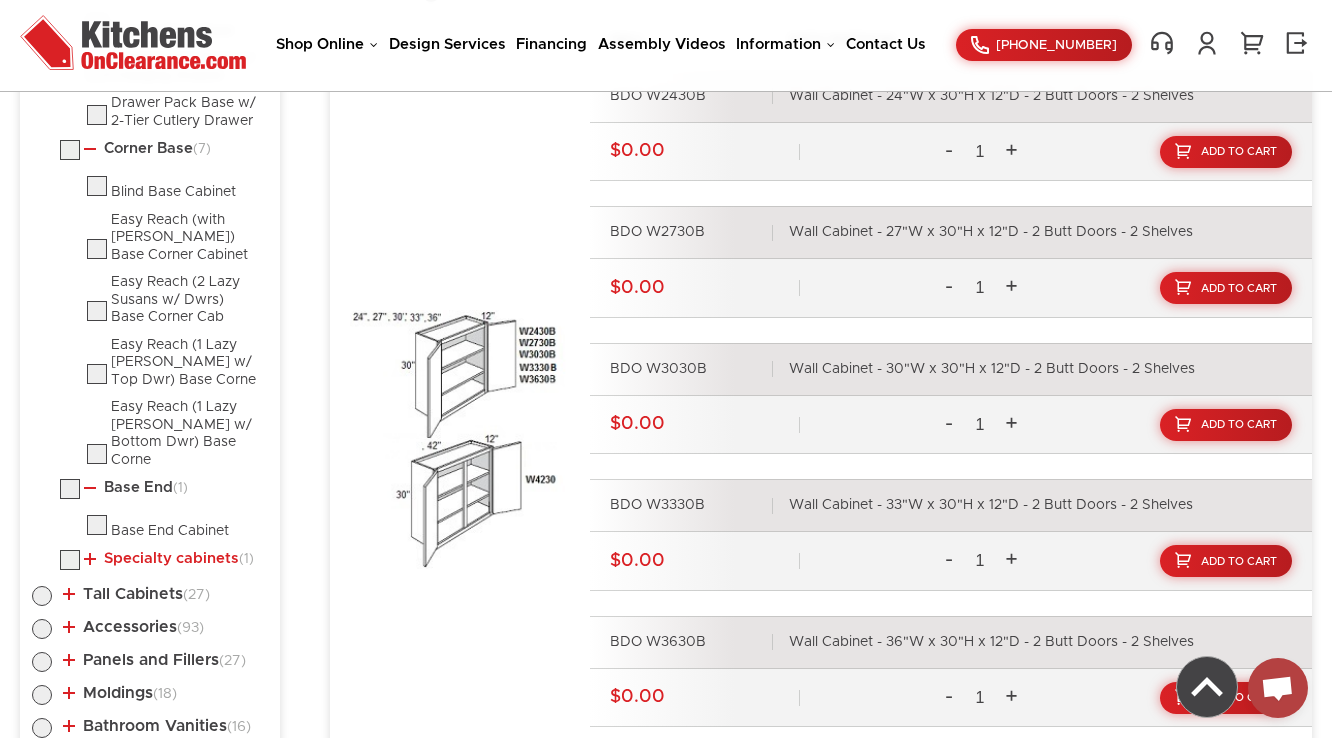 click on "Specialty cabinets                    							 (1)" at bounding box center (169, 559) 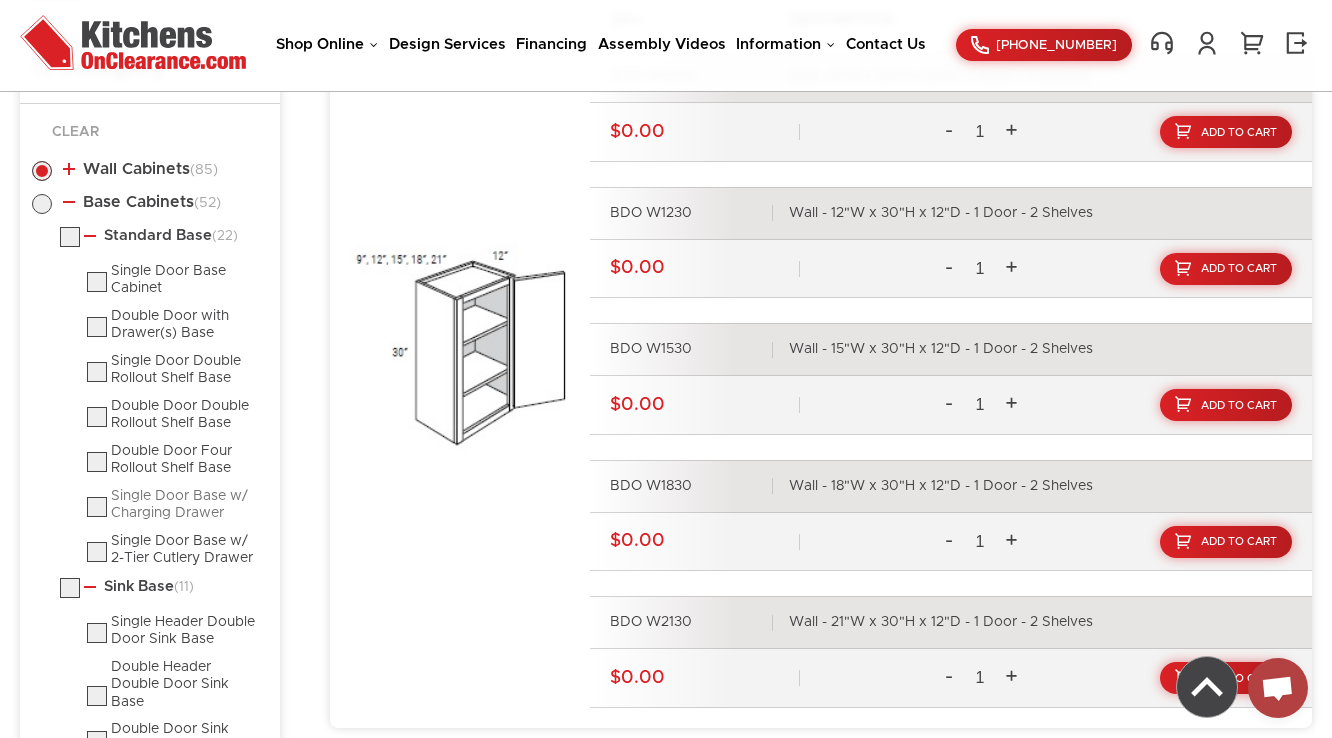 scroll, scrollTop: 1125, scrollLeft: 0, axis: vertical 